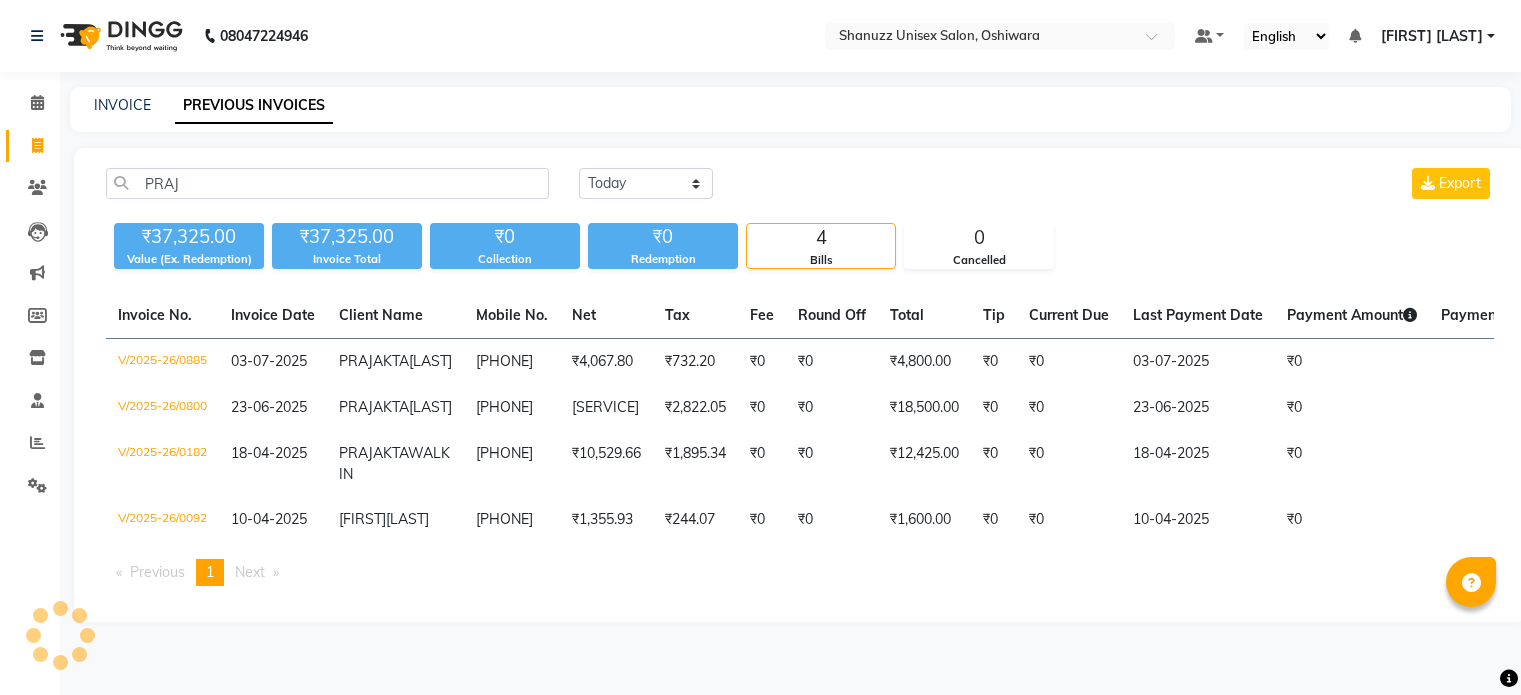 scroll, scrollTop: 0, scrollLeft: 0, axis: both 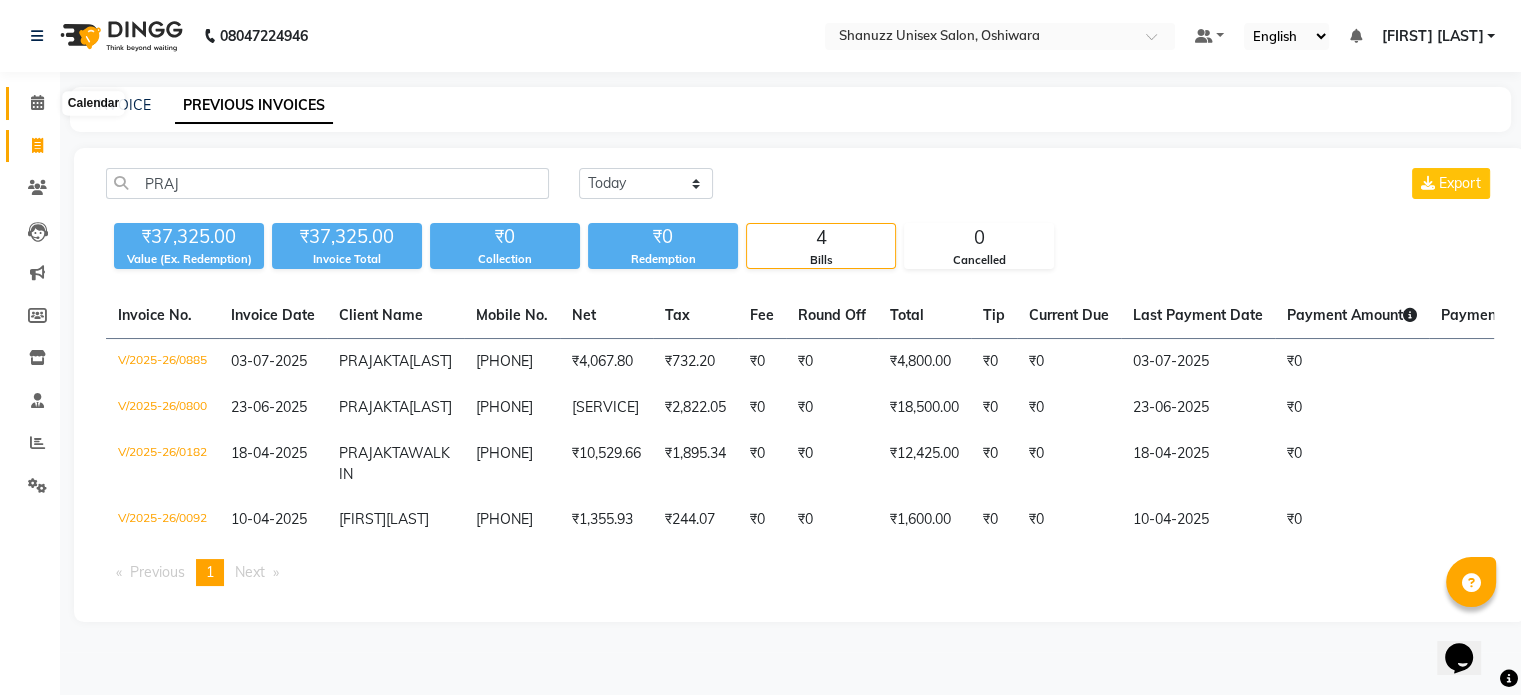 click 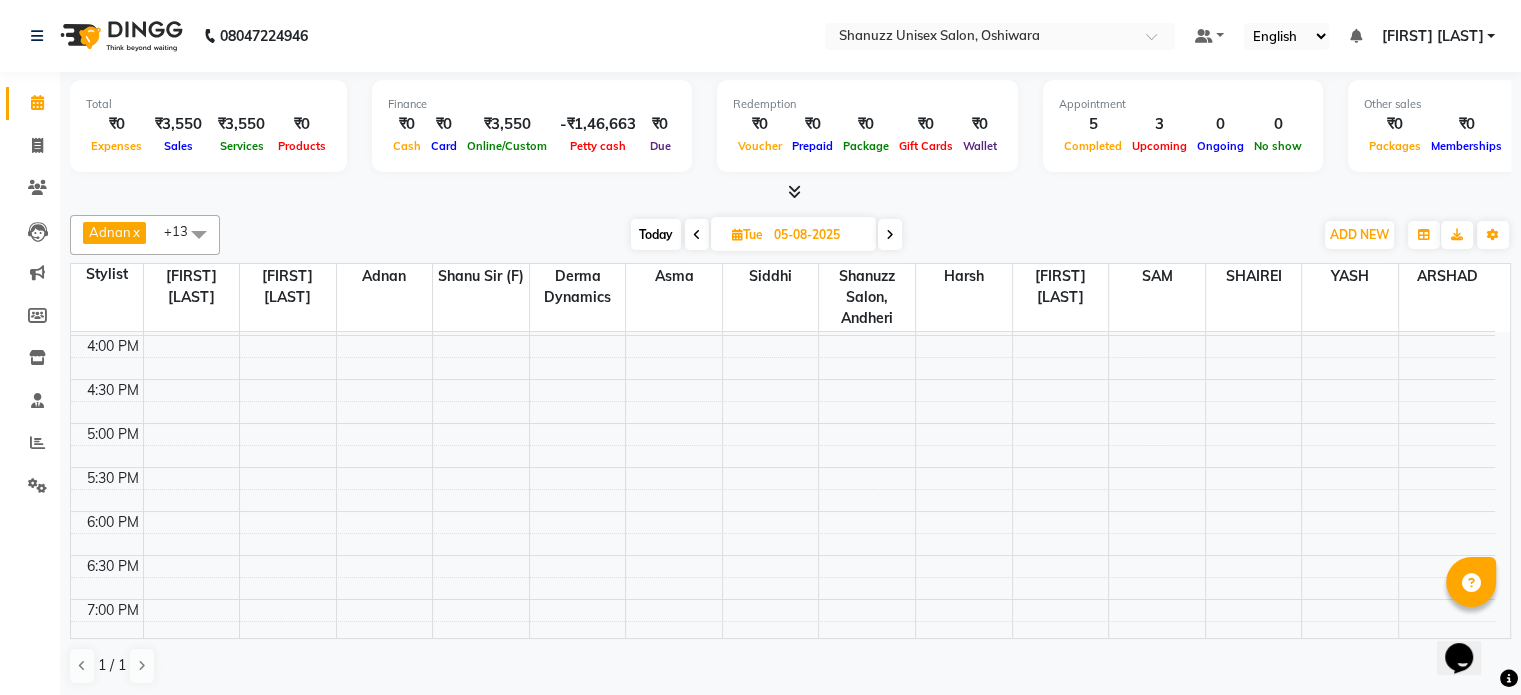 scroll, scrollTop: 740, scrollLeft: 0, axis: vertical 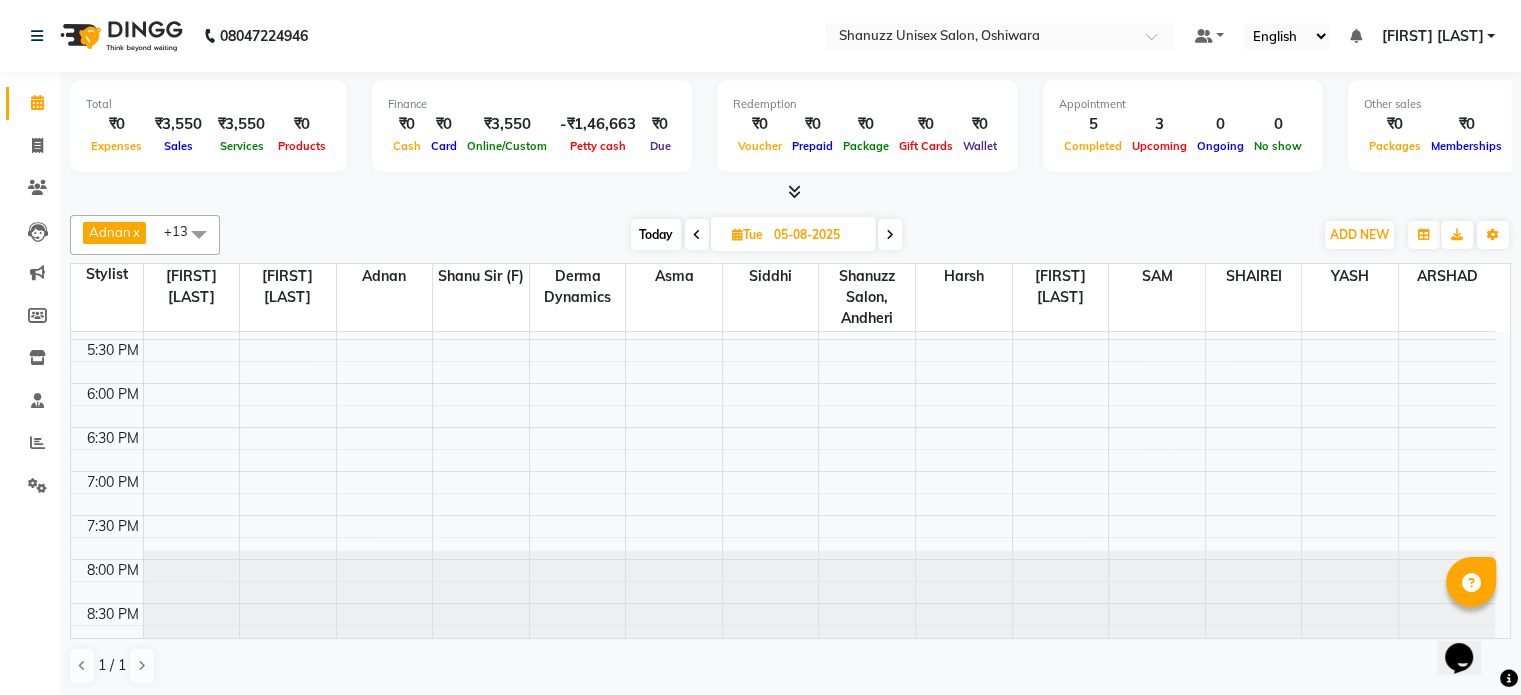 click on "Today" at bounding box center (656, 234) 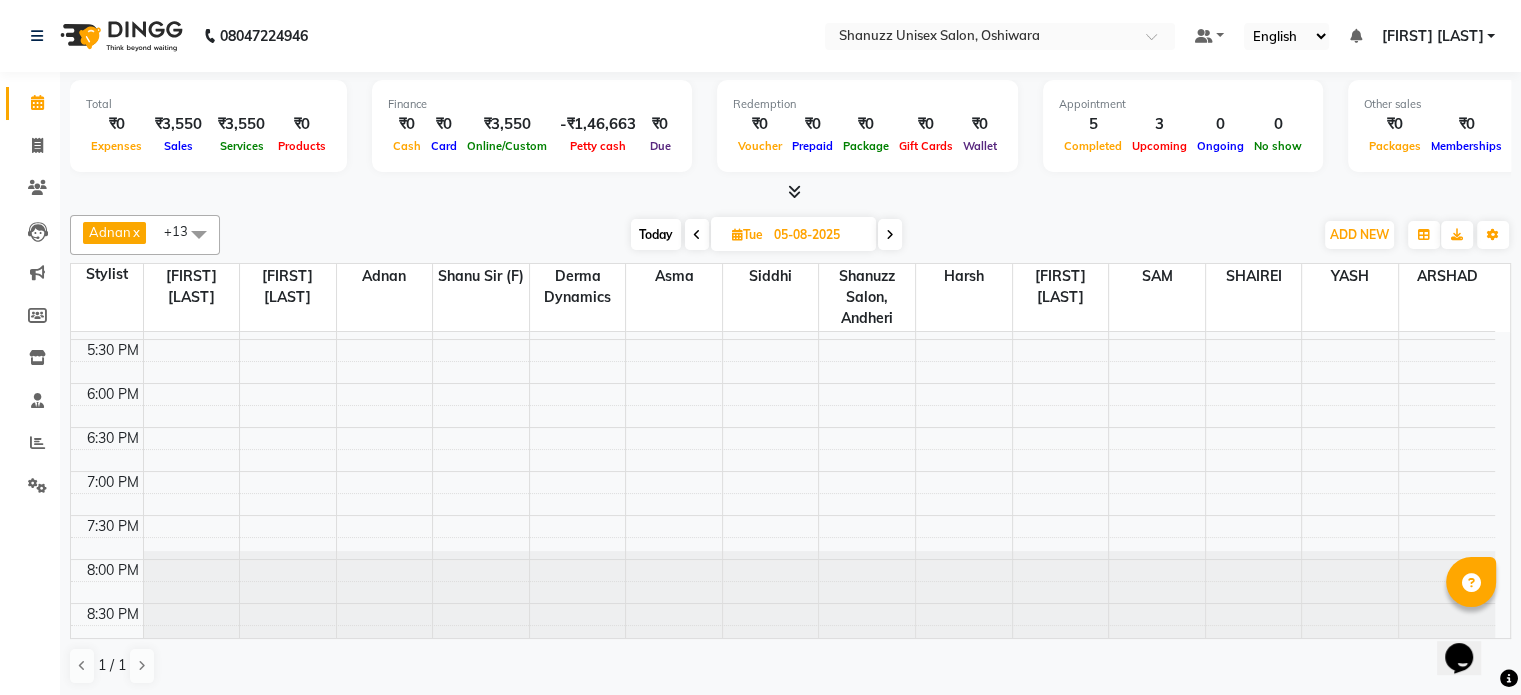 type on "02-08-2025" 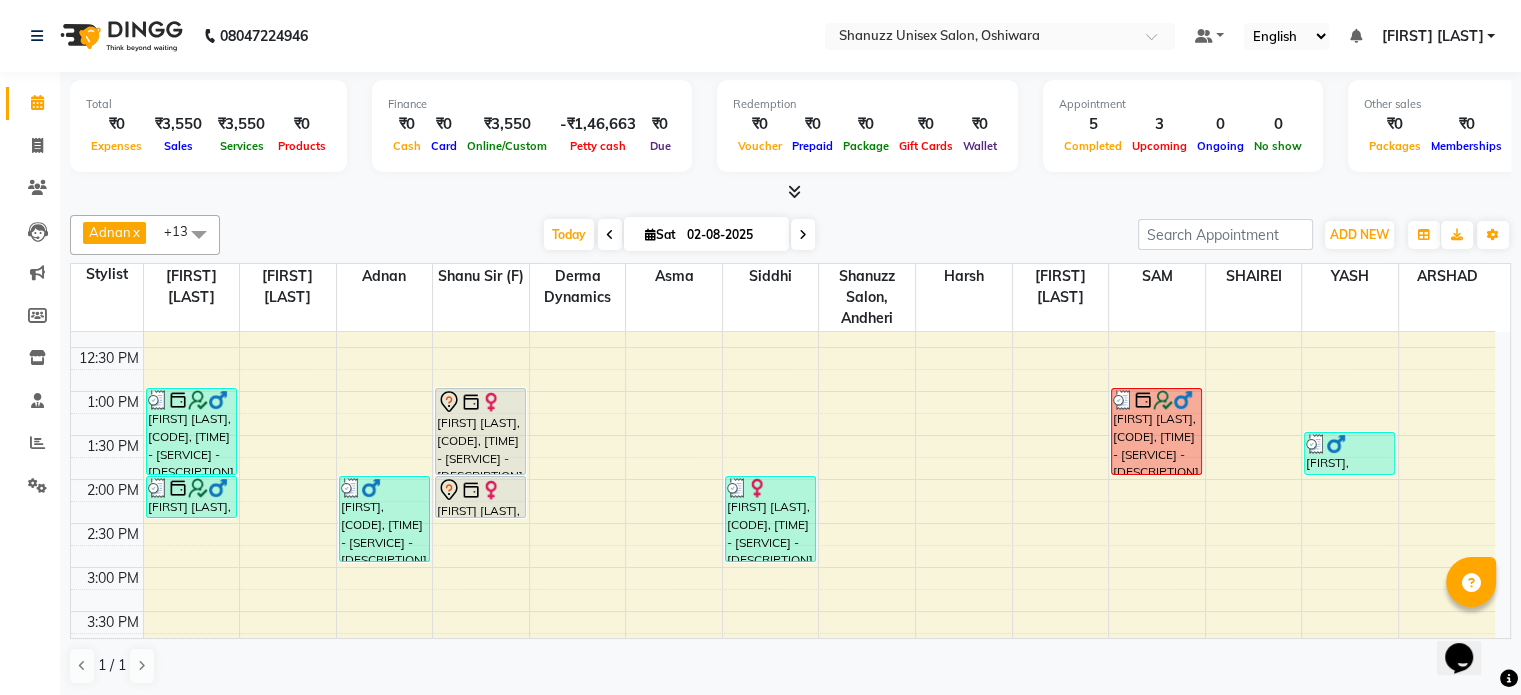 scroll, scrollTop: 292, scrollLeft: 0, axis: vertical 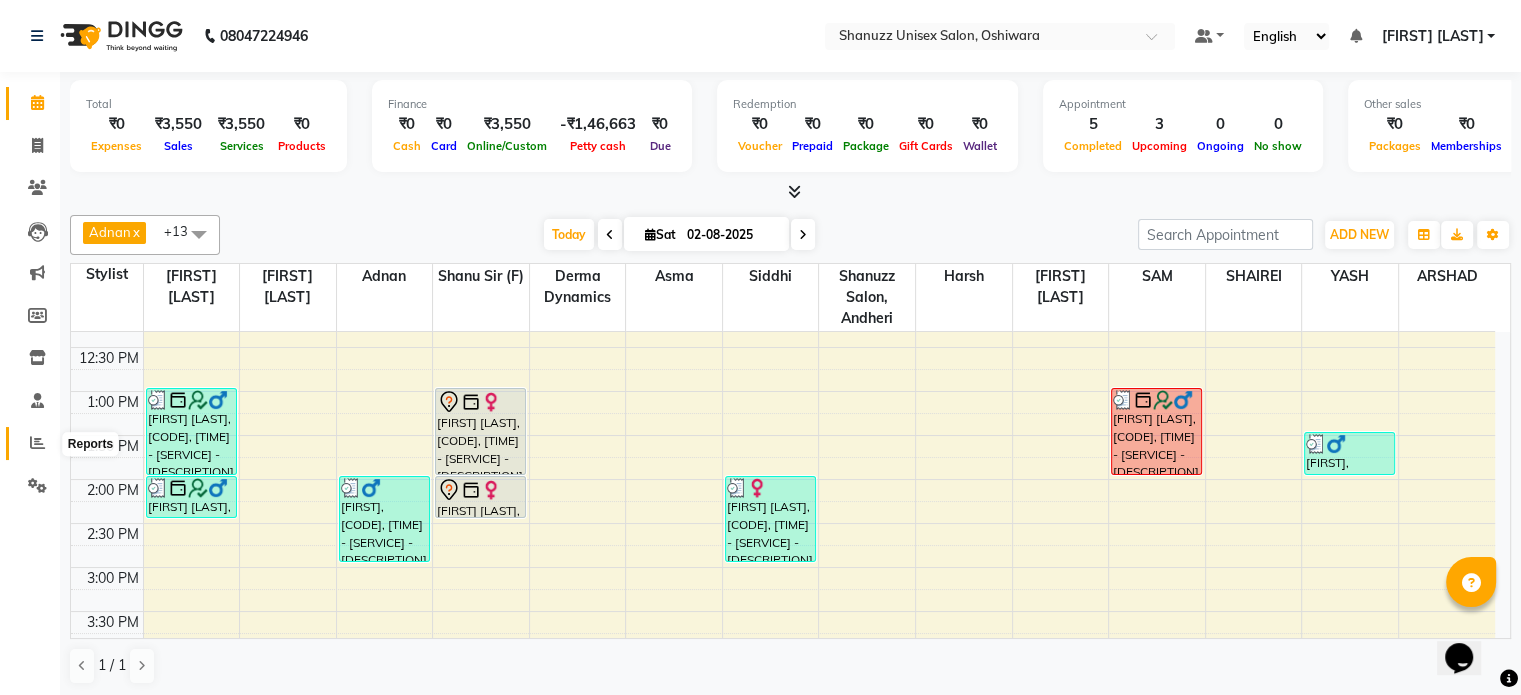 click 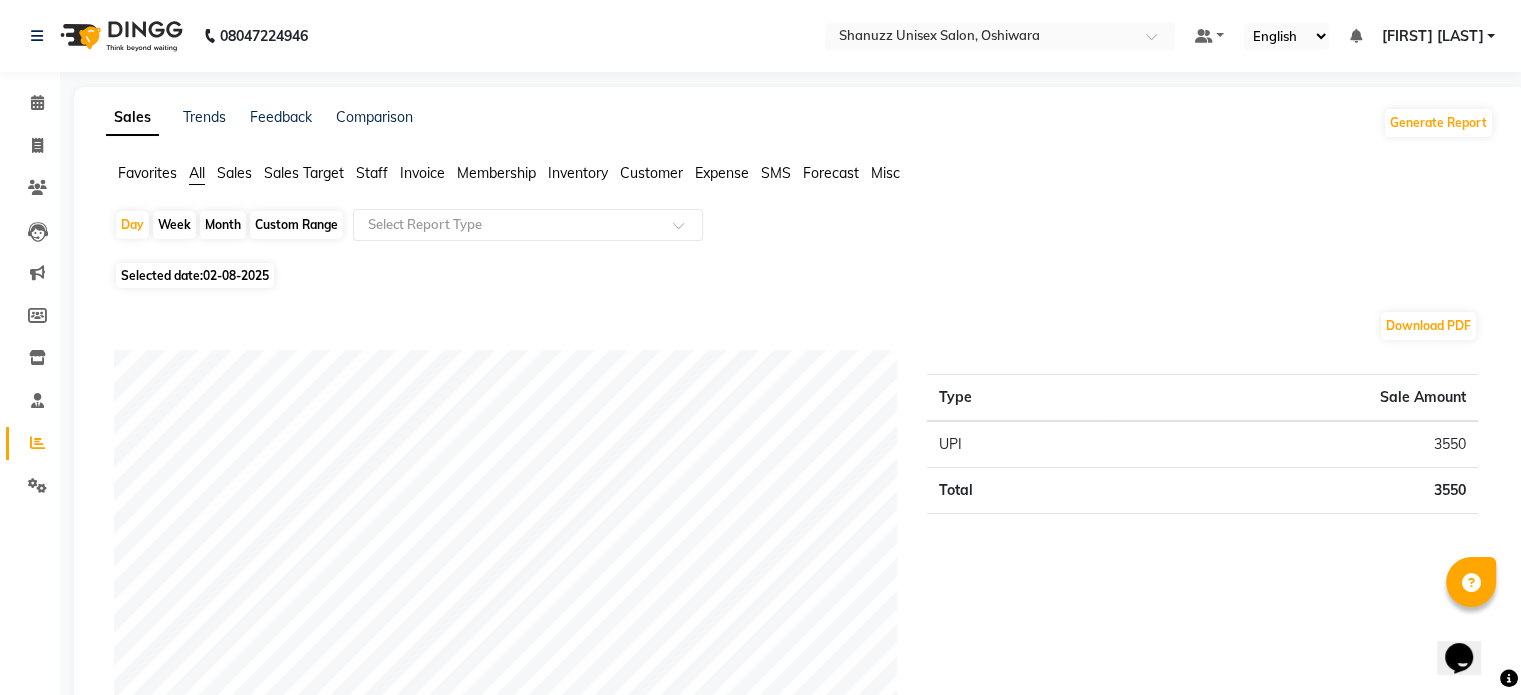 click on "Month" 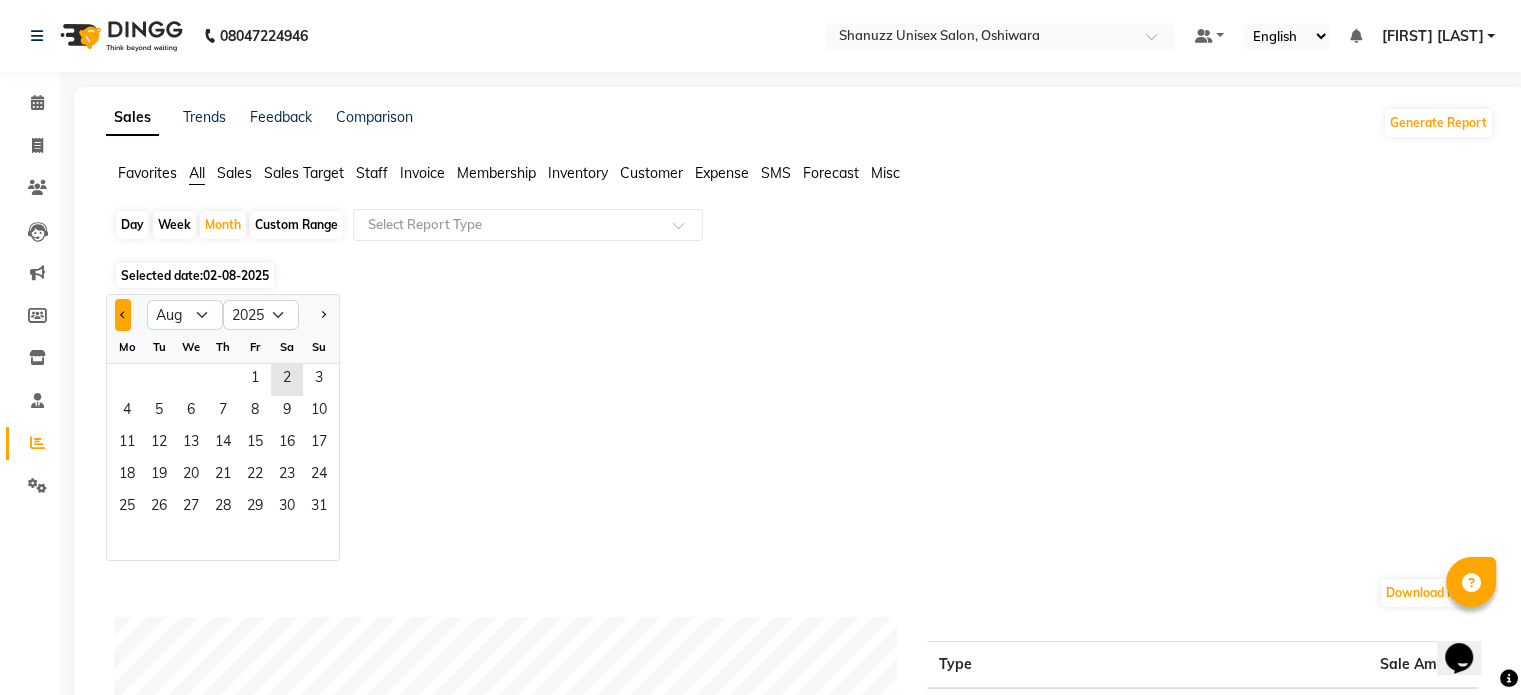 click 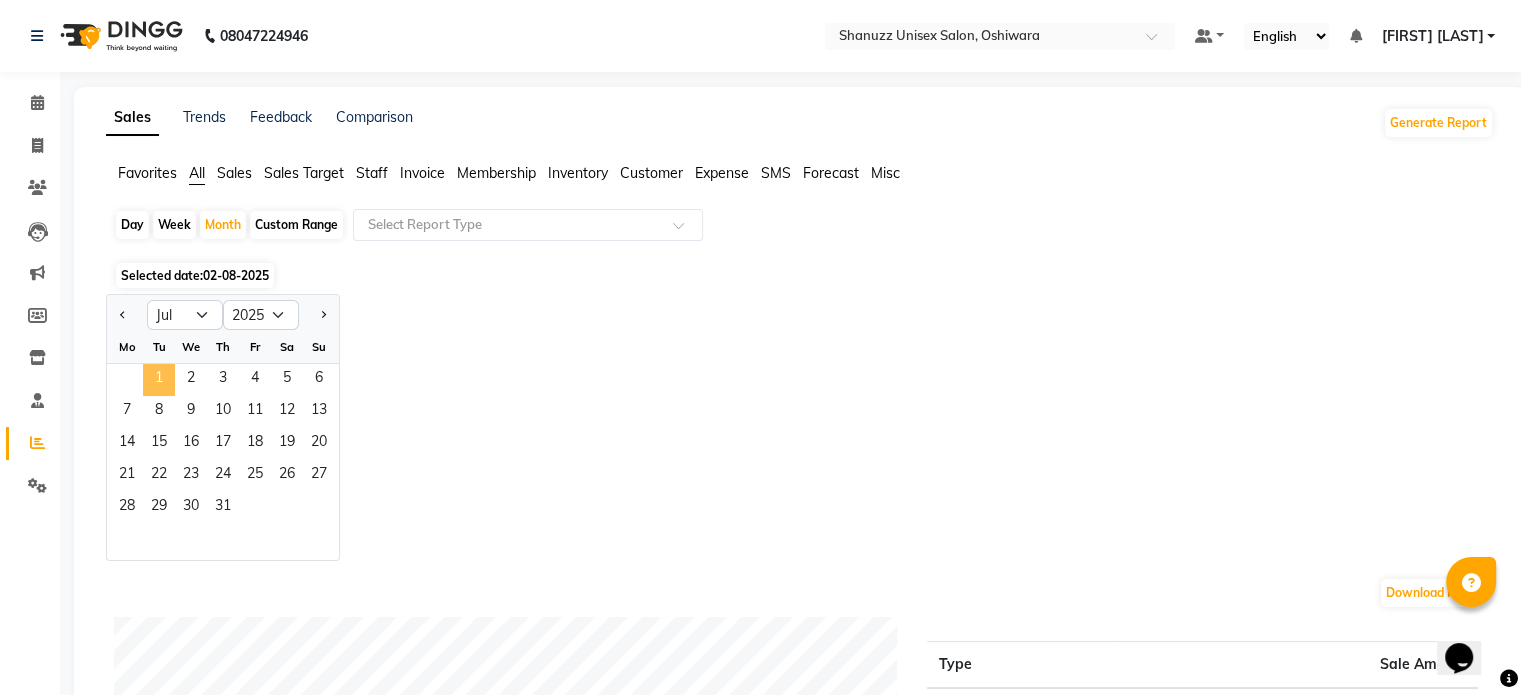 click on "1" 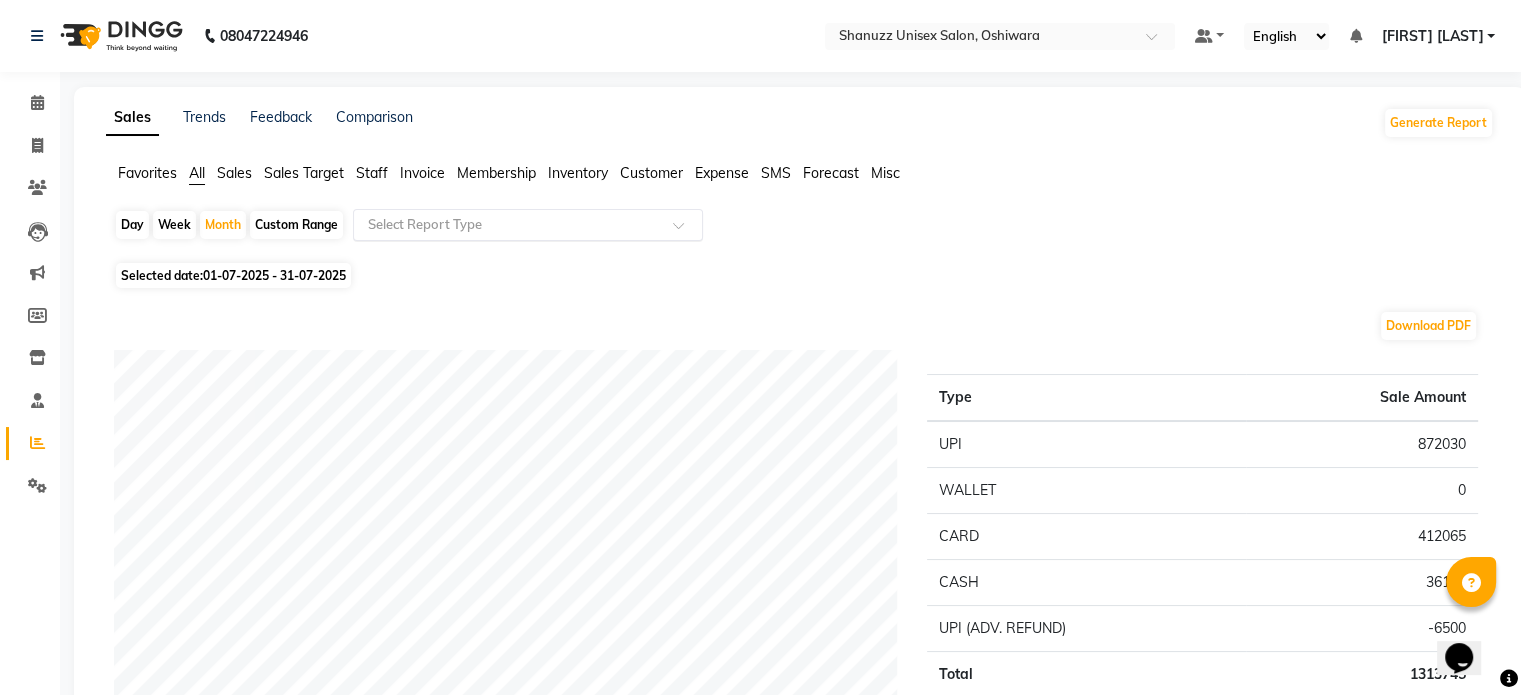 click 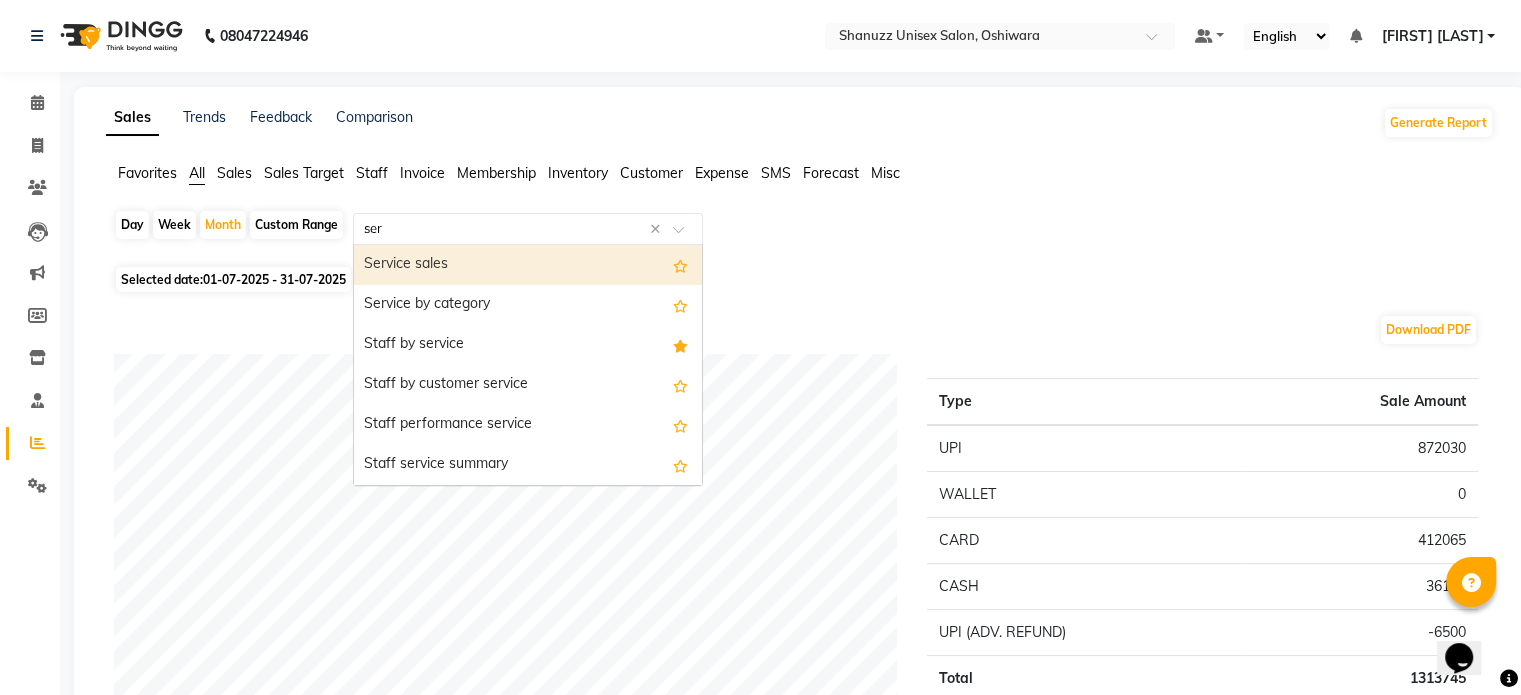 type on "serv" 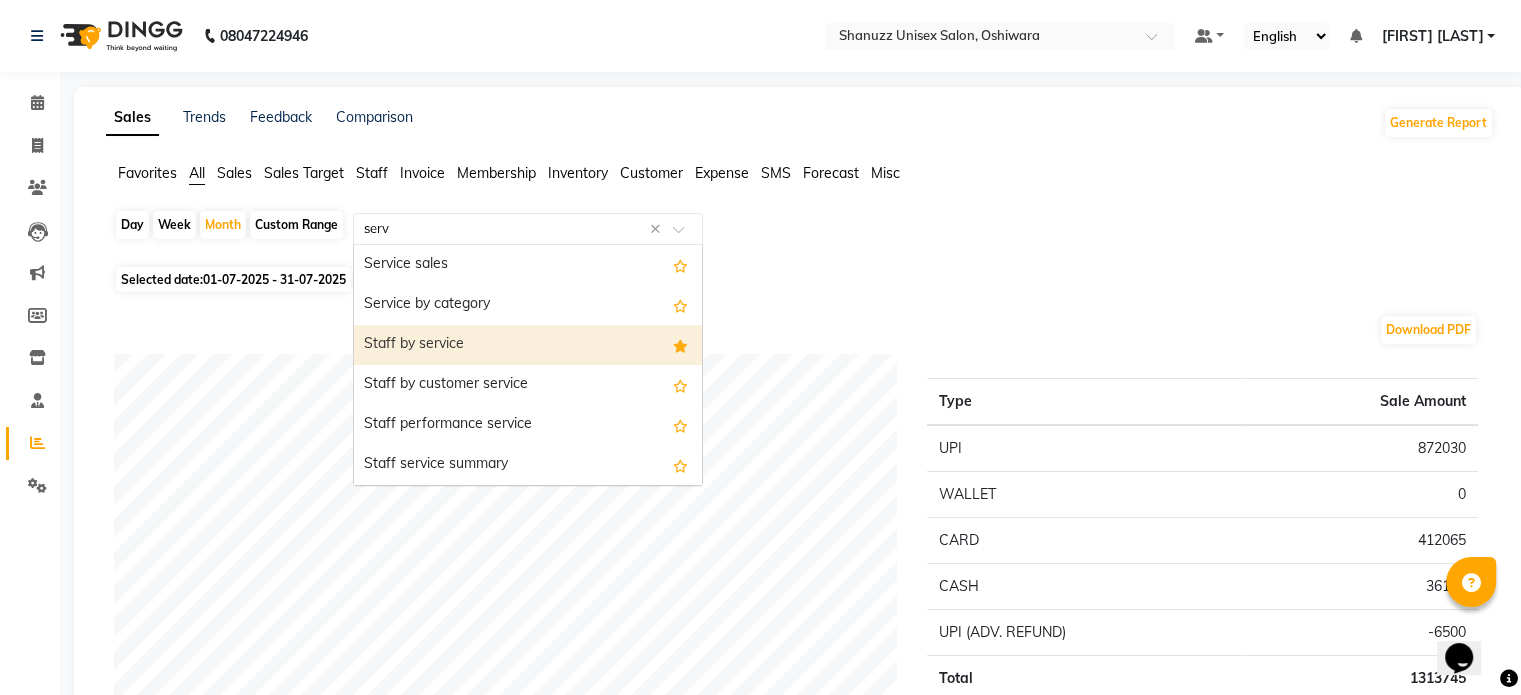 click on "Staff by service" at bounding box center (528, 345) 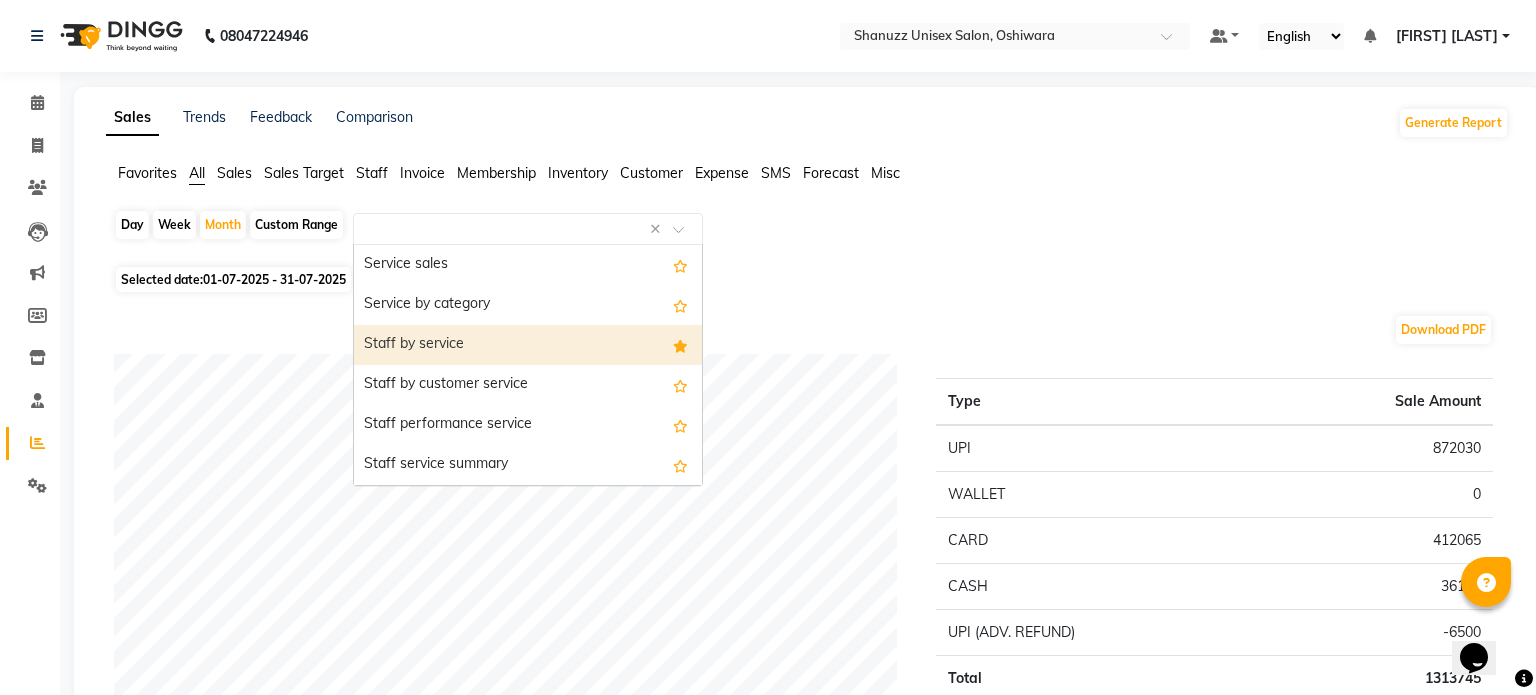 select on "filtered_report" 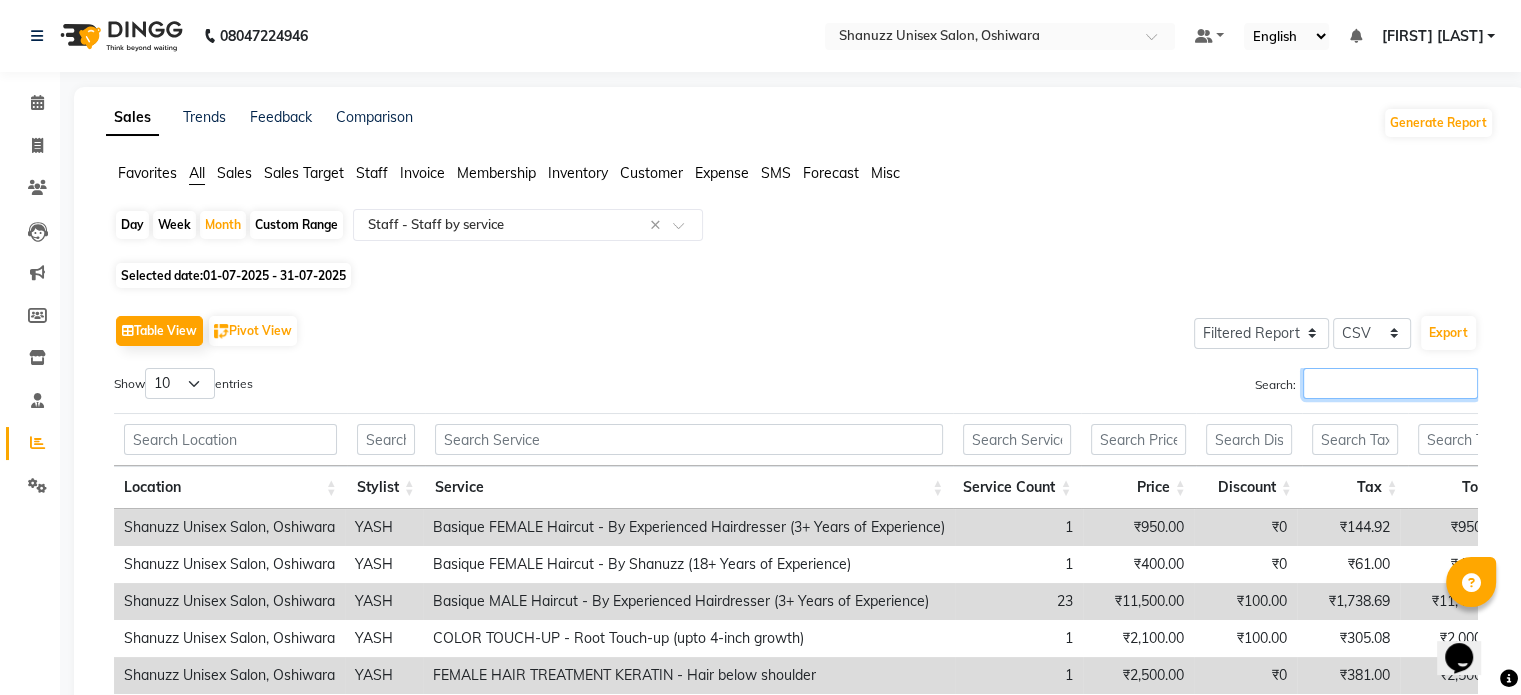 click on "Search:" at bounding box center [1390, 383] 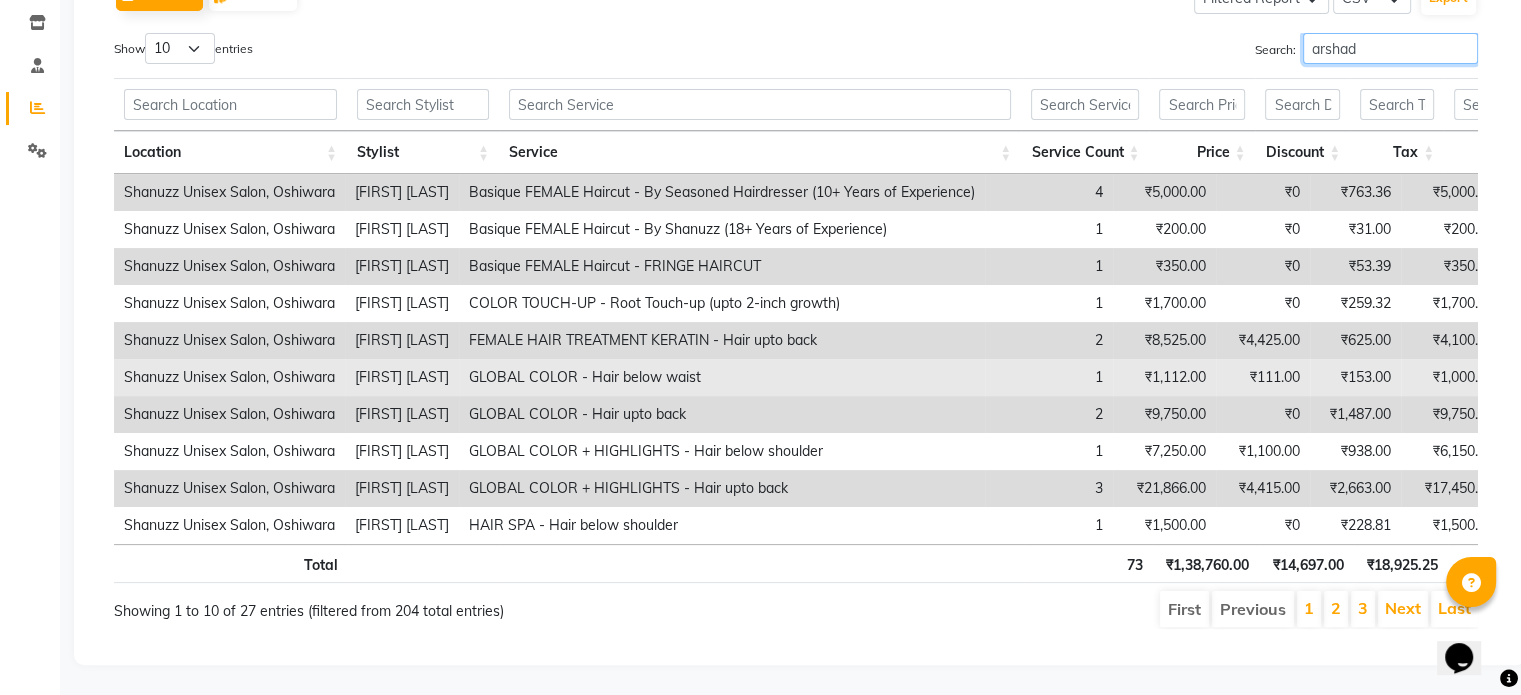 scroll, scrollTop: 362, scrollLeft: 0, axis: vertical 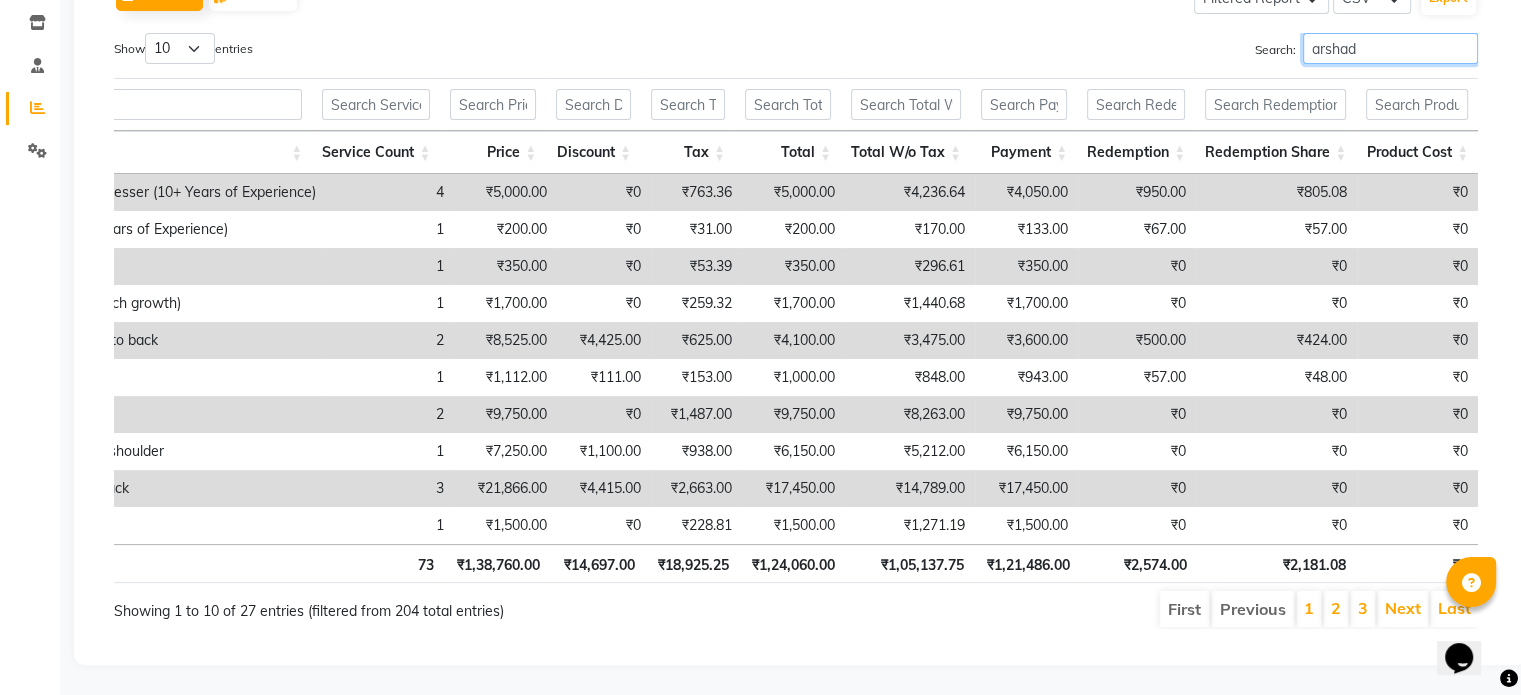 click on "arshad" at bounding box center [1390, 48] 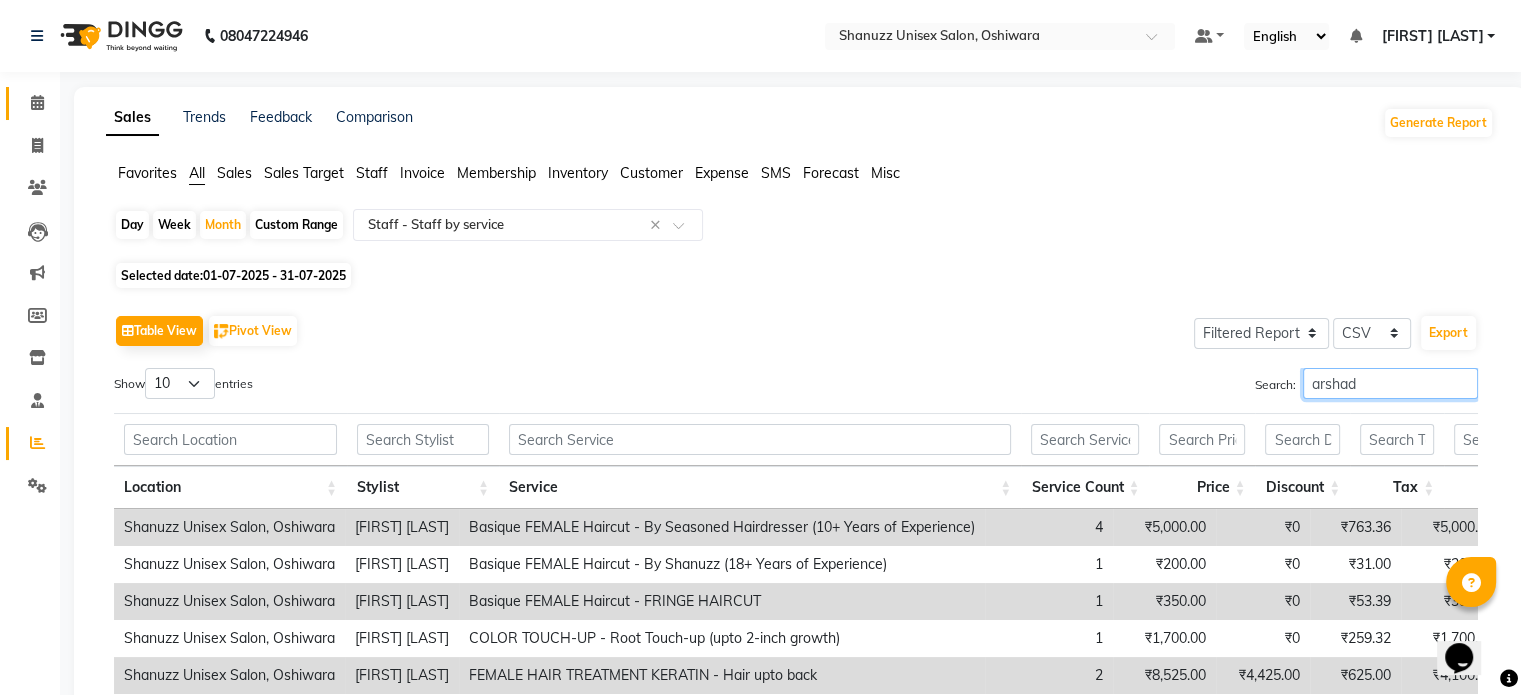type on "arshad" 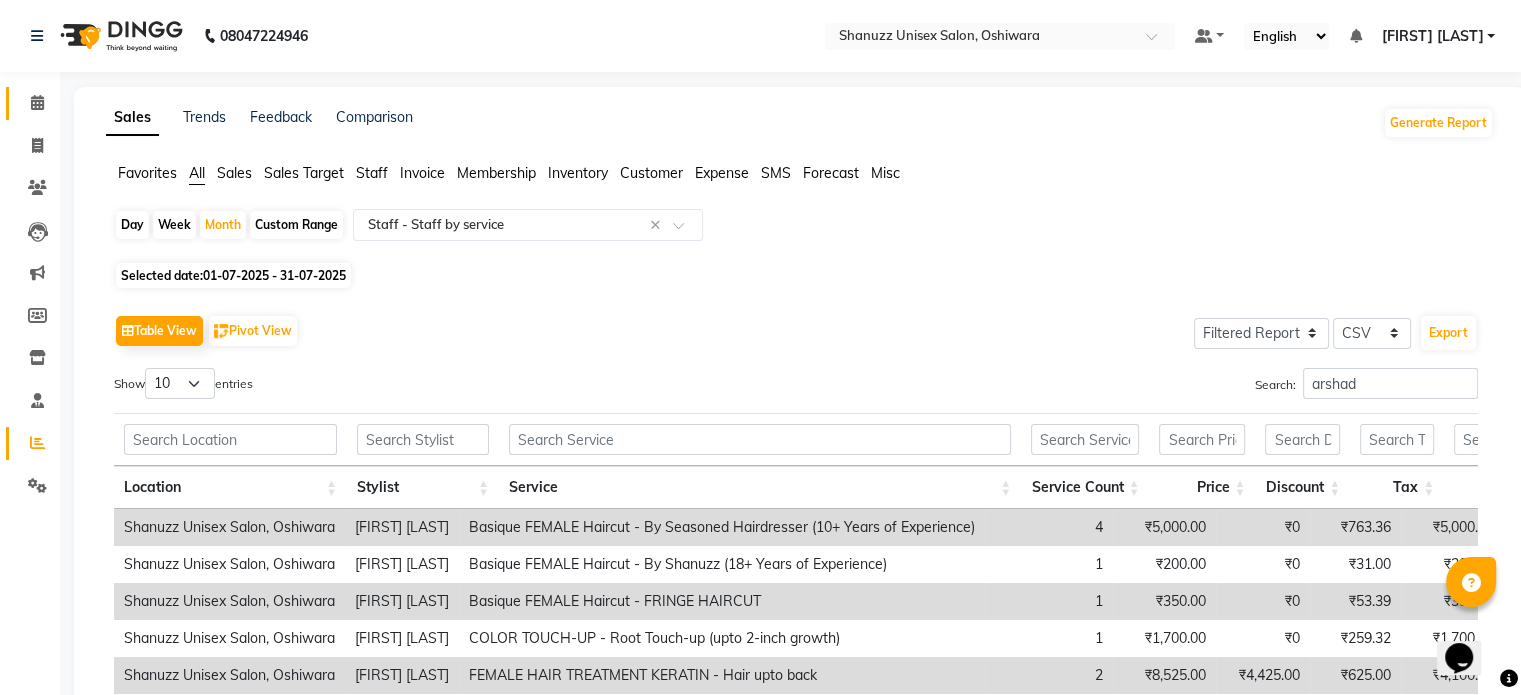 click 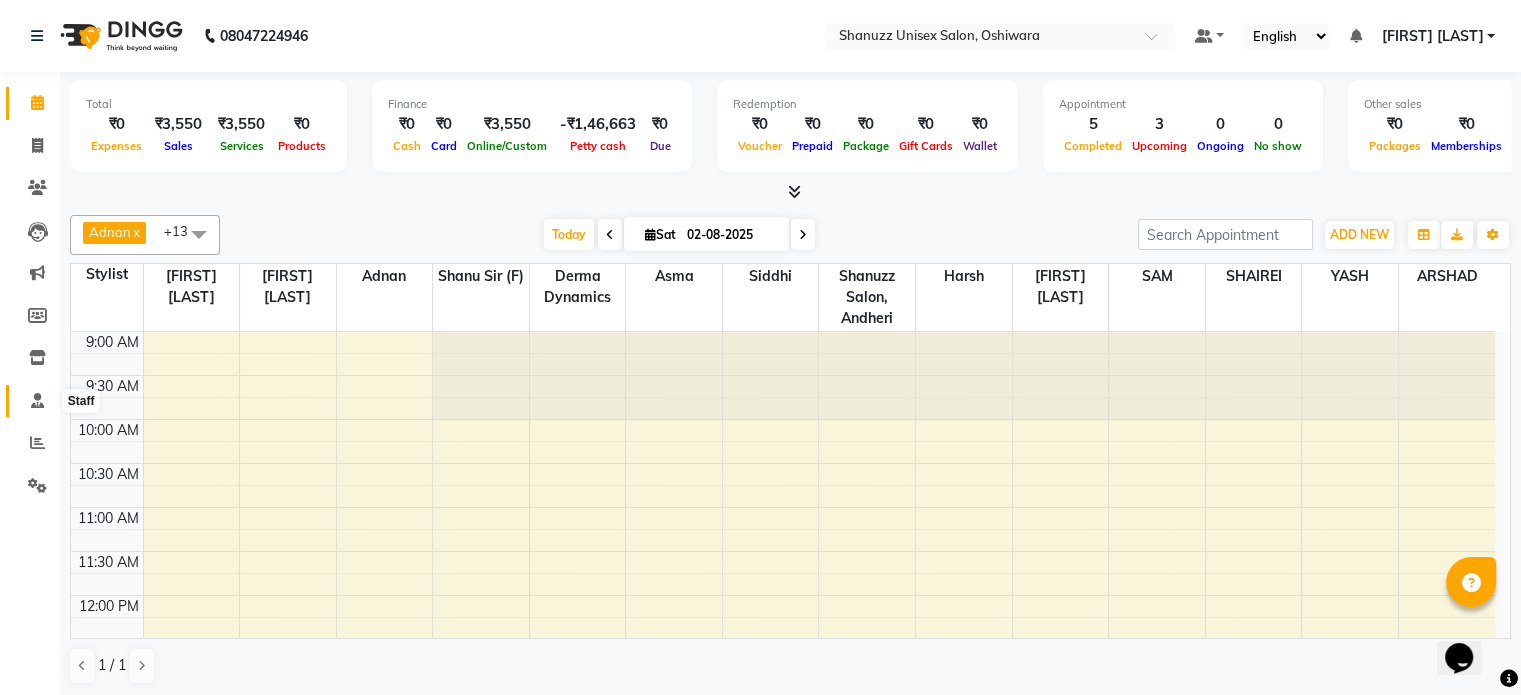 click 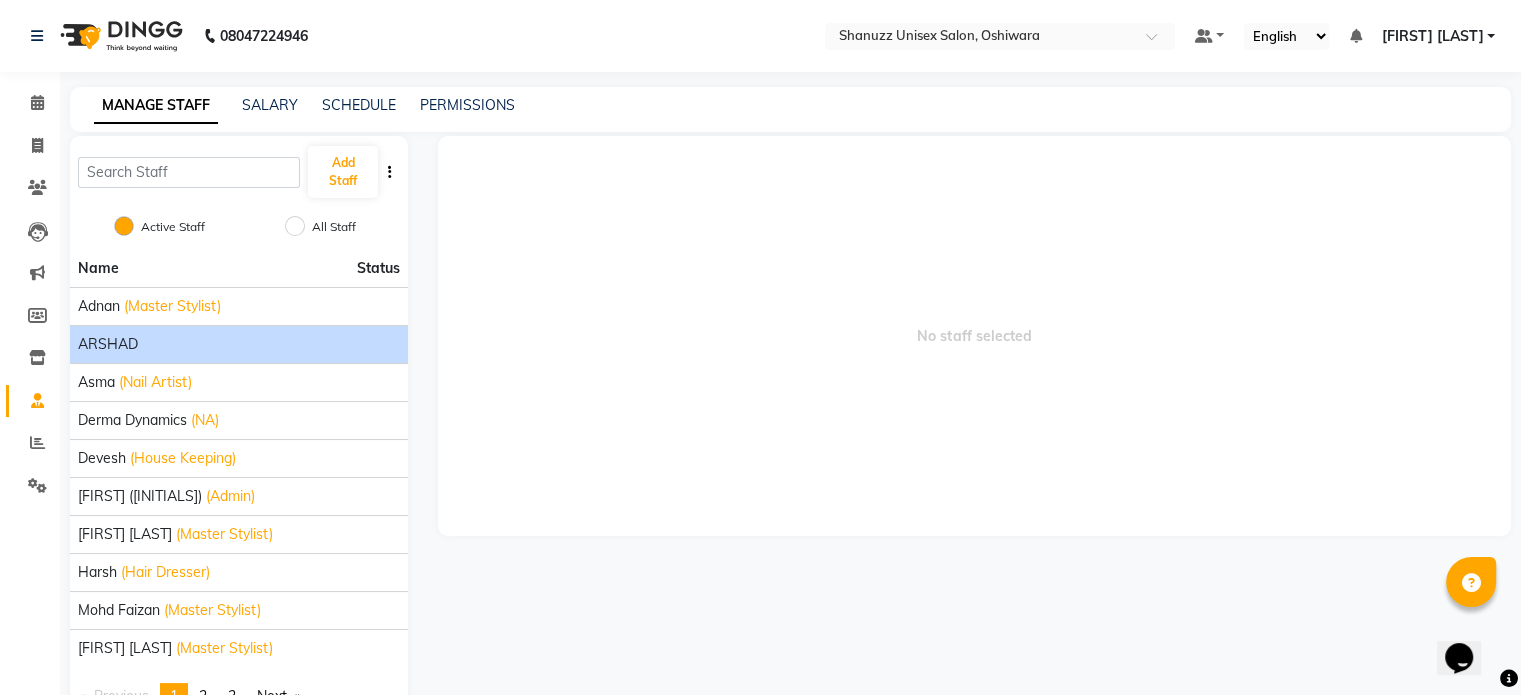 click on "ARSHAD" 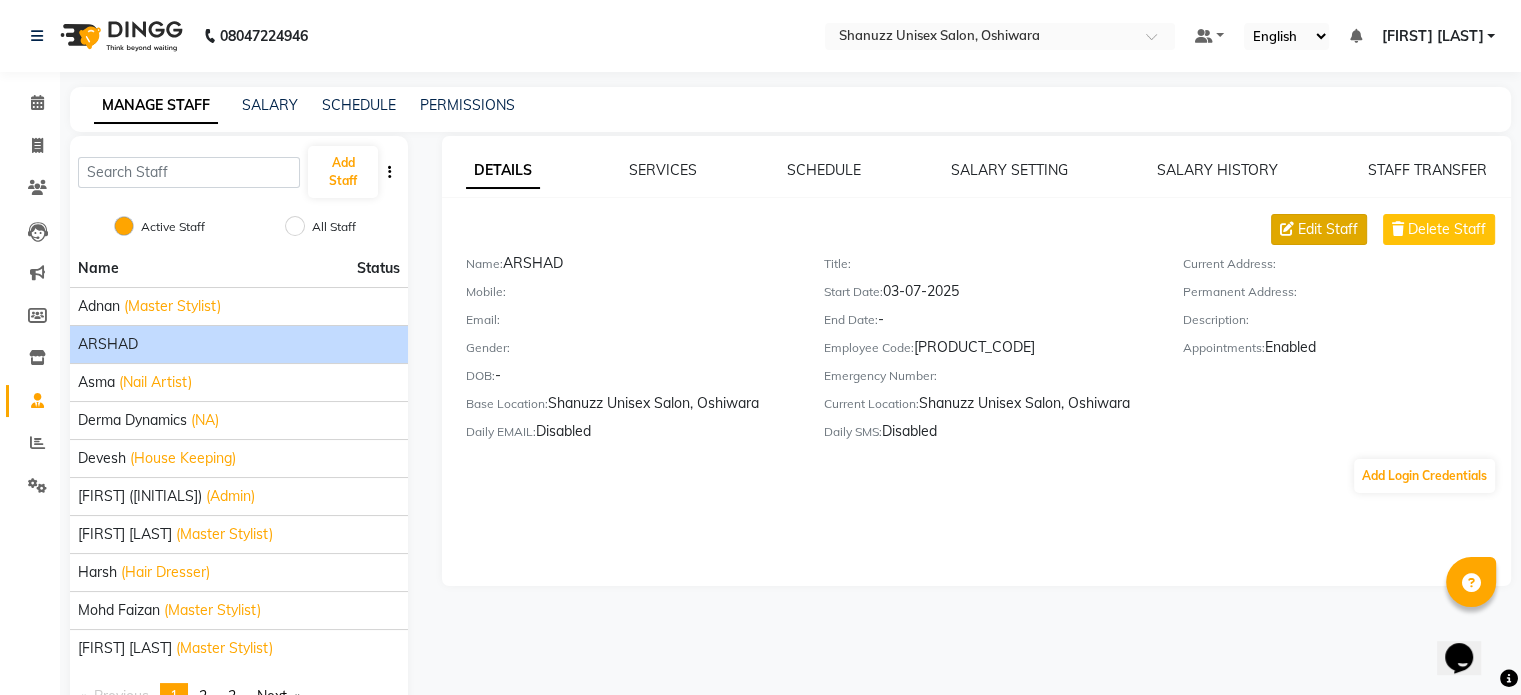 click on "Edit Staff" 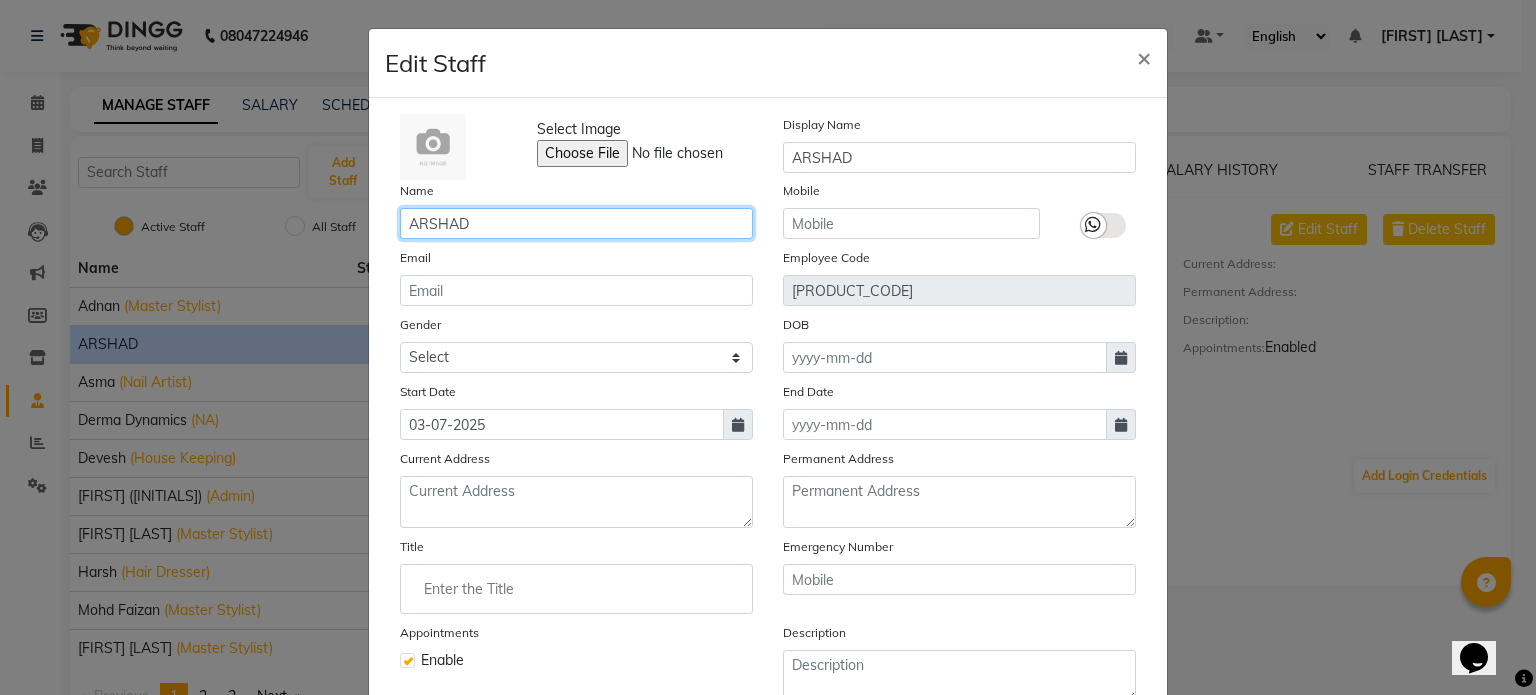 click on "ARSHAD" 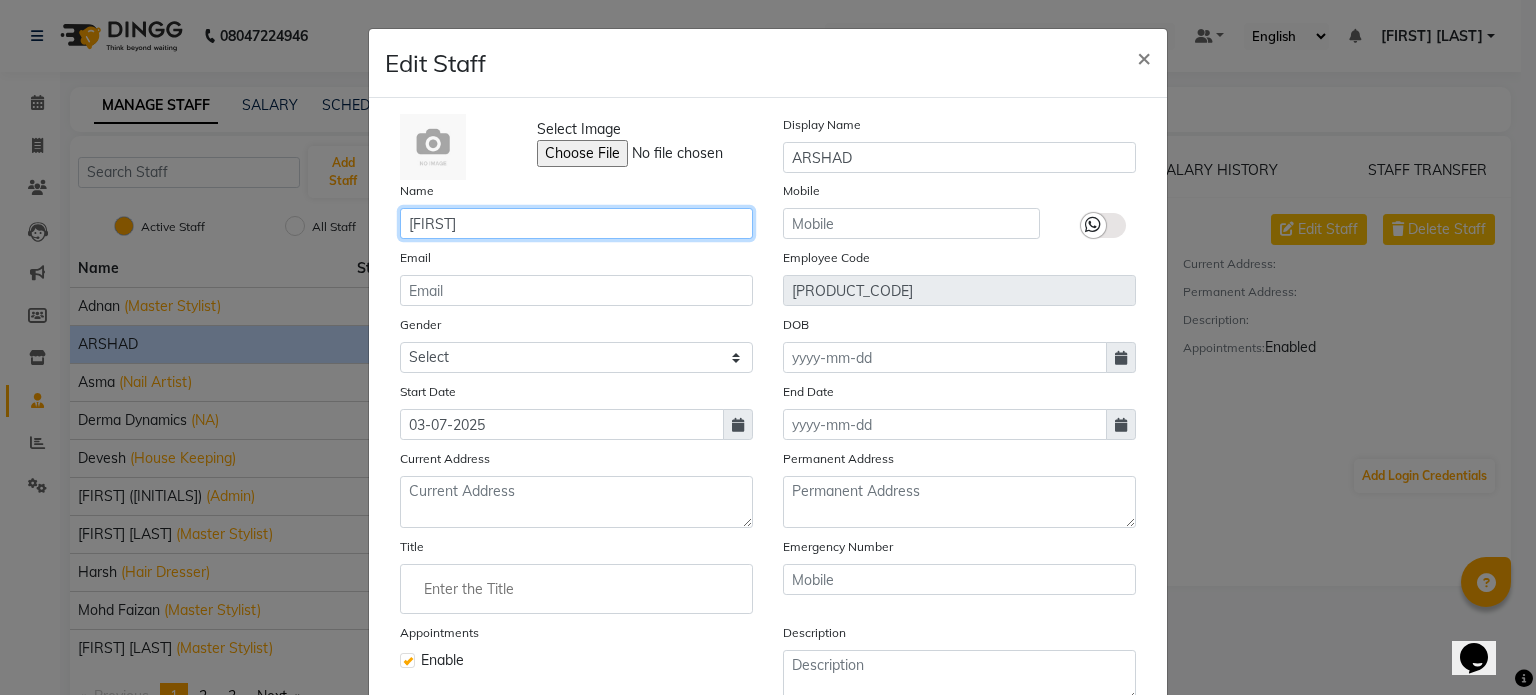 type on "[FIRST]" 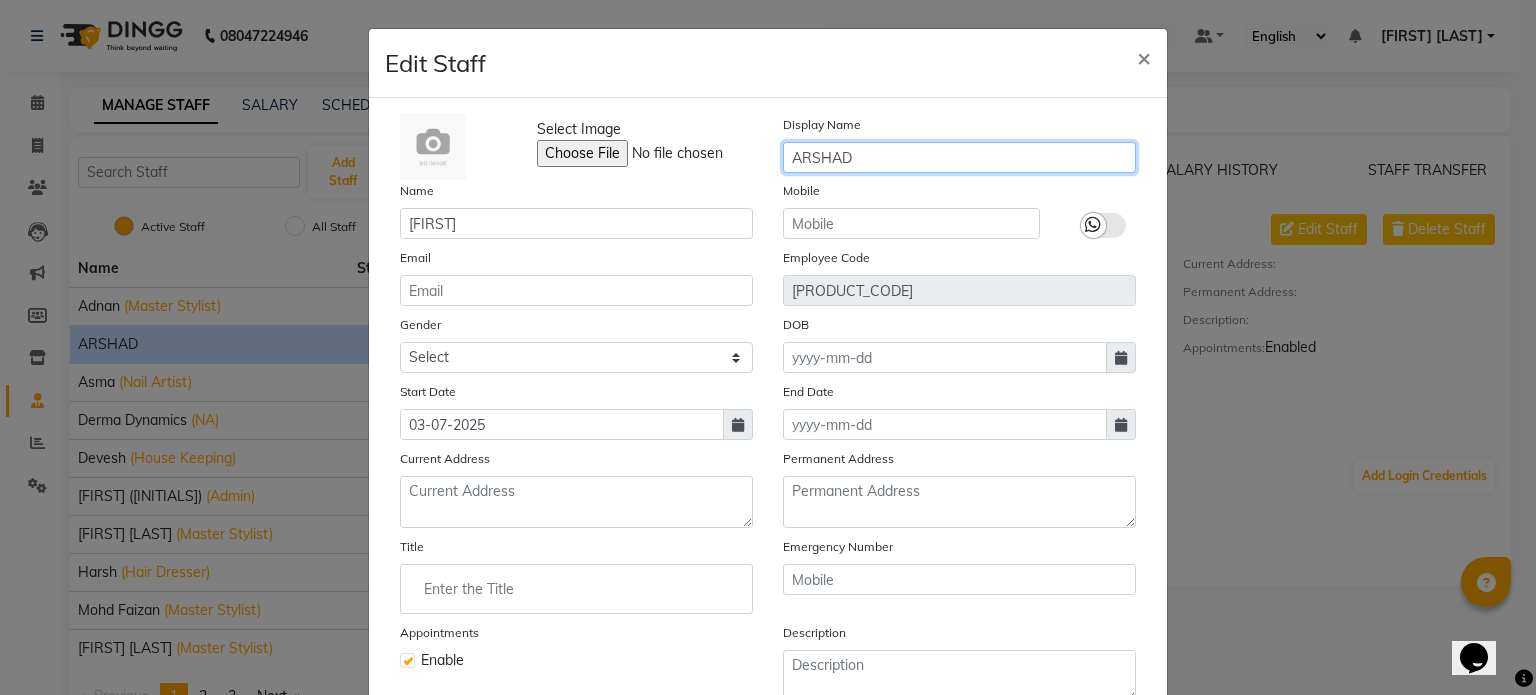 click on "ARSHAD" 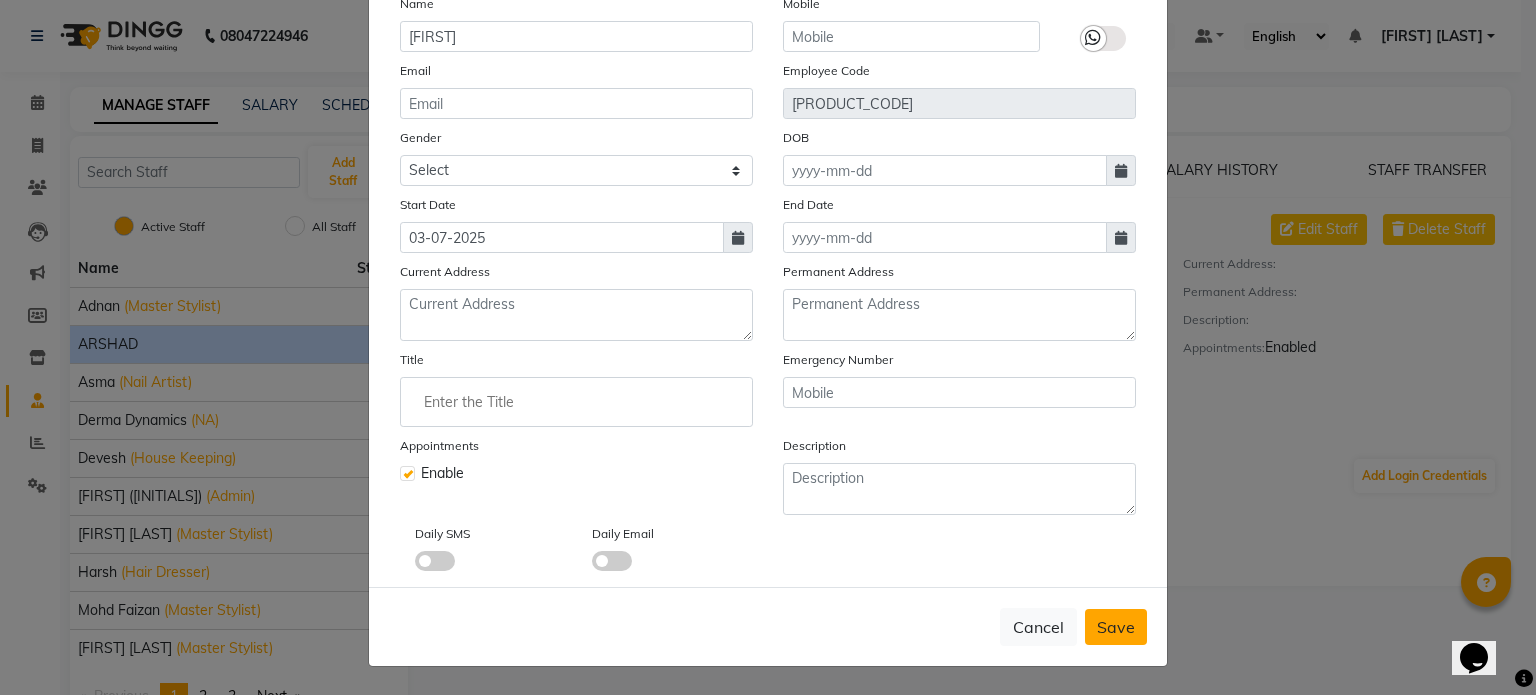 type on "[FIRST]" 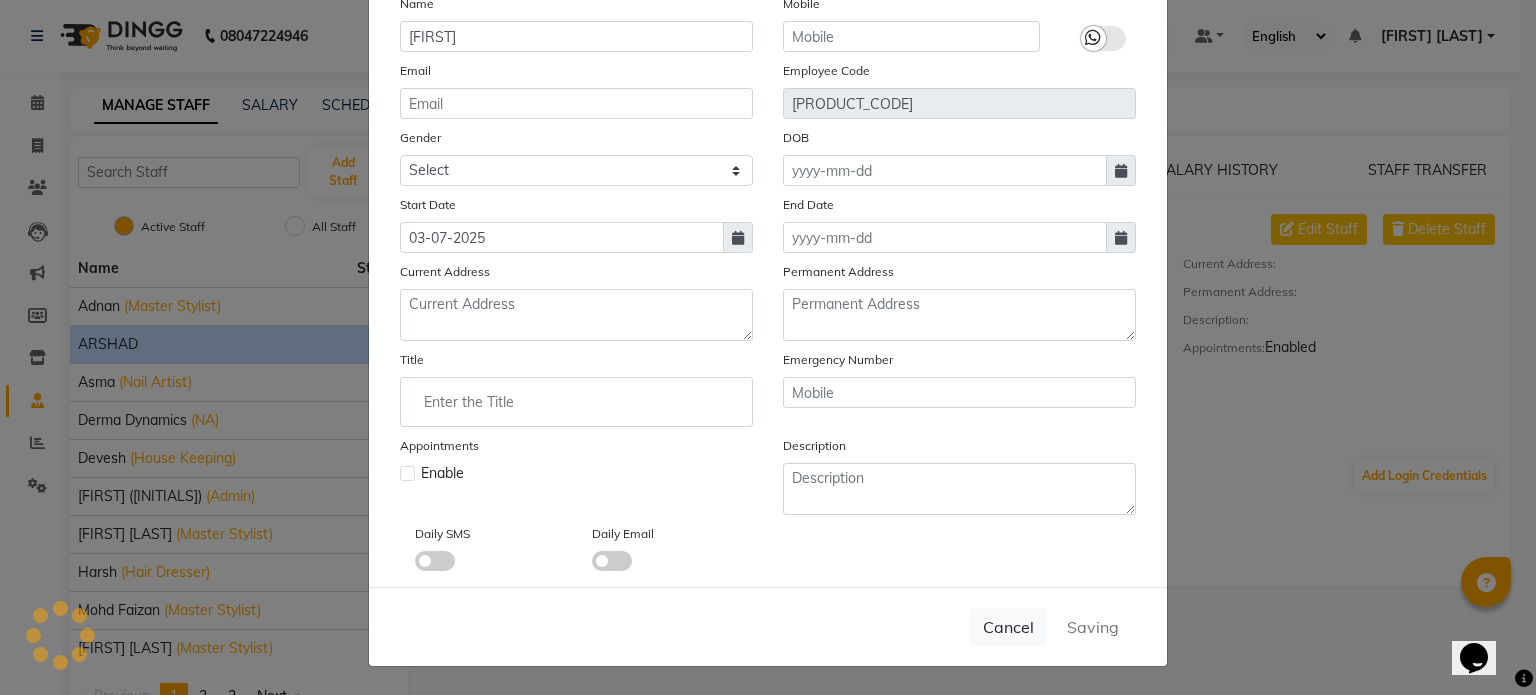 type 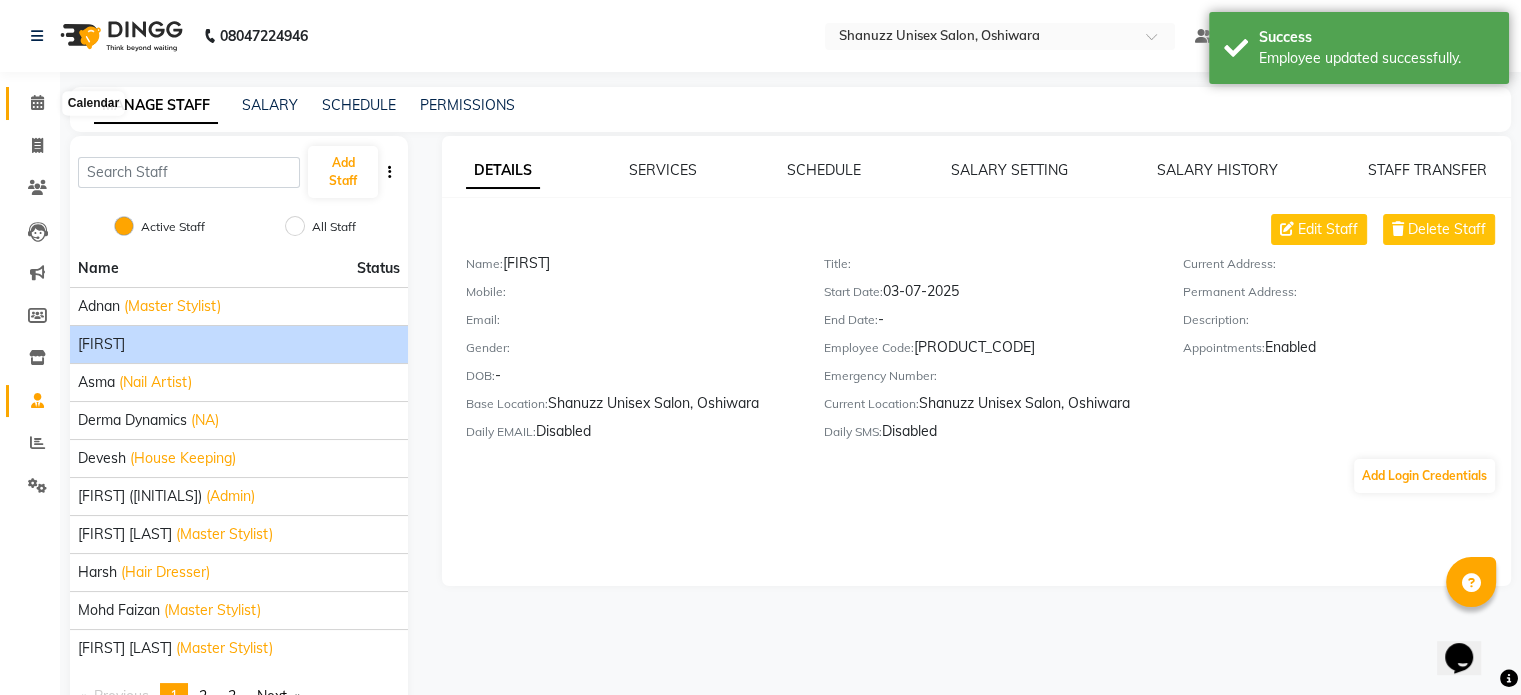 click 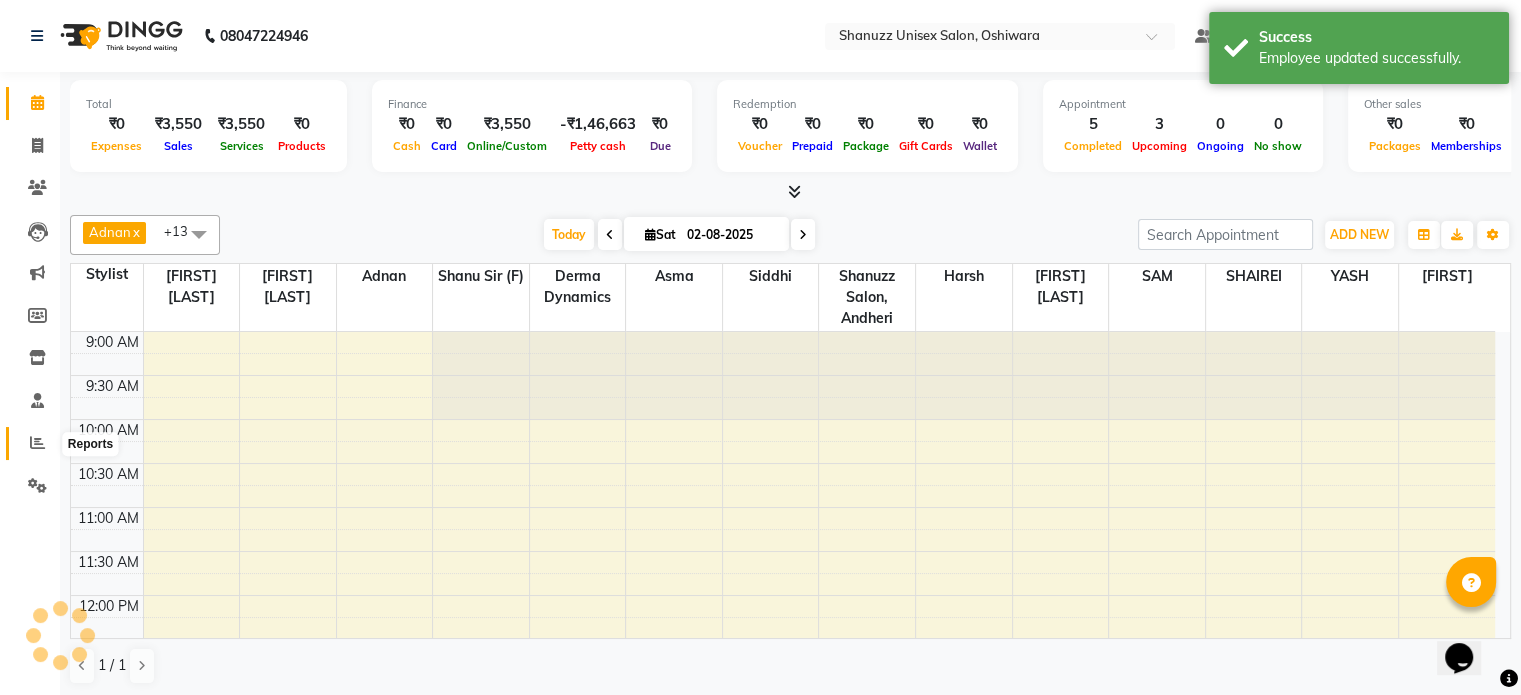 click 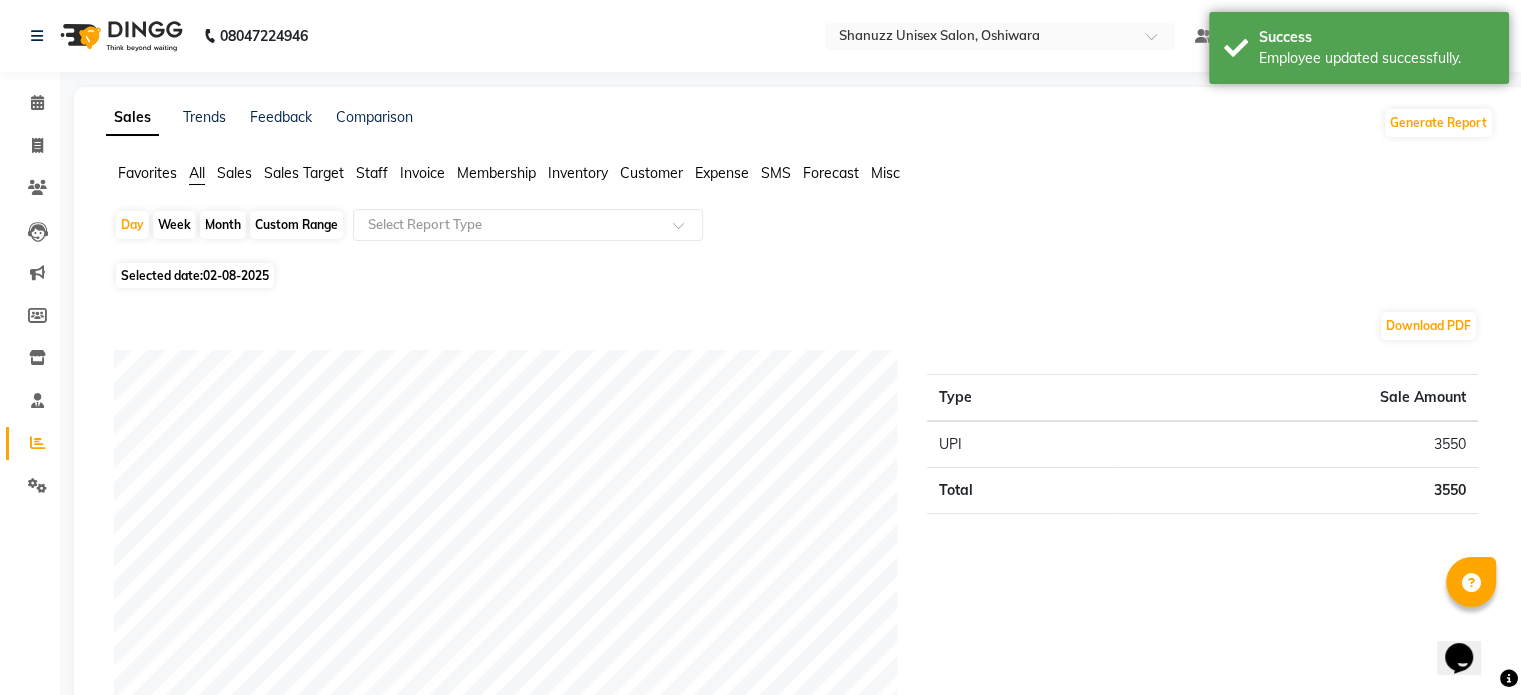 click on "Month" 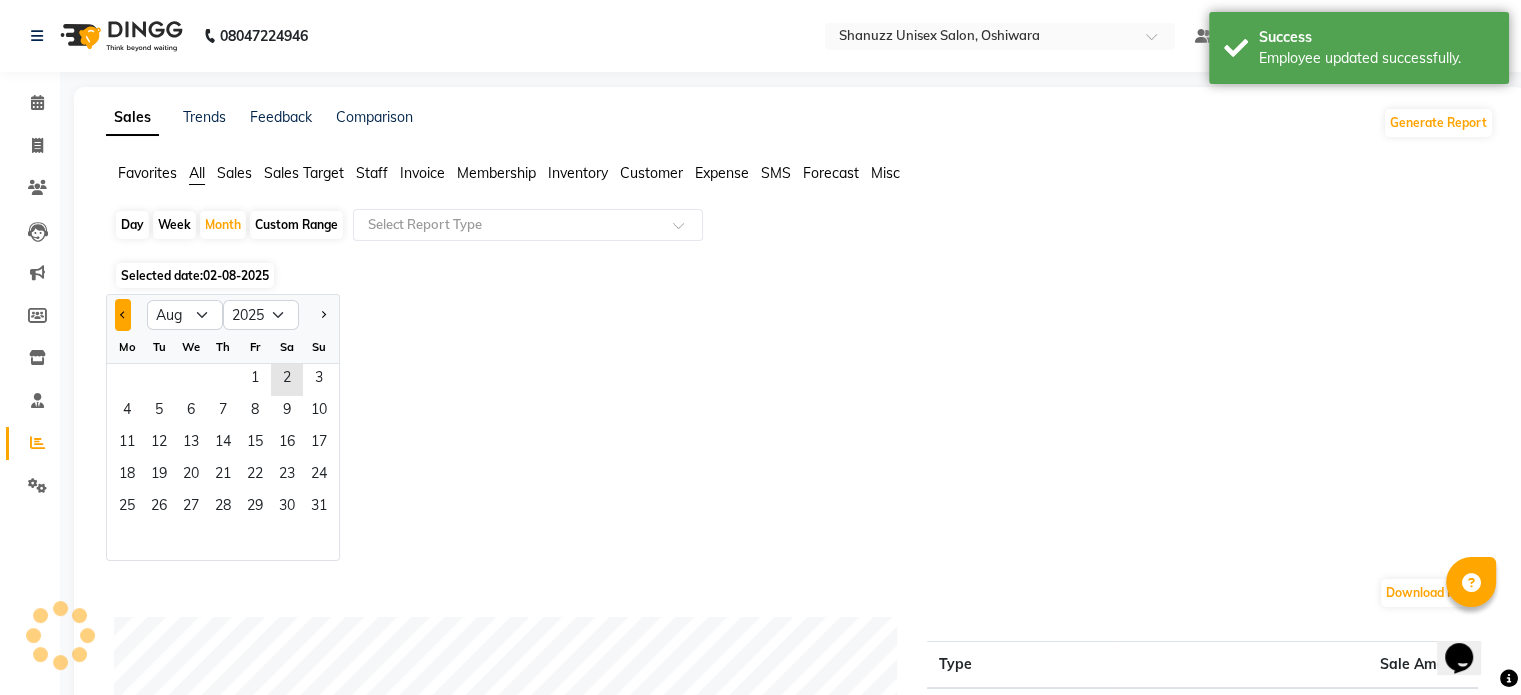 click 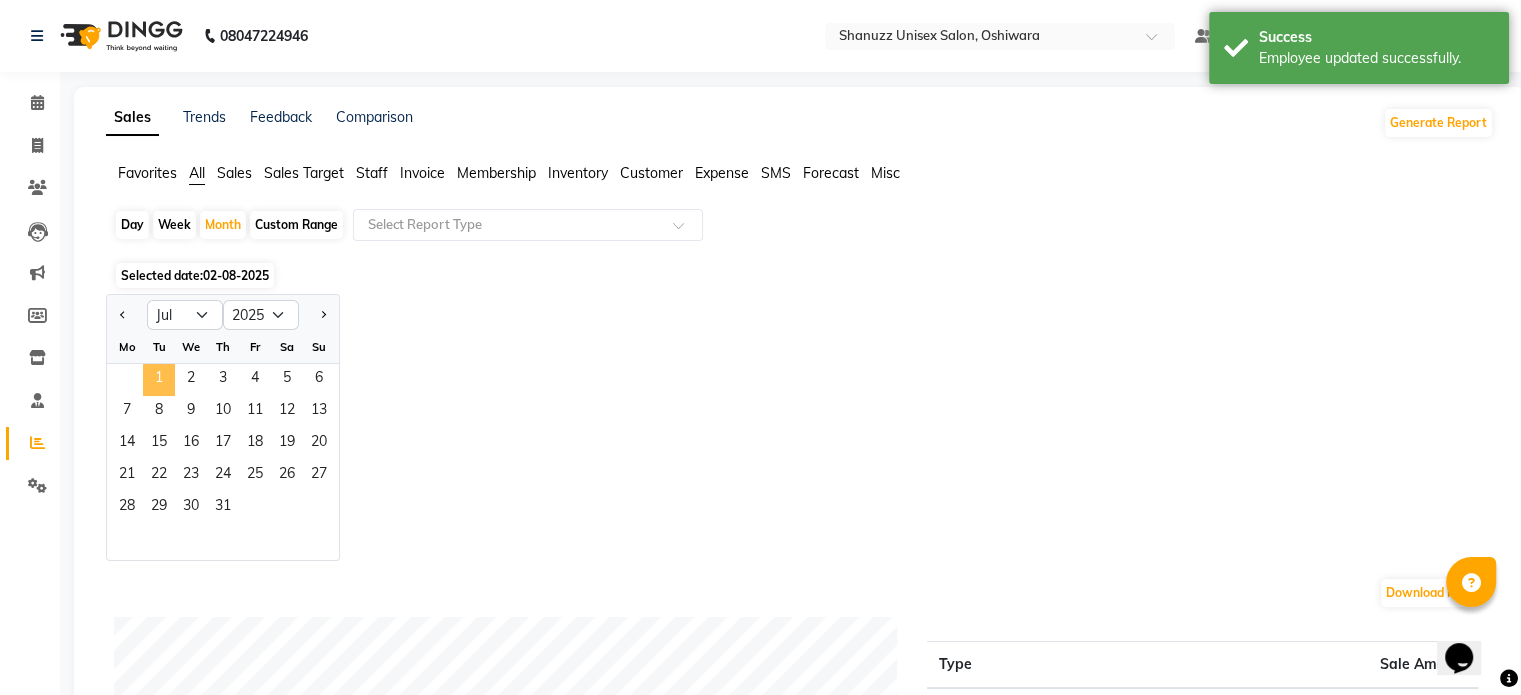 click on "1" 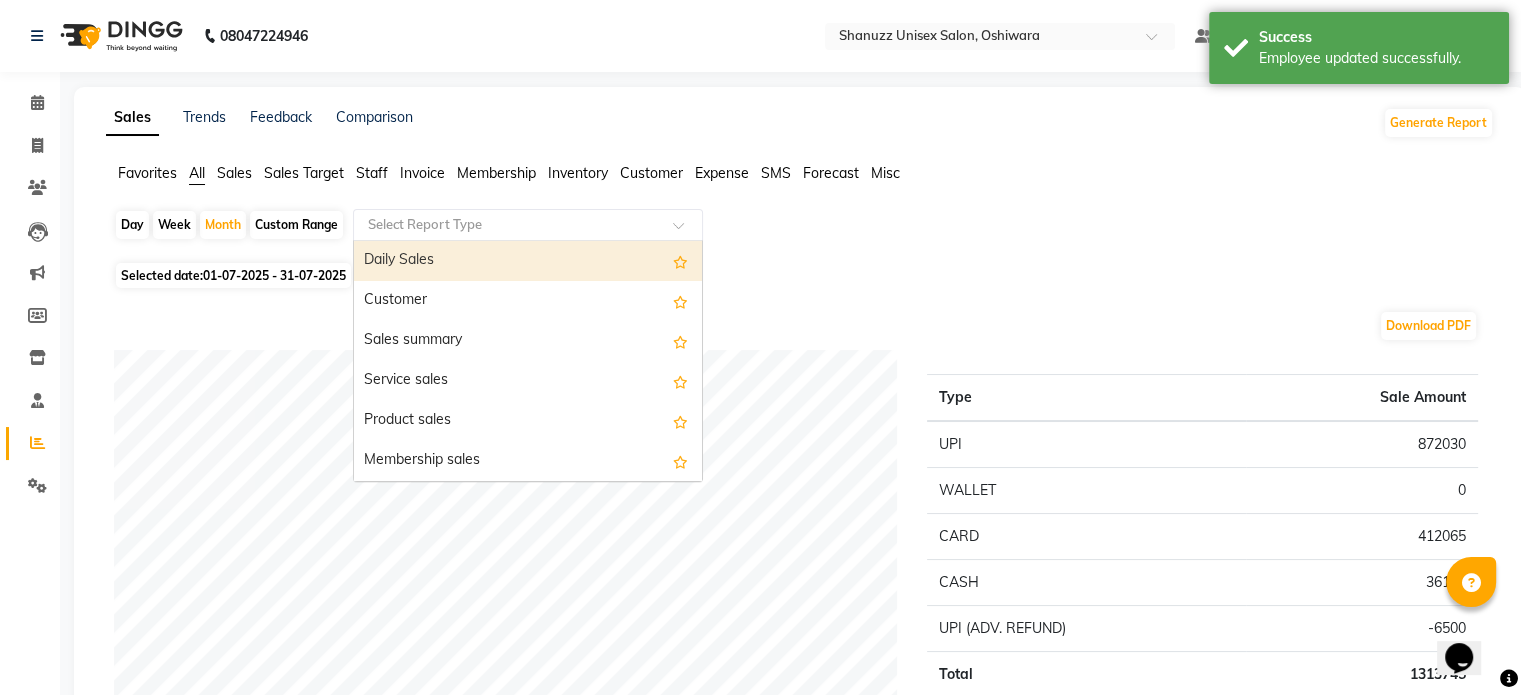 click 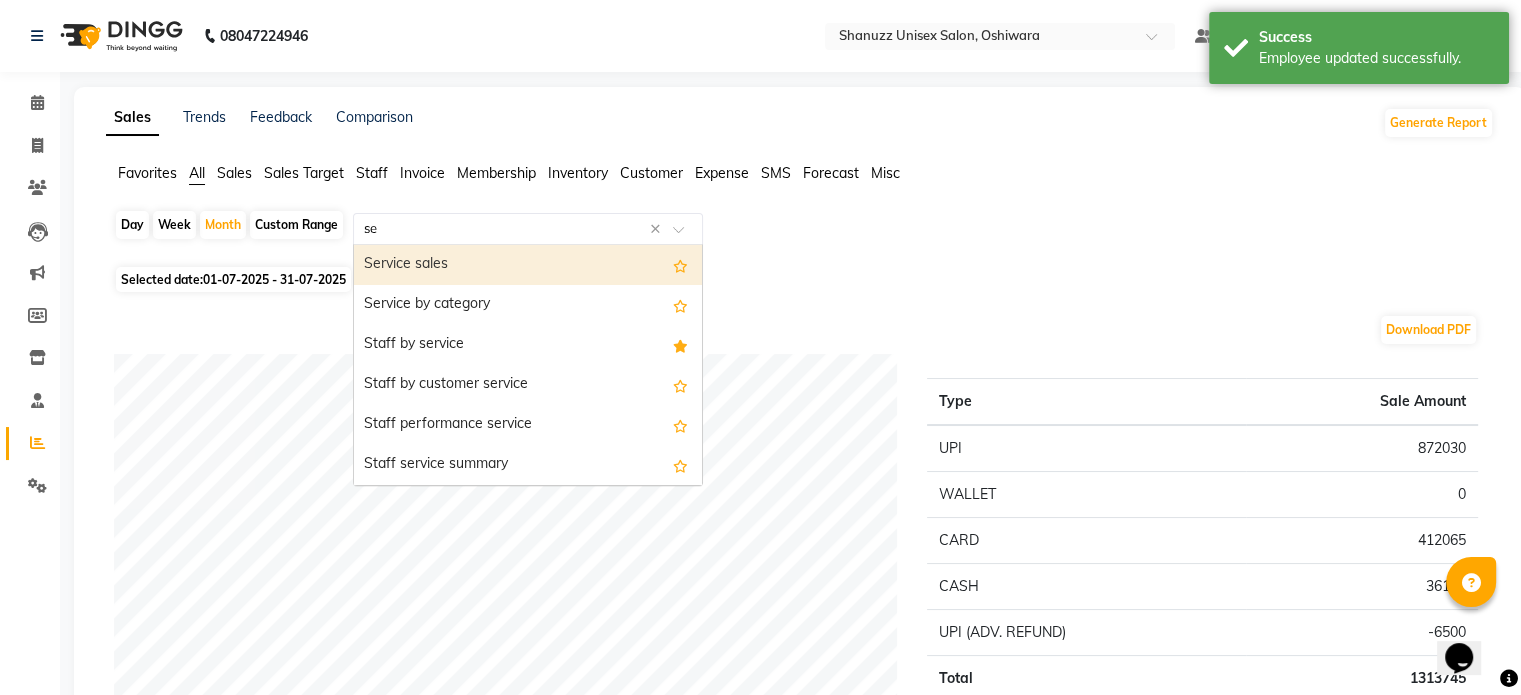 type on "ser" 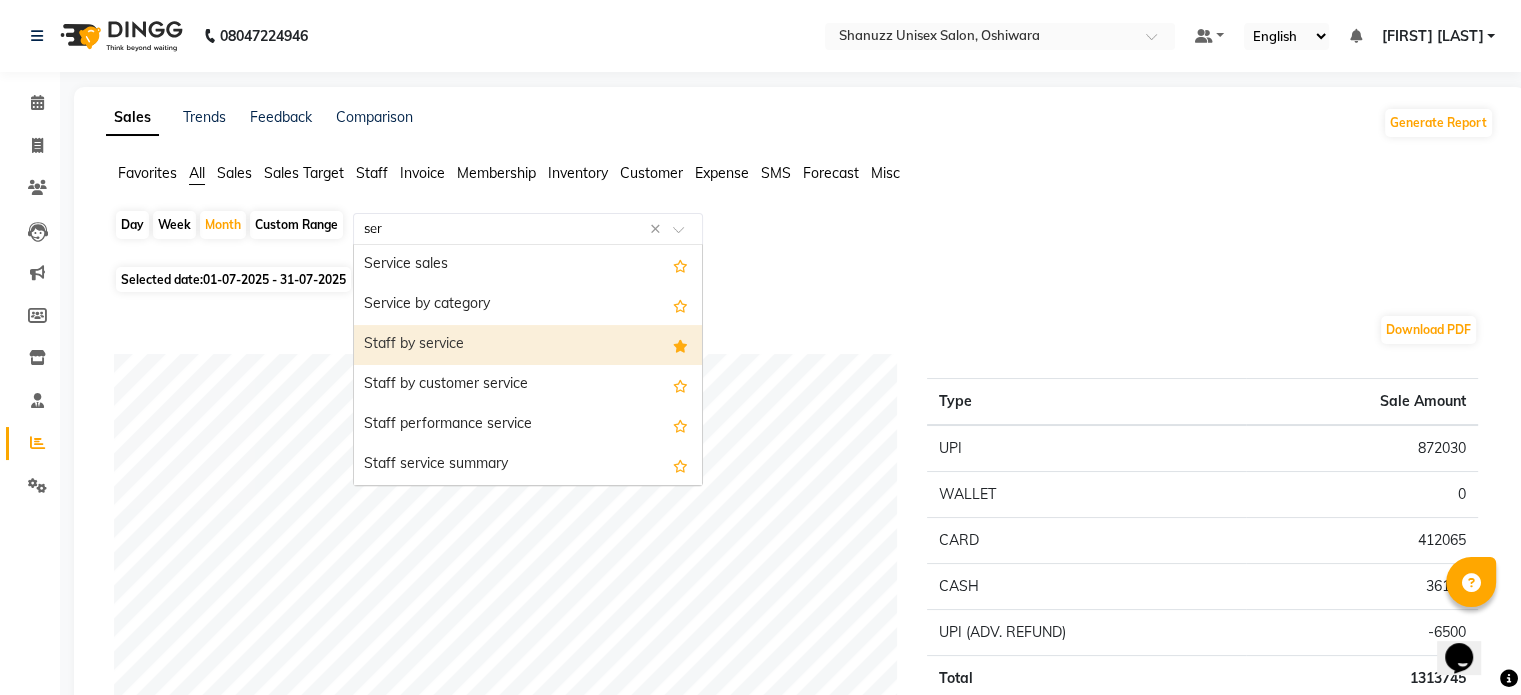 click on "Staff by service" at bounding box center [528, 345] 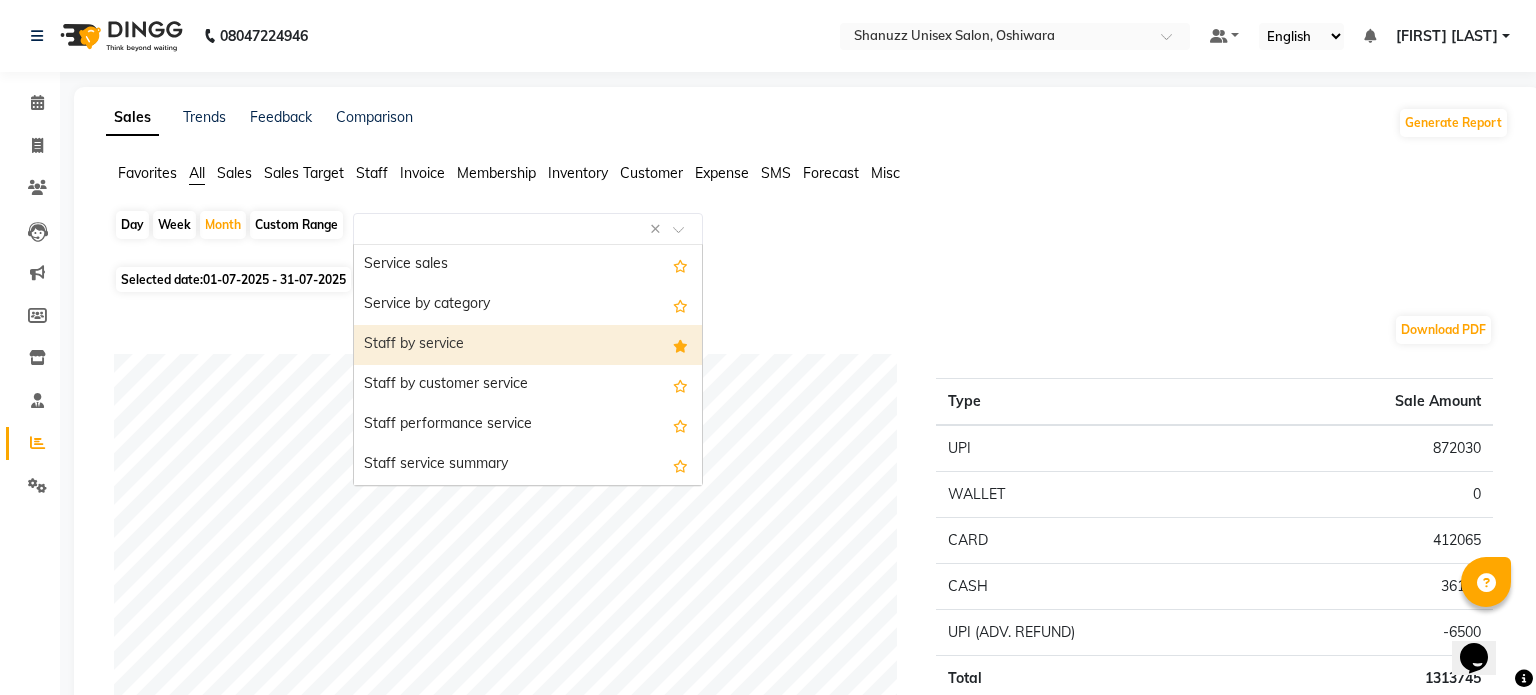 select on "filtered_report" 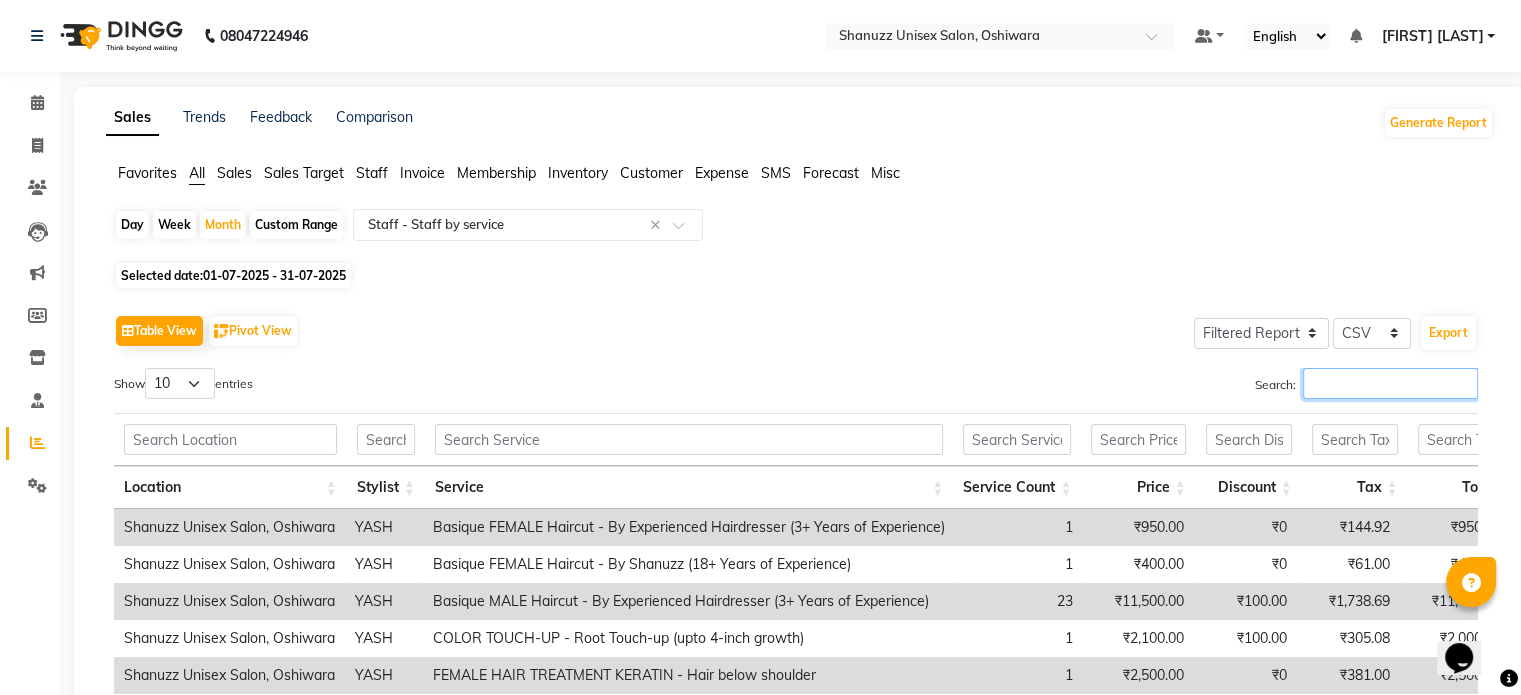 click on "Search:" at bounding box center (1390, 383) 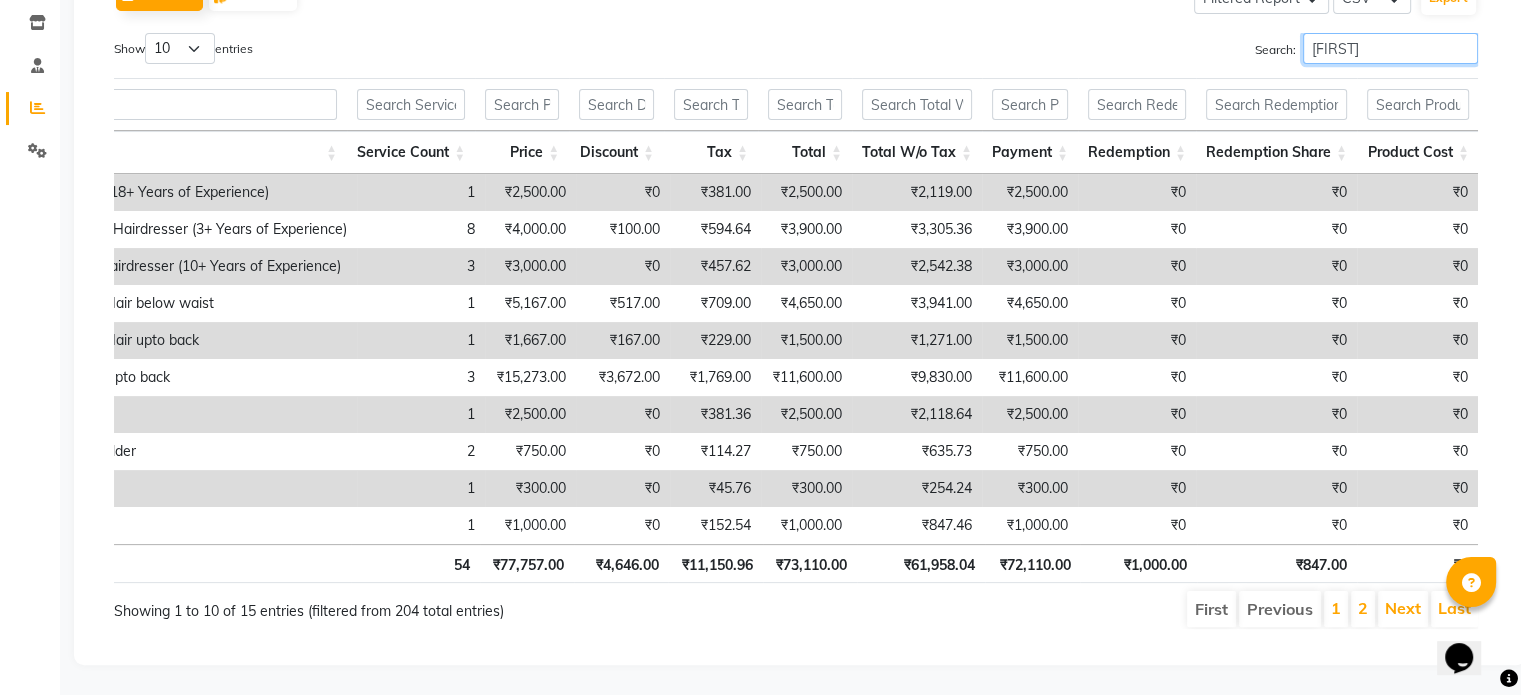 type on "[FIRST]" 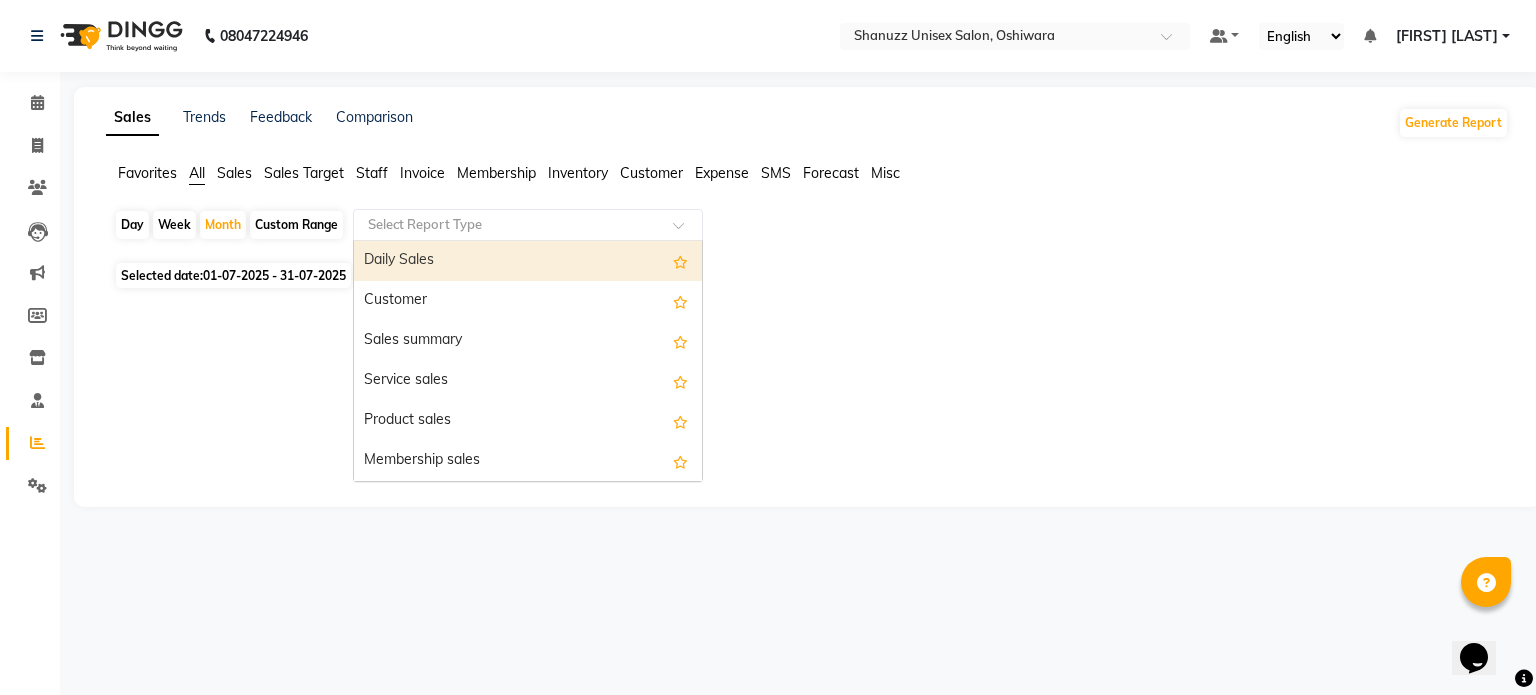click 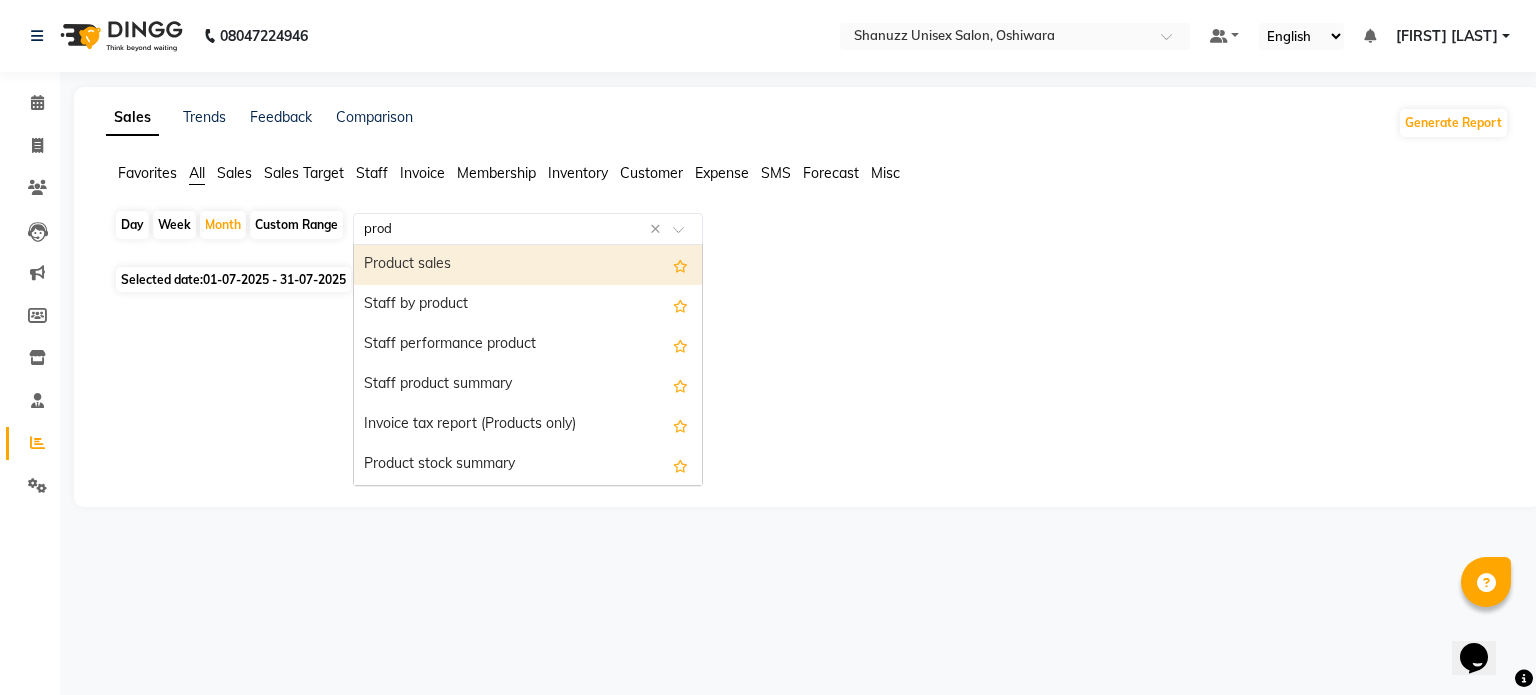 type on "produ" 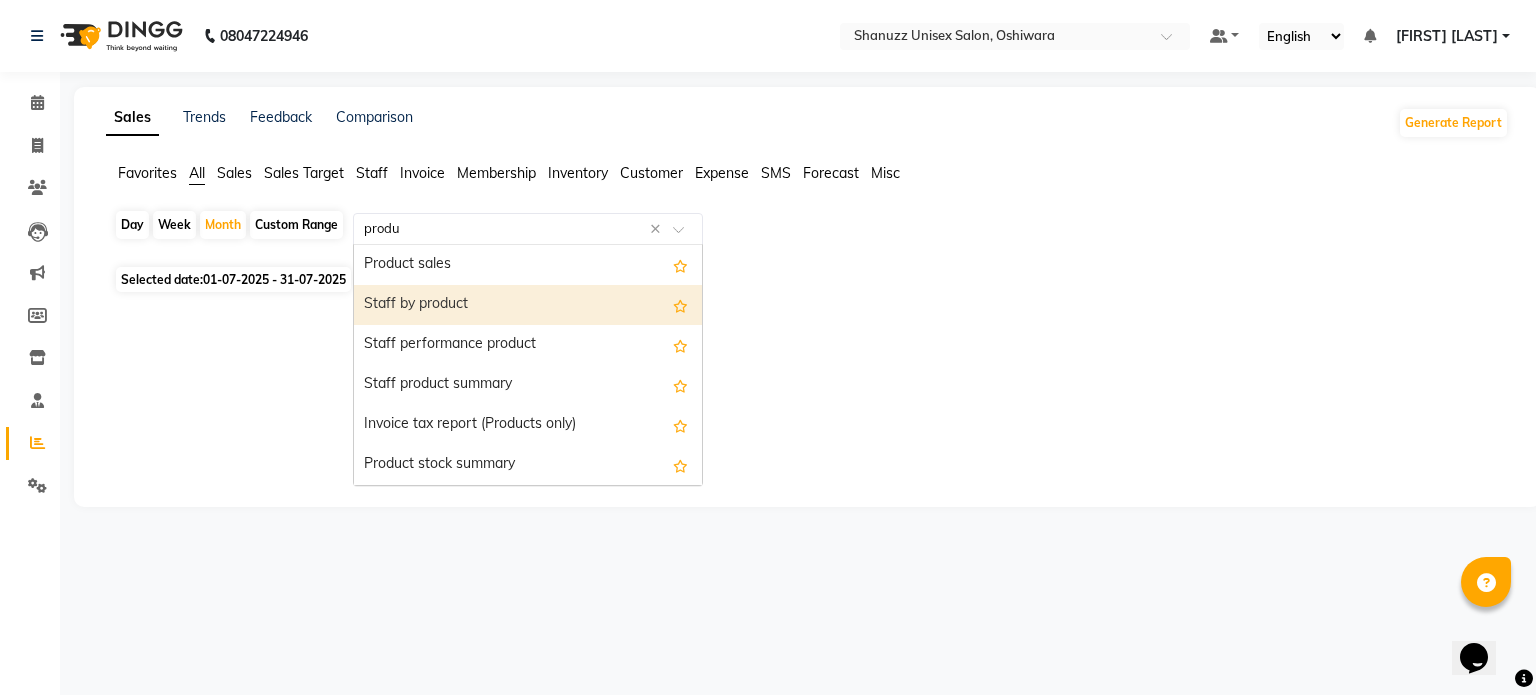 click on "Staff by product" at bounding box center [528, 305] 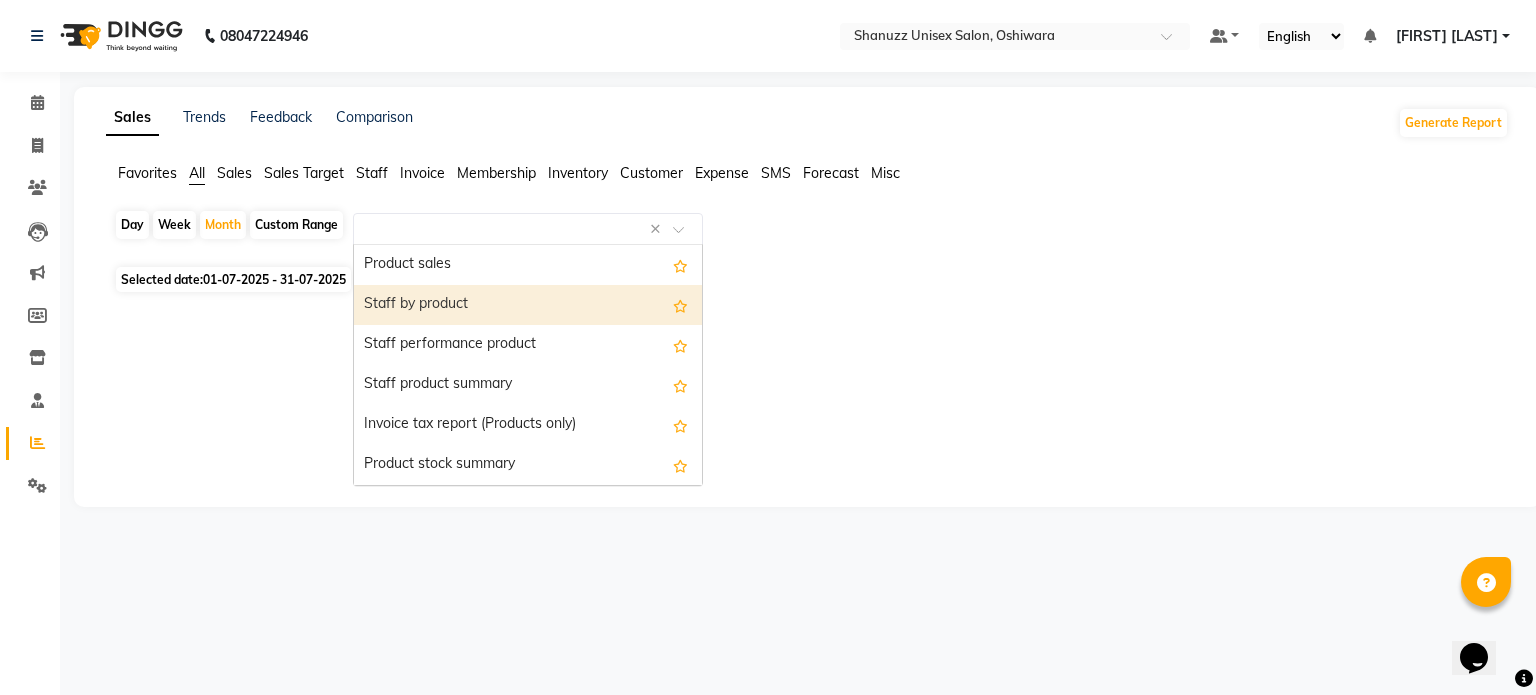 select on "filtered_report" 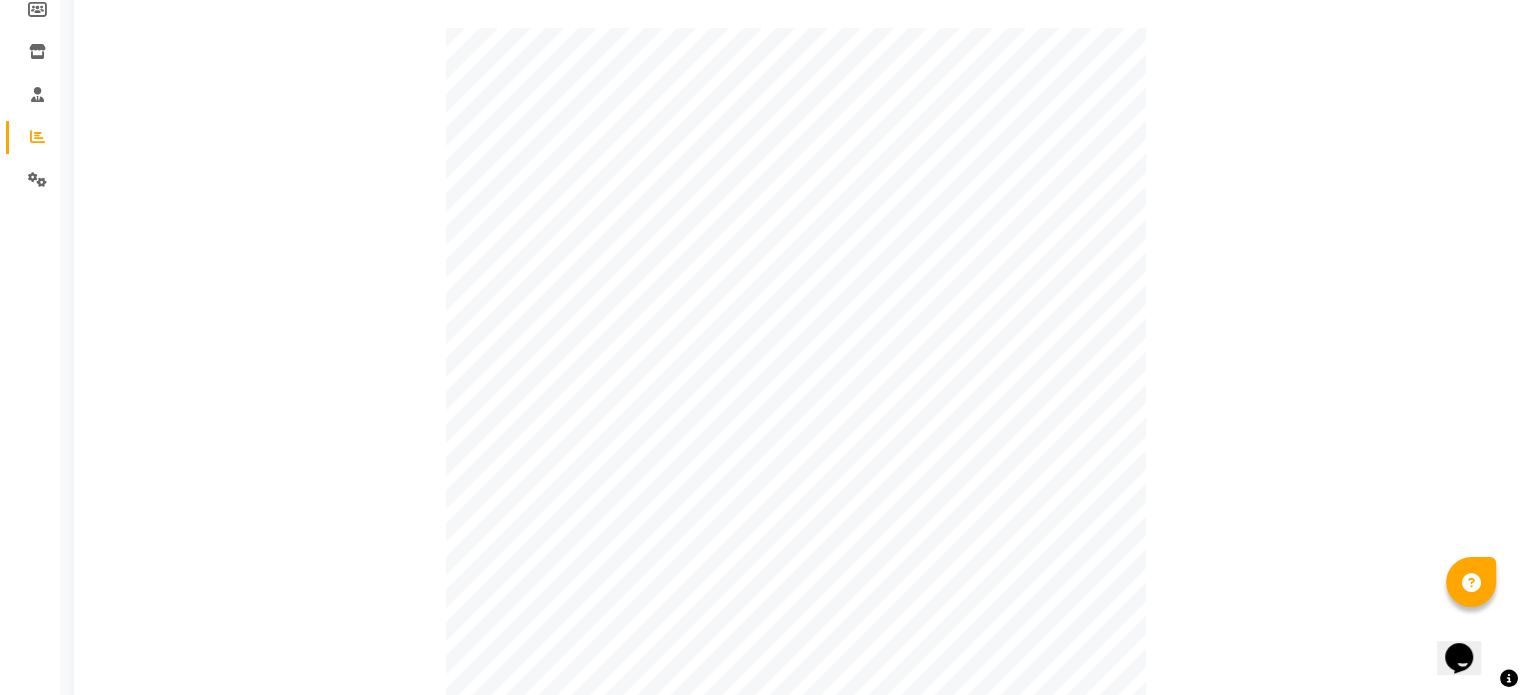 scroll, scrollTop: 627, scrollLeft: 0, axis: vertical 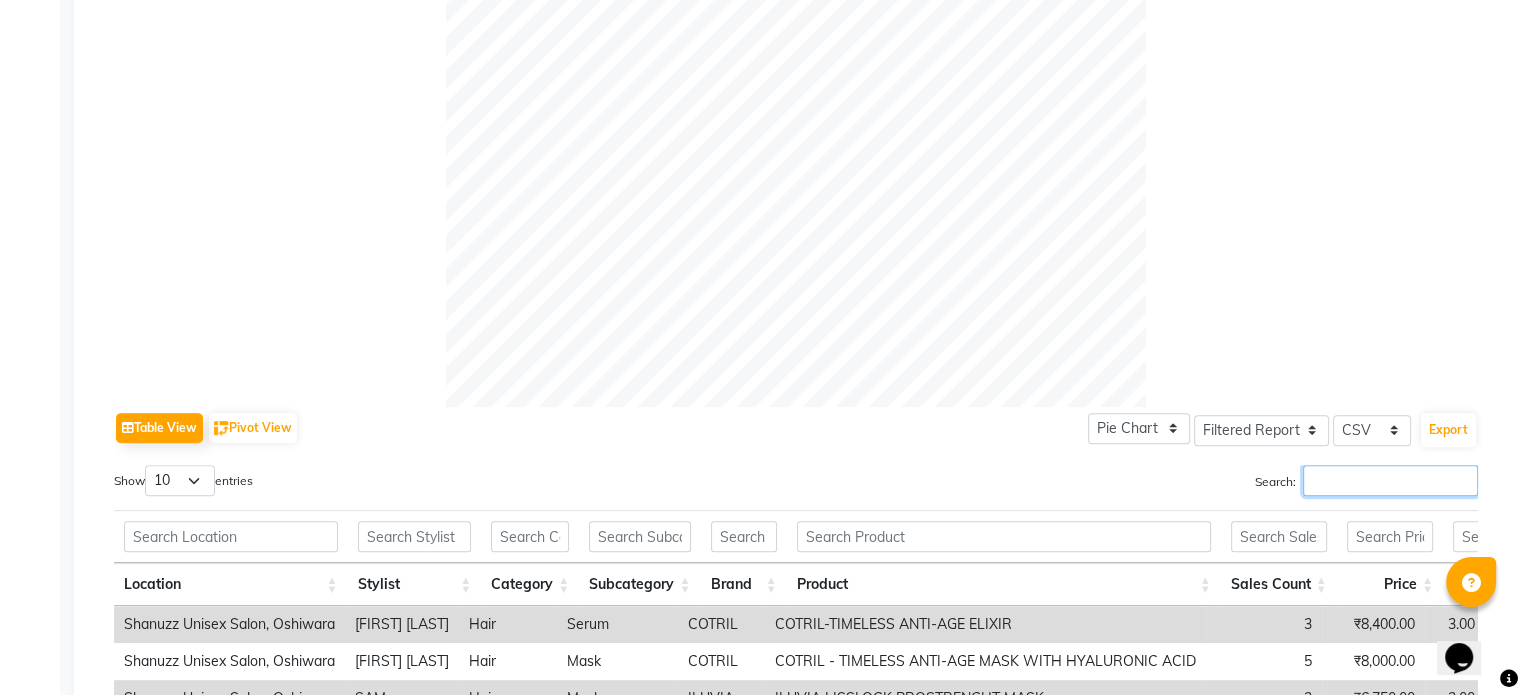 click on "Search:" at bounding box center [1390, 480] 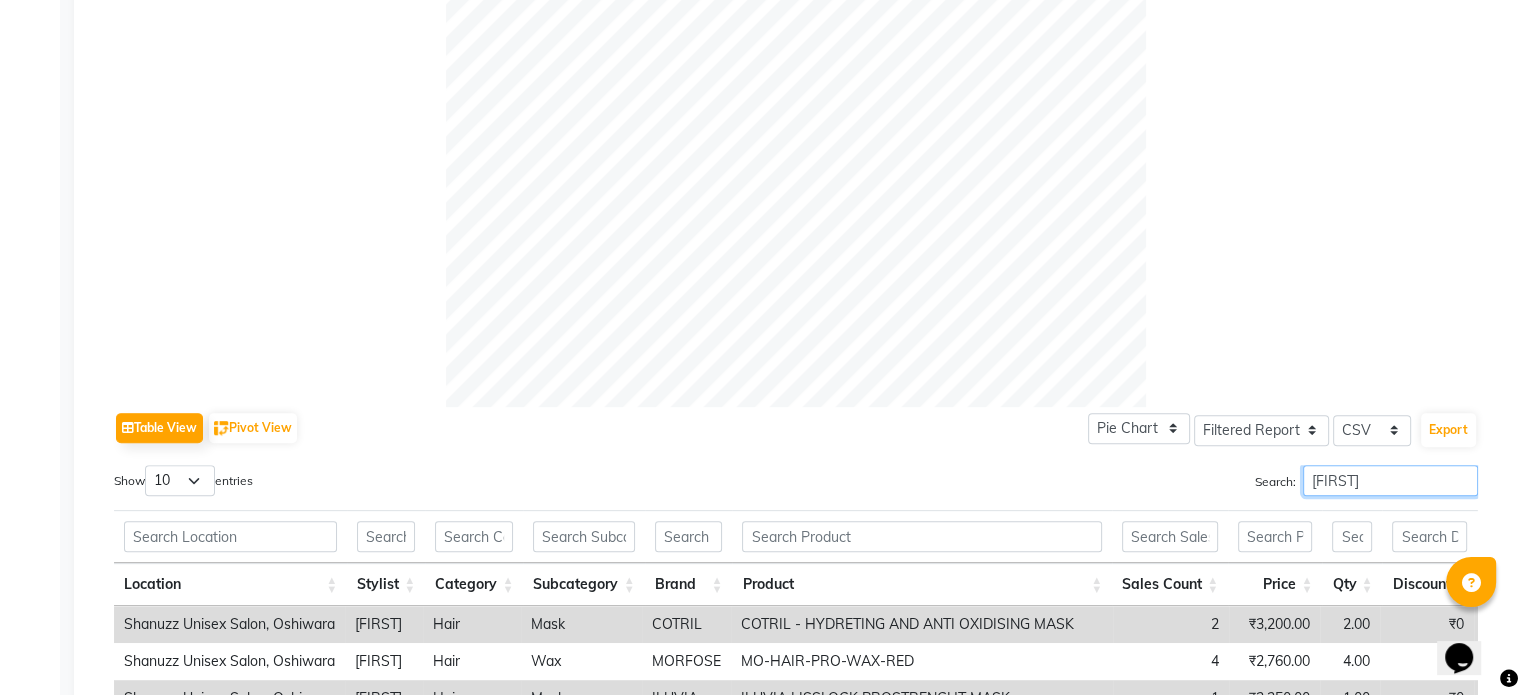 scroll, scrollTop: 939, scrollLeft: 0, axis: vertical 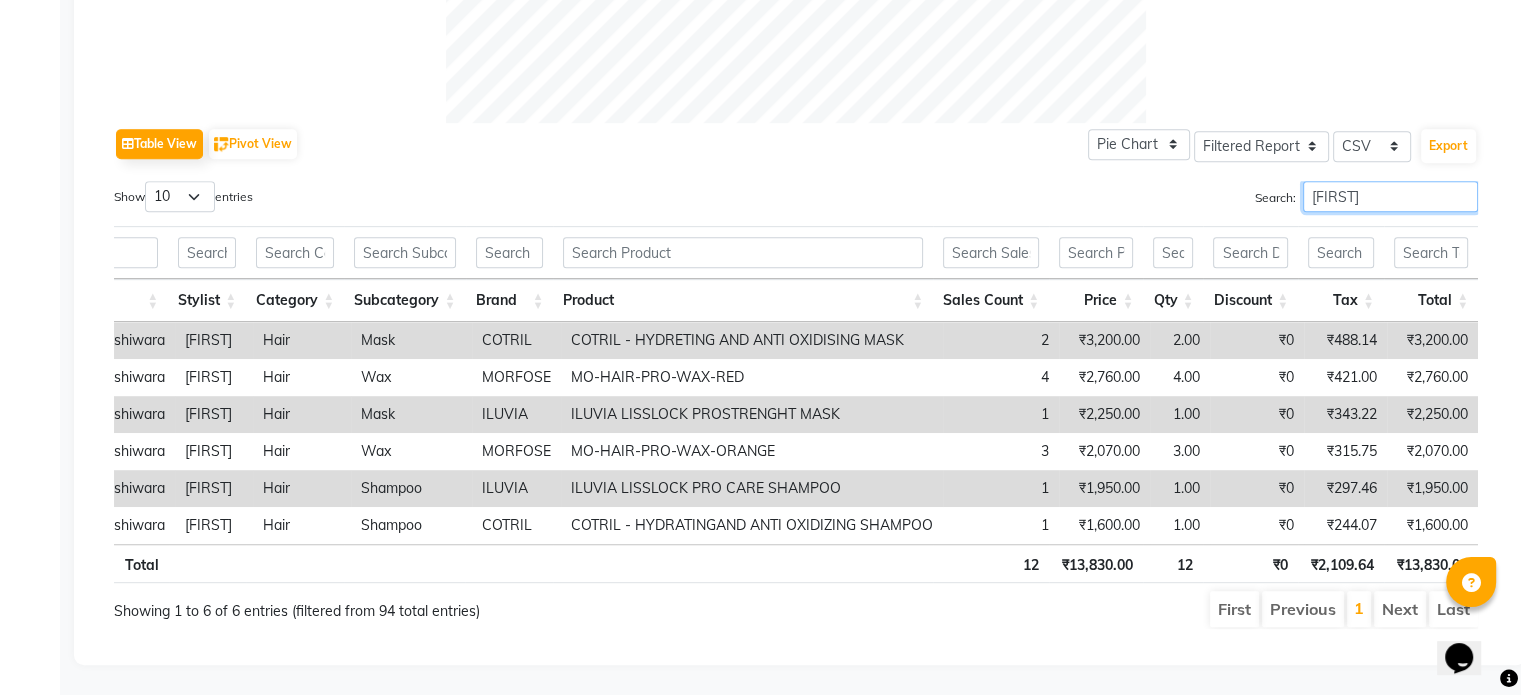 type on "[FIRST]" 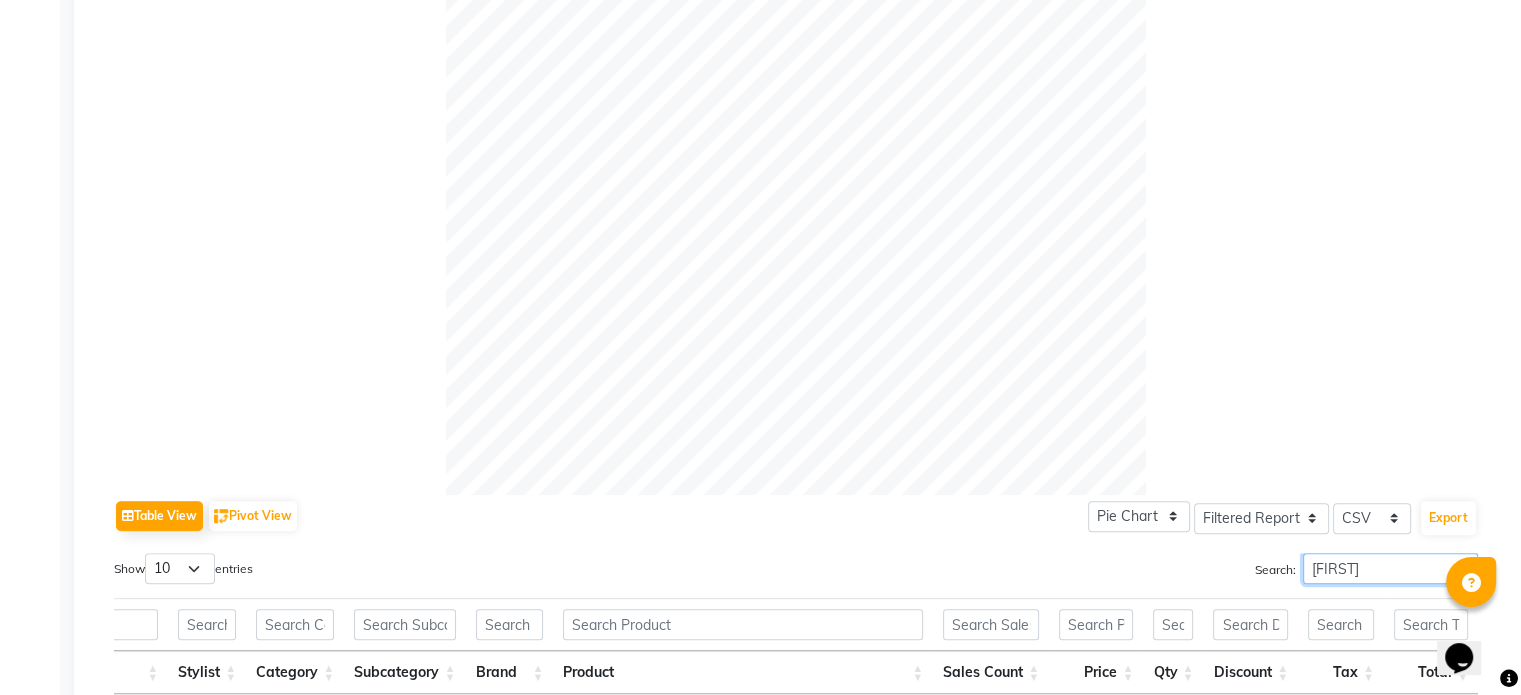 scroll, scrollTop: 0, scrollLeft: 0, axis: both 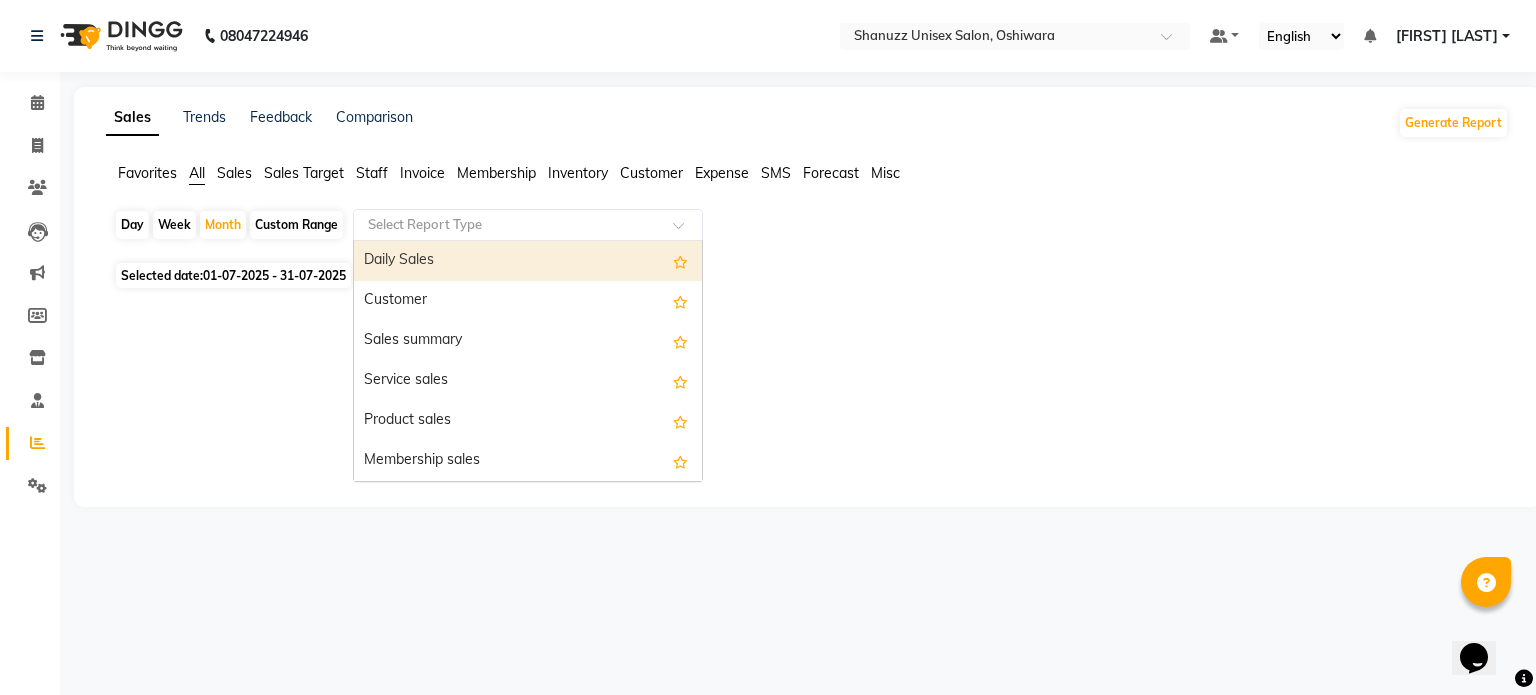 click 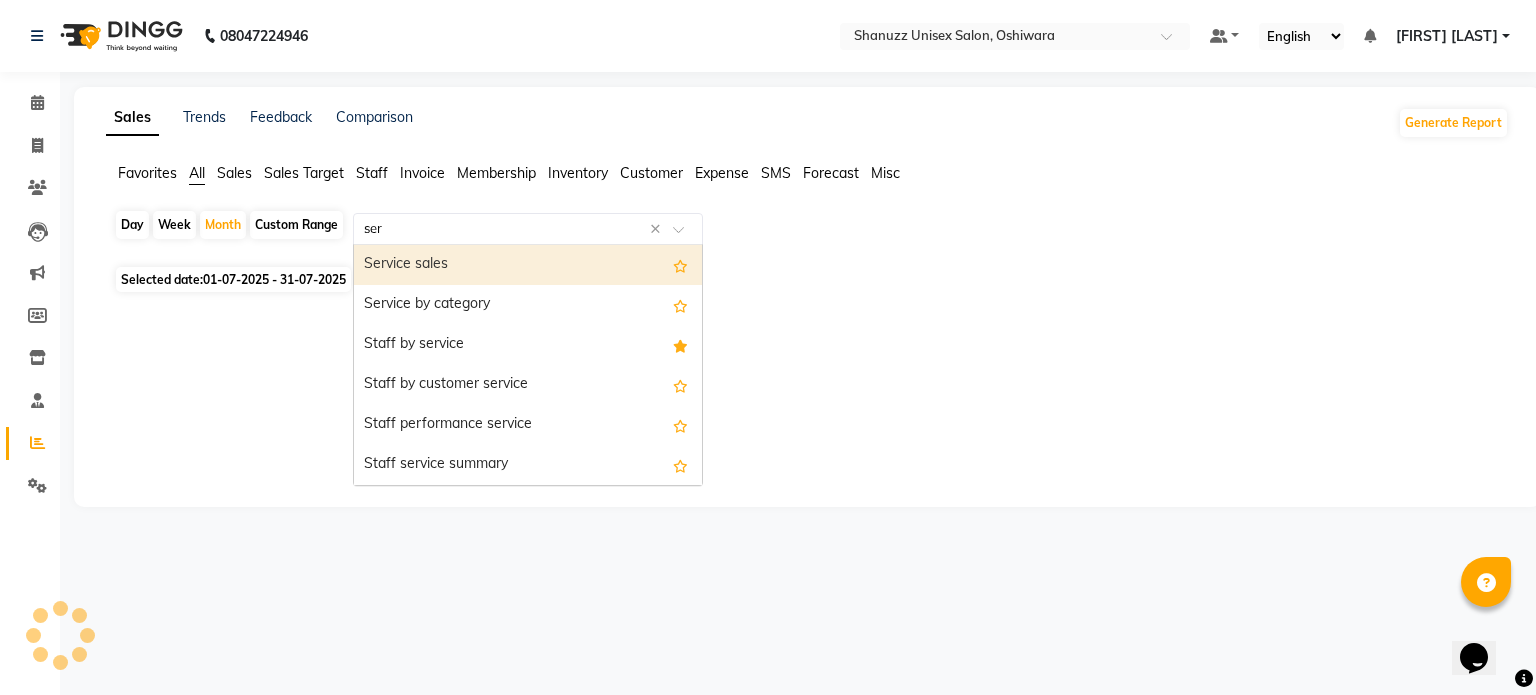 type on "serv" 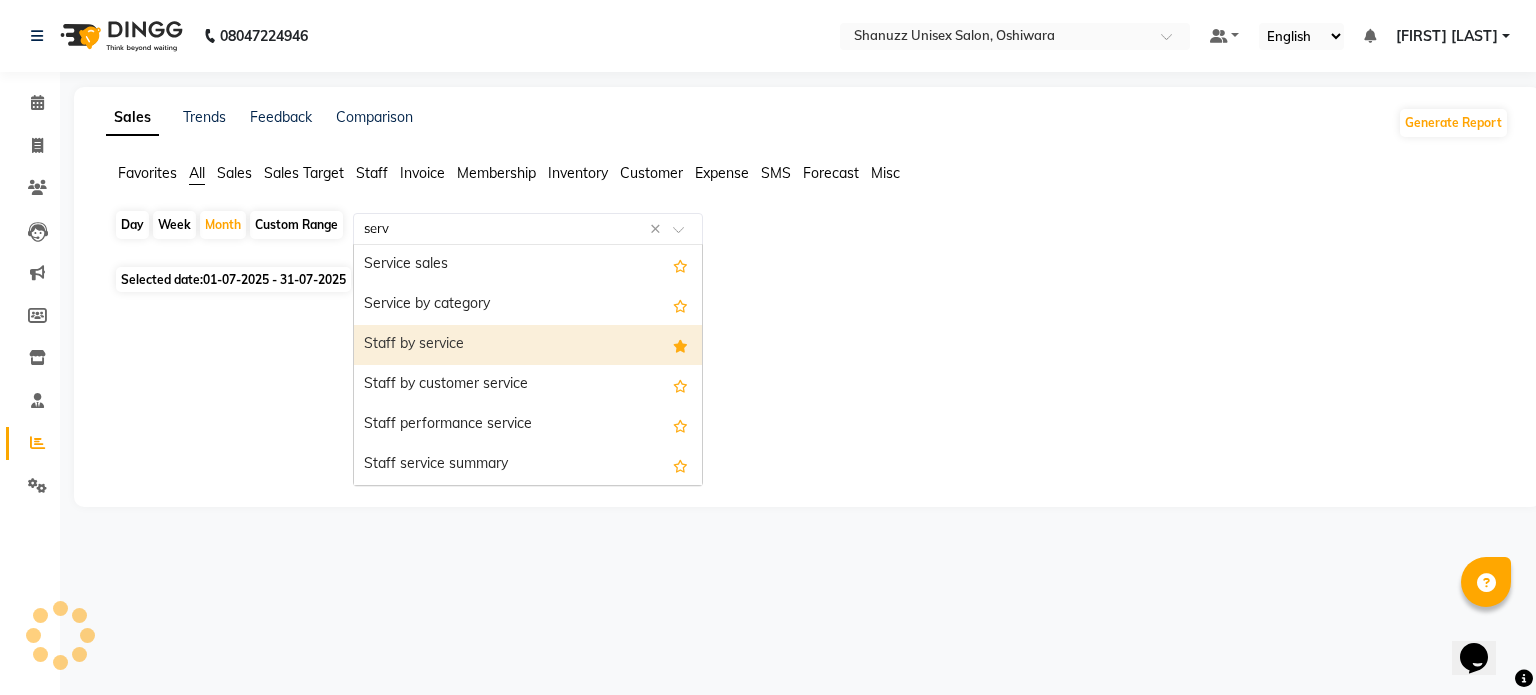 click on "Staff by service" at bounding box center [528, 345] 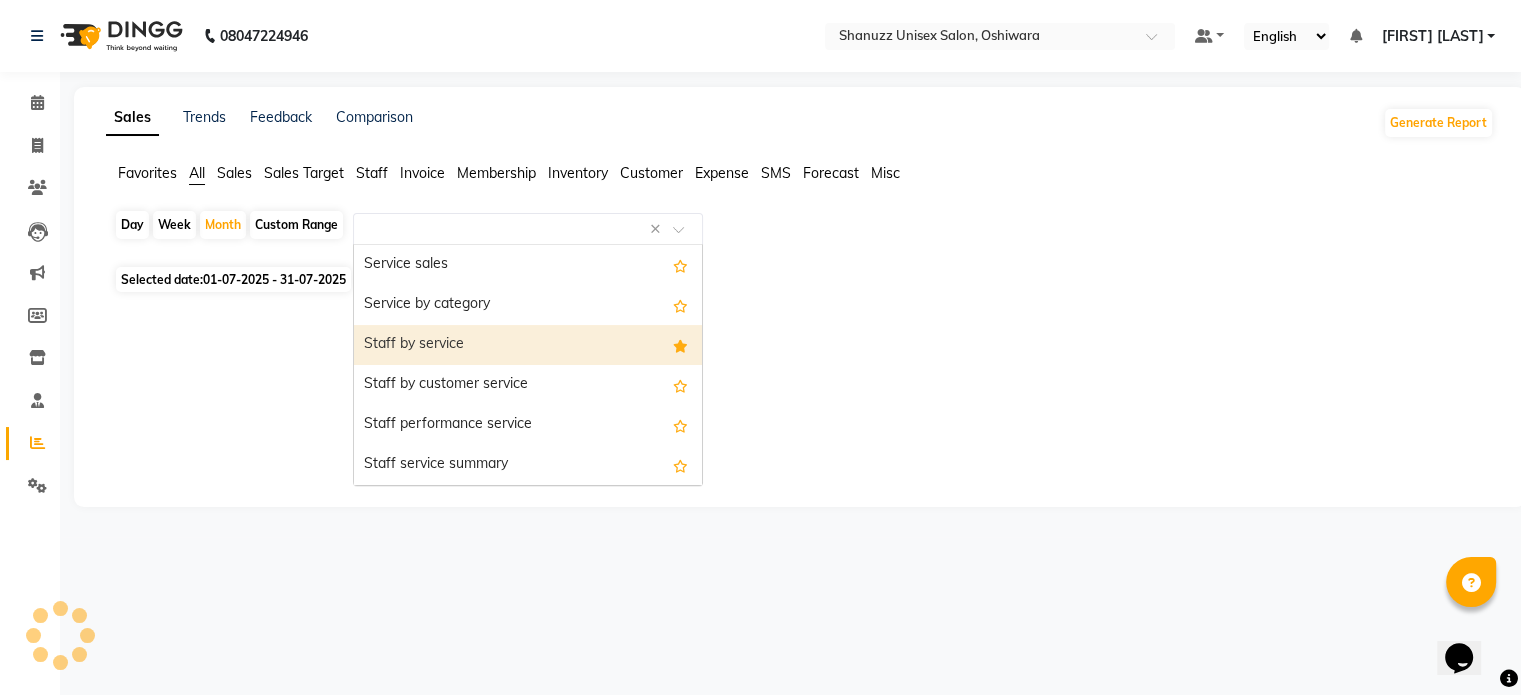 select on "filtered_report" 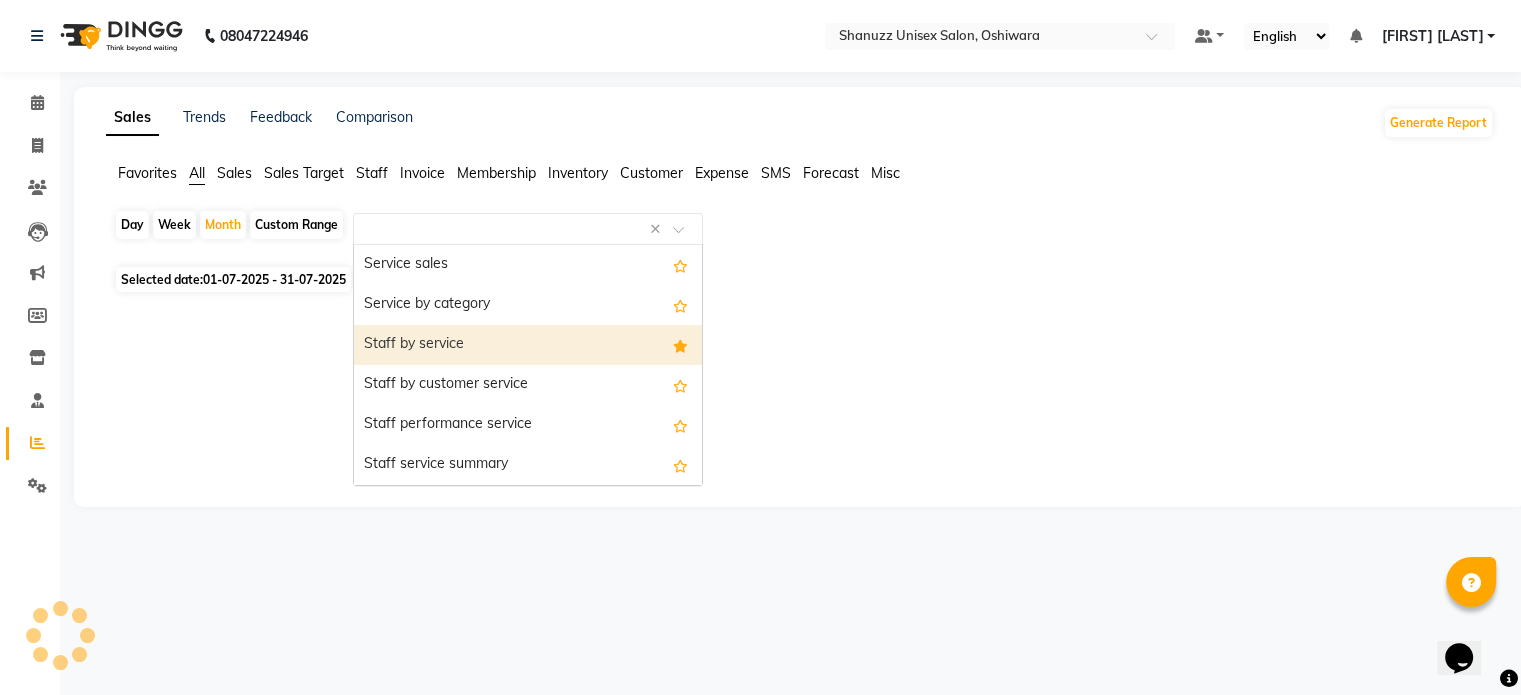 select on "csv" 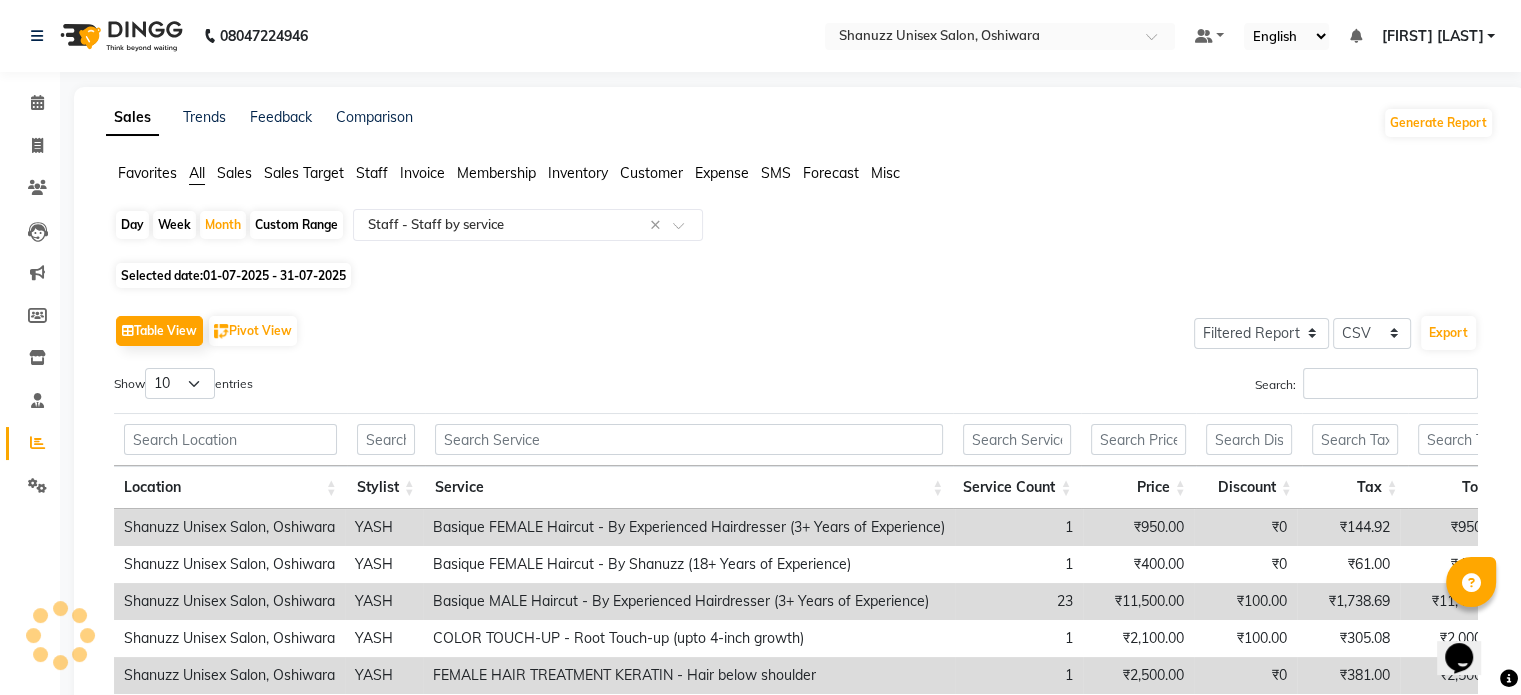 click on "Search:" at bounding box center [1144, 387] 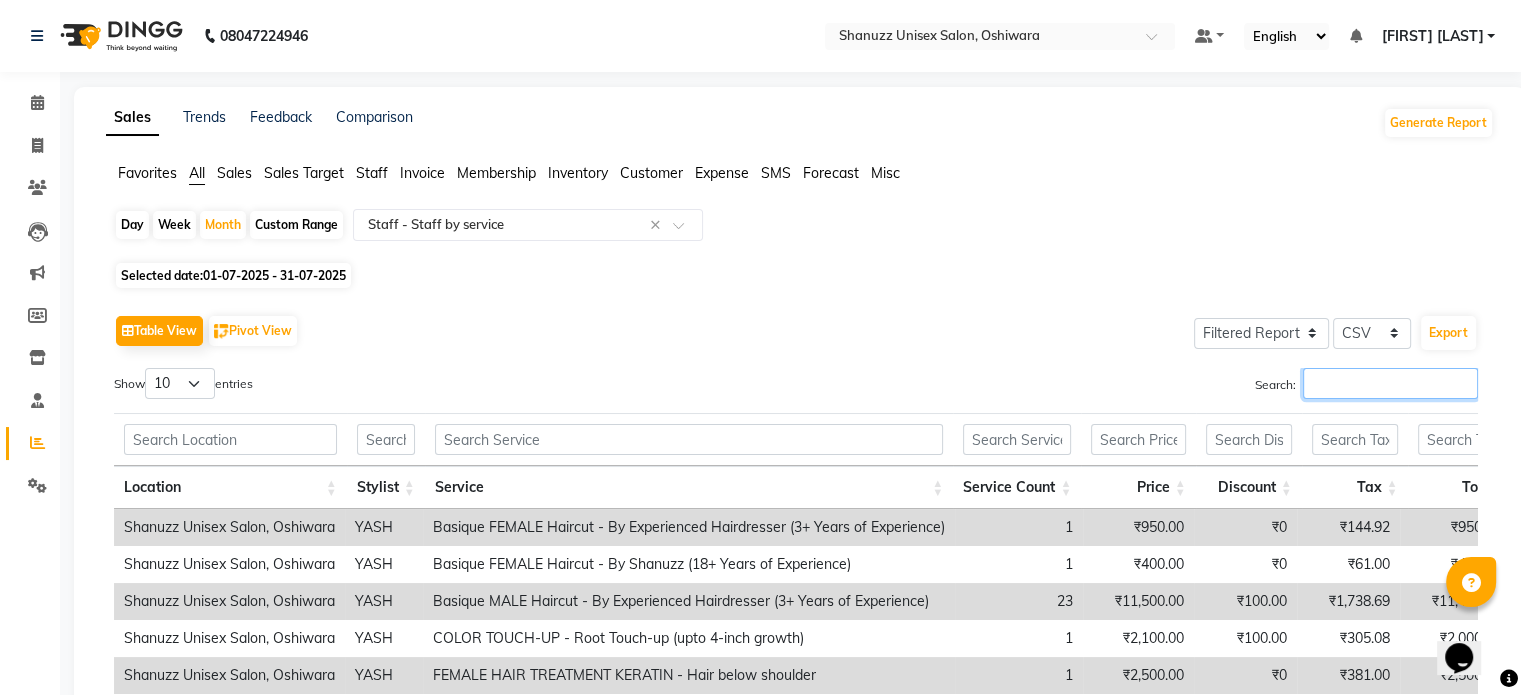 click on "Search:" at bounding box center [1390, 383] 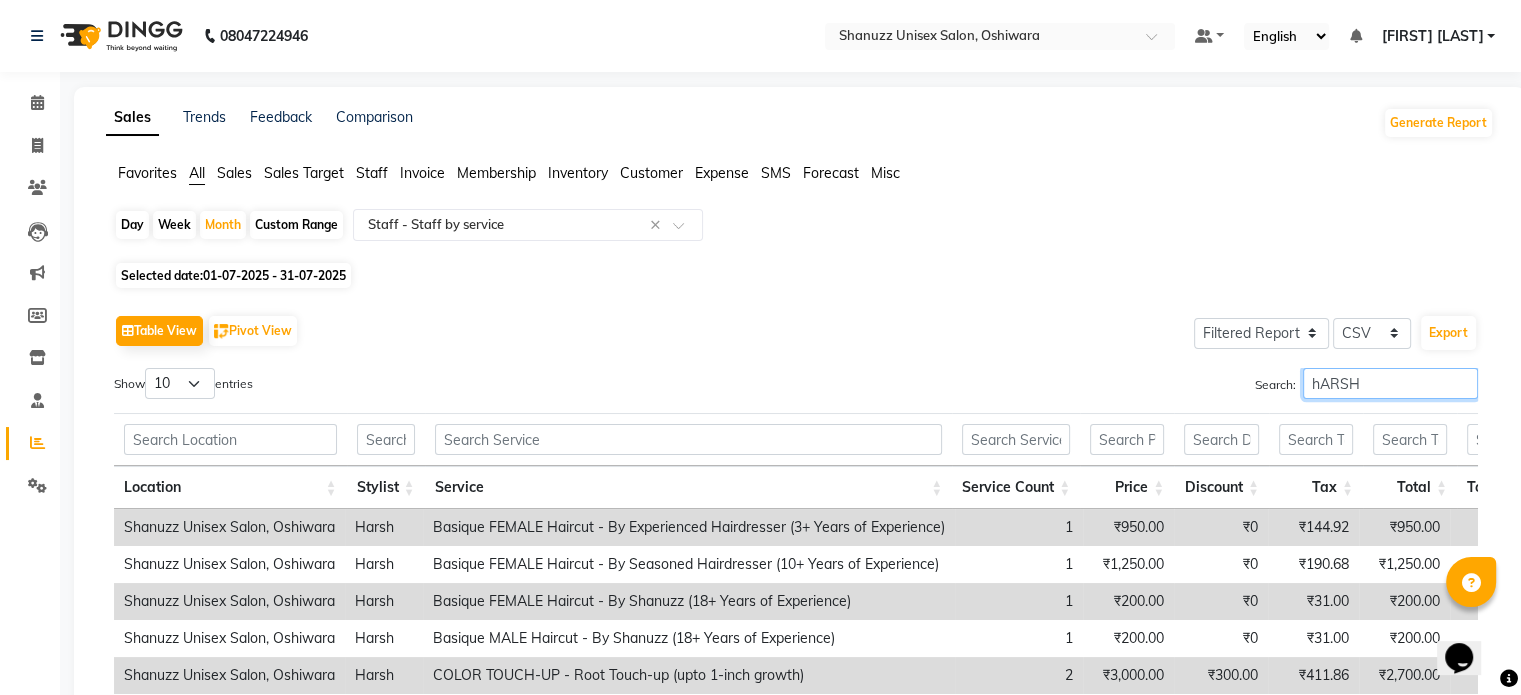 scroll, scrollTop: 363, scrollLeft: 0, axis: vertical 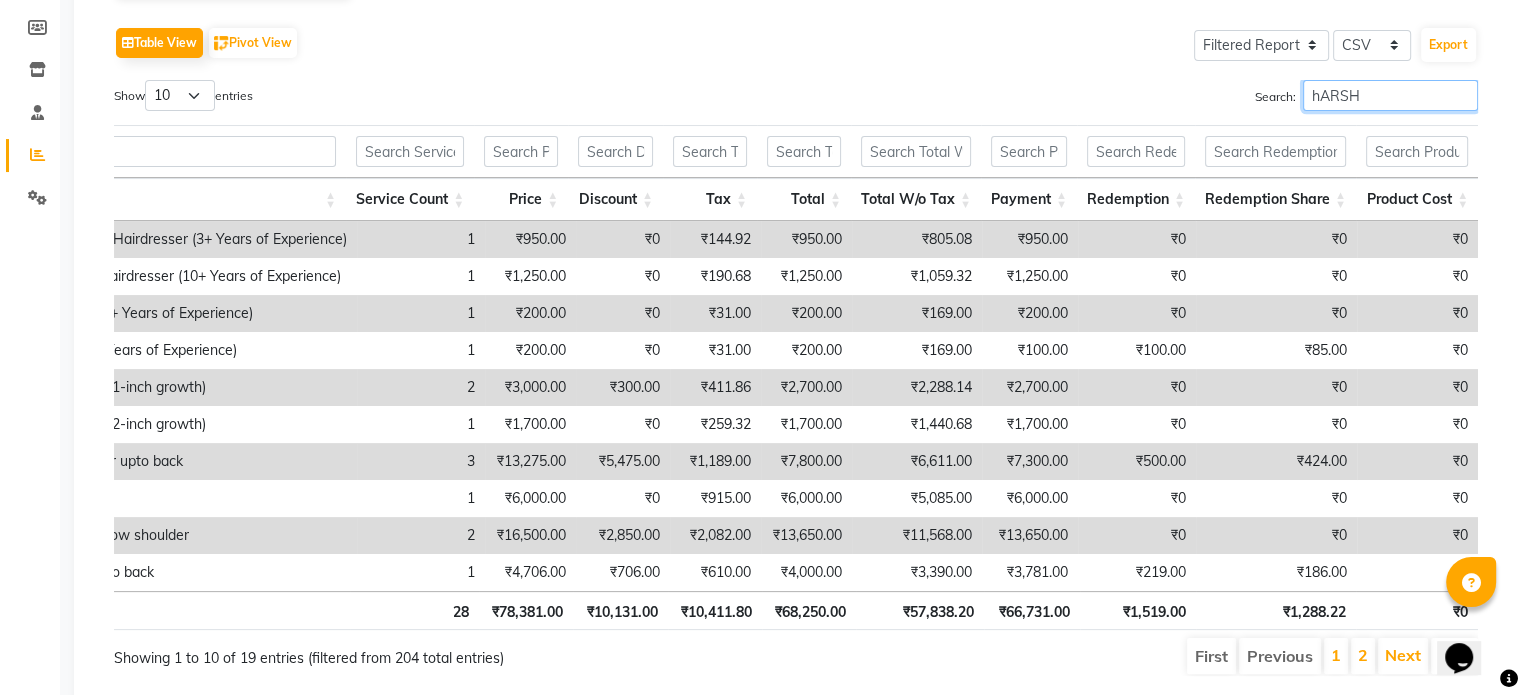 click on "hARSH" at bounding box center [1390, 95] 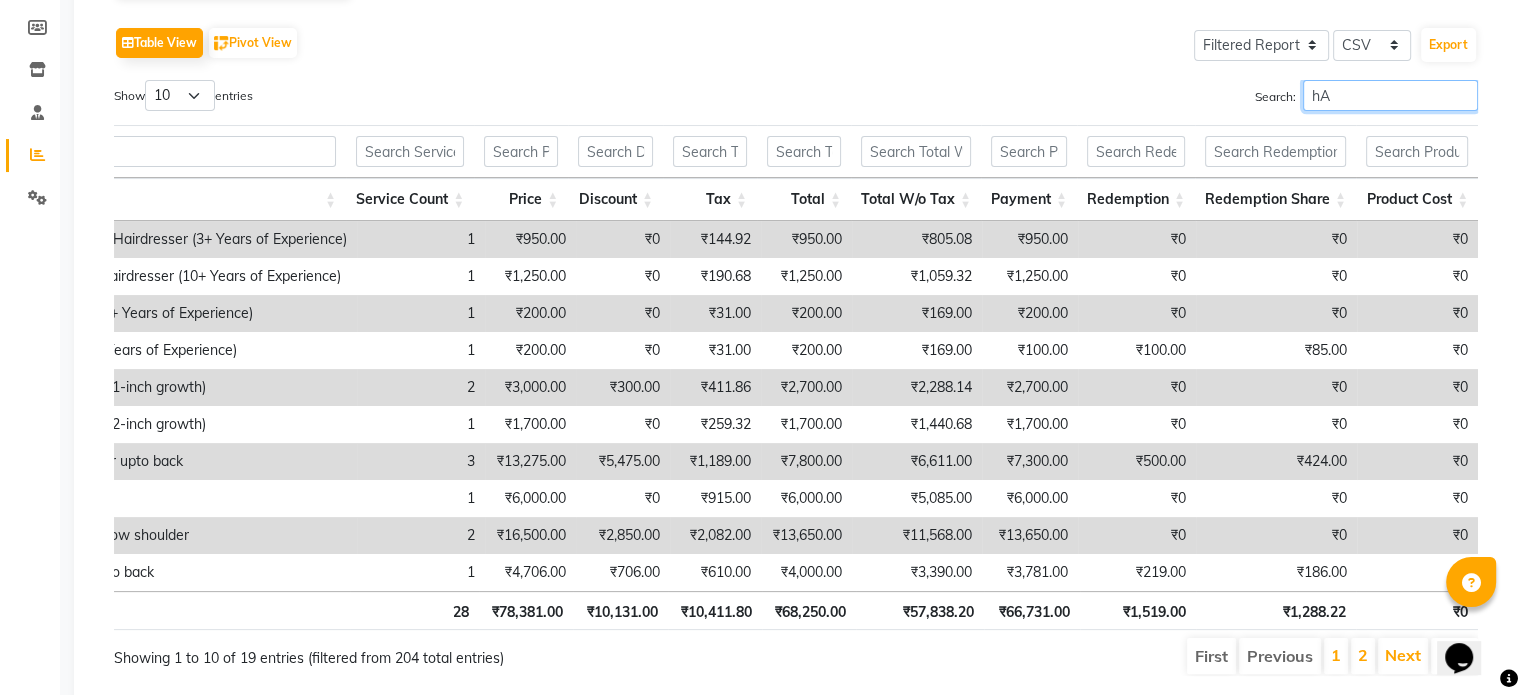 type on "h" 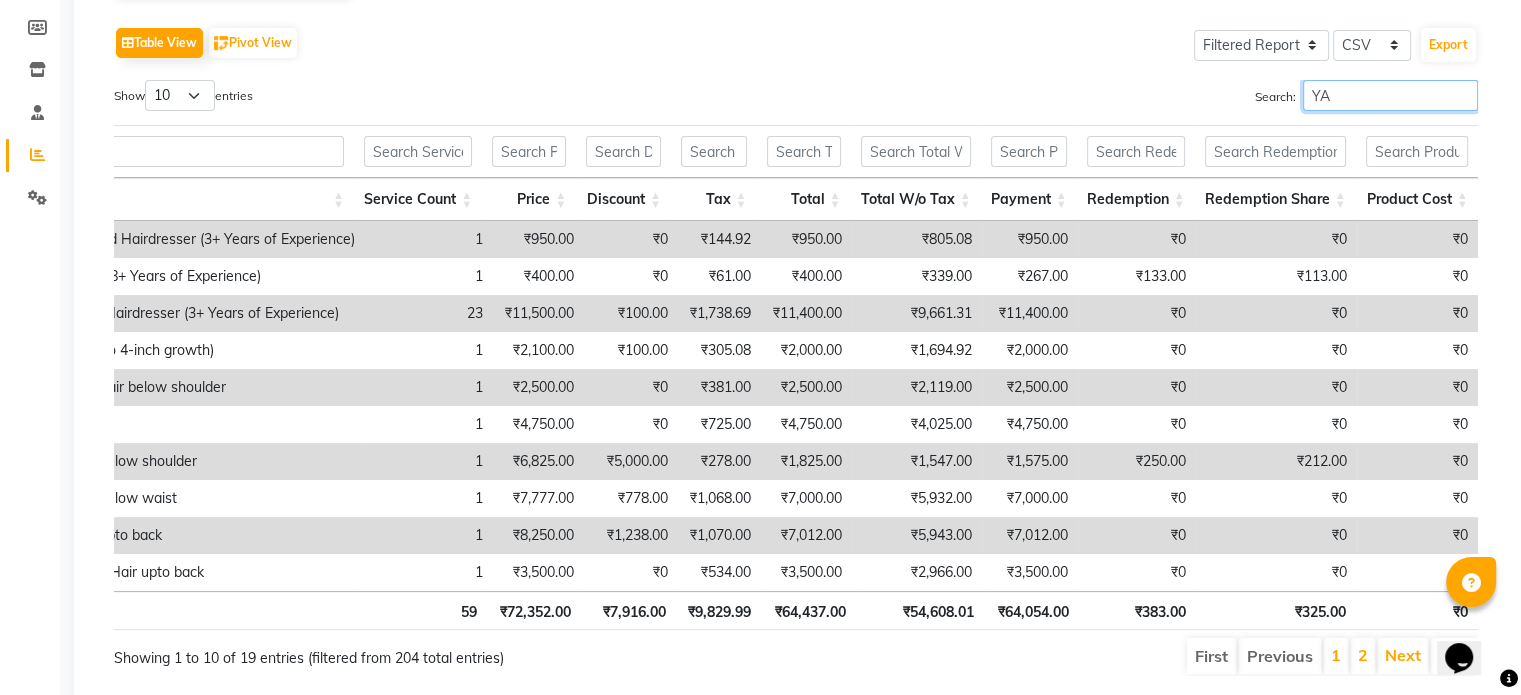 scroll, scrollTop: 0, scrollLeft: 597, axis: horizontal 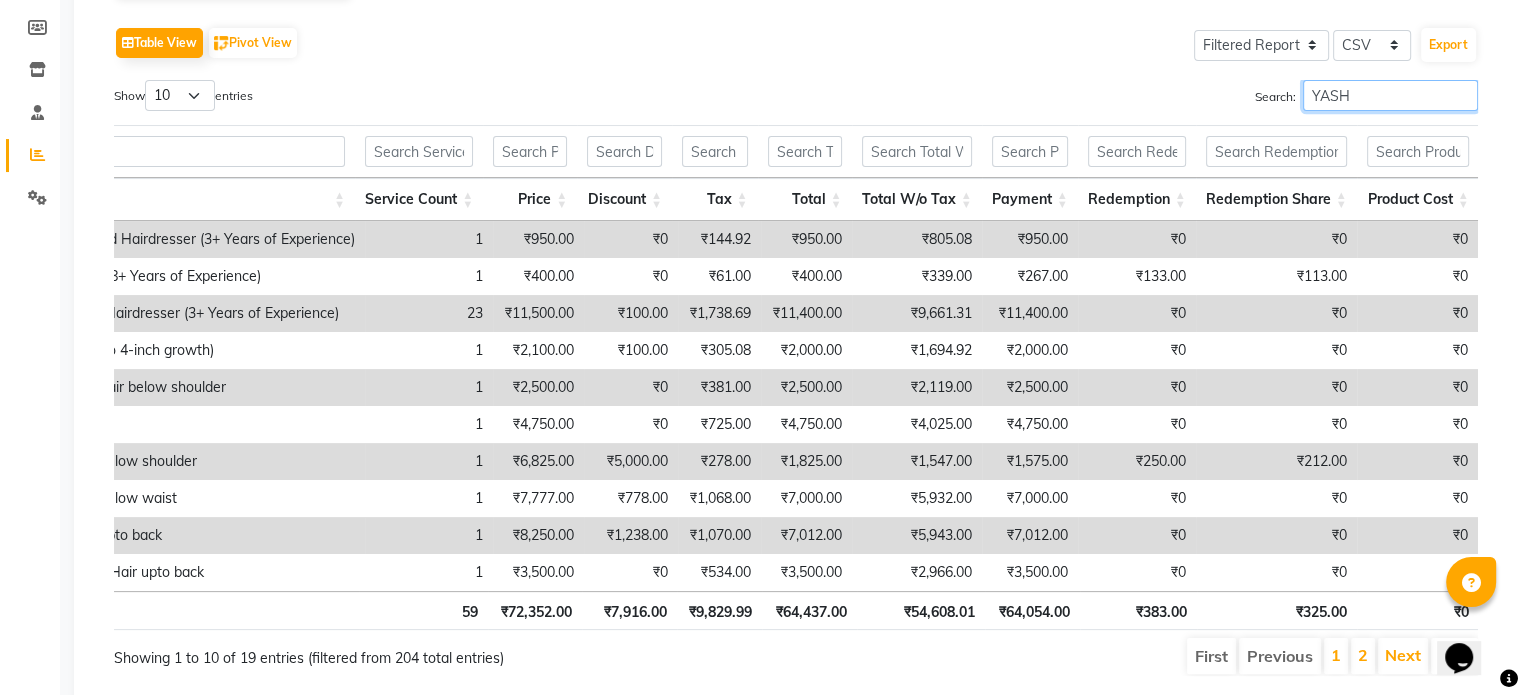 type on "YASH" 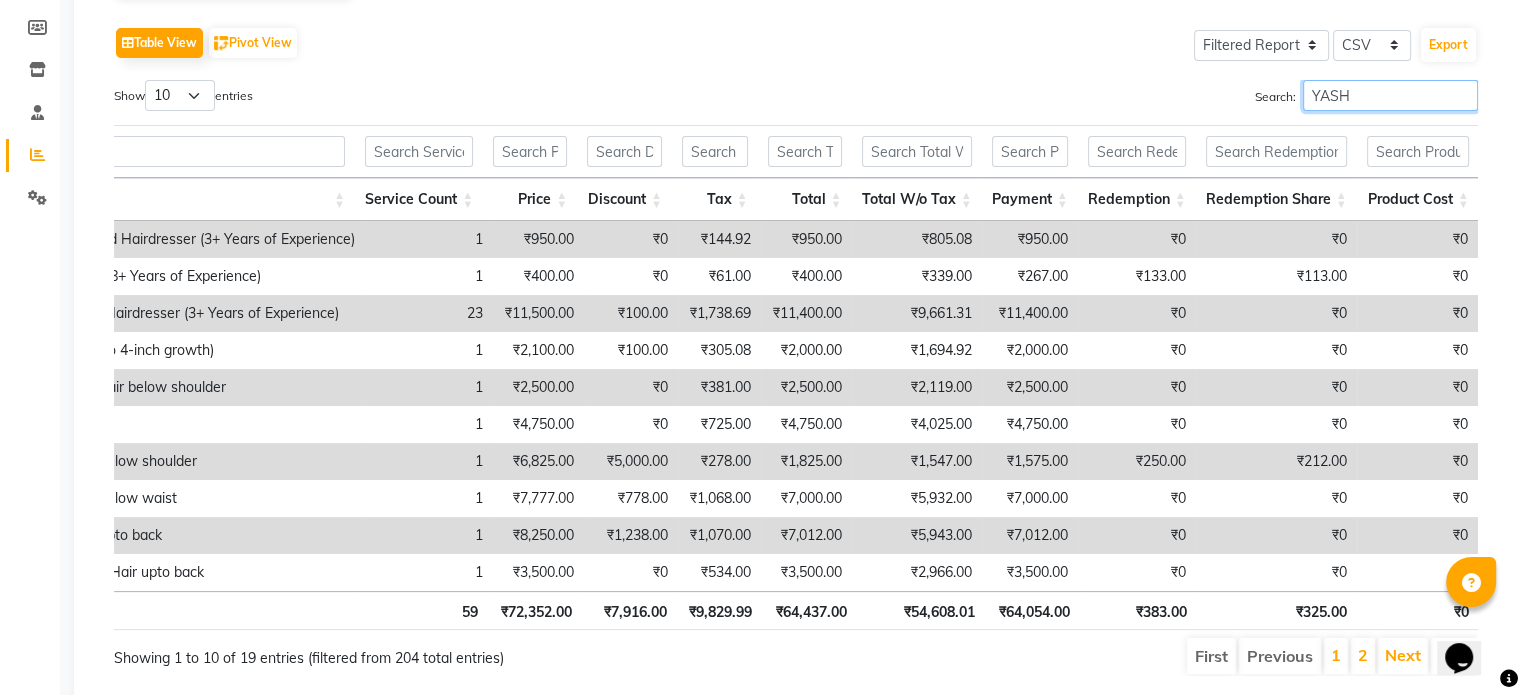 scroll, scrollTop: 0, scrollLeft: 0, axis: both 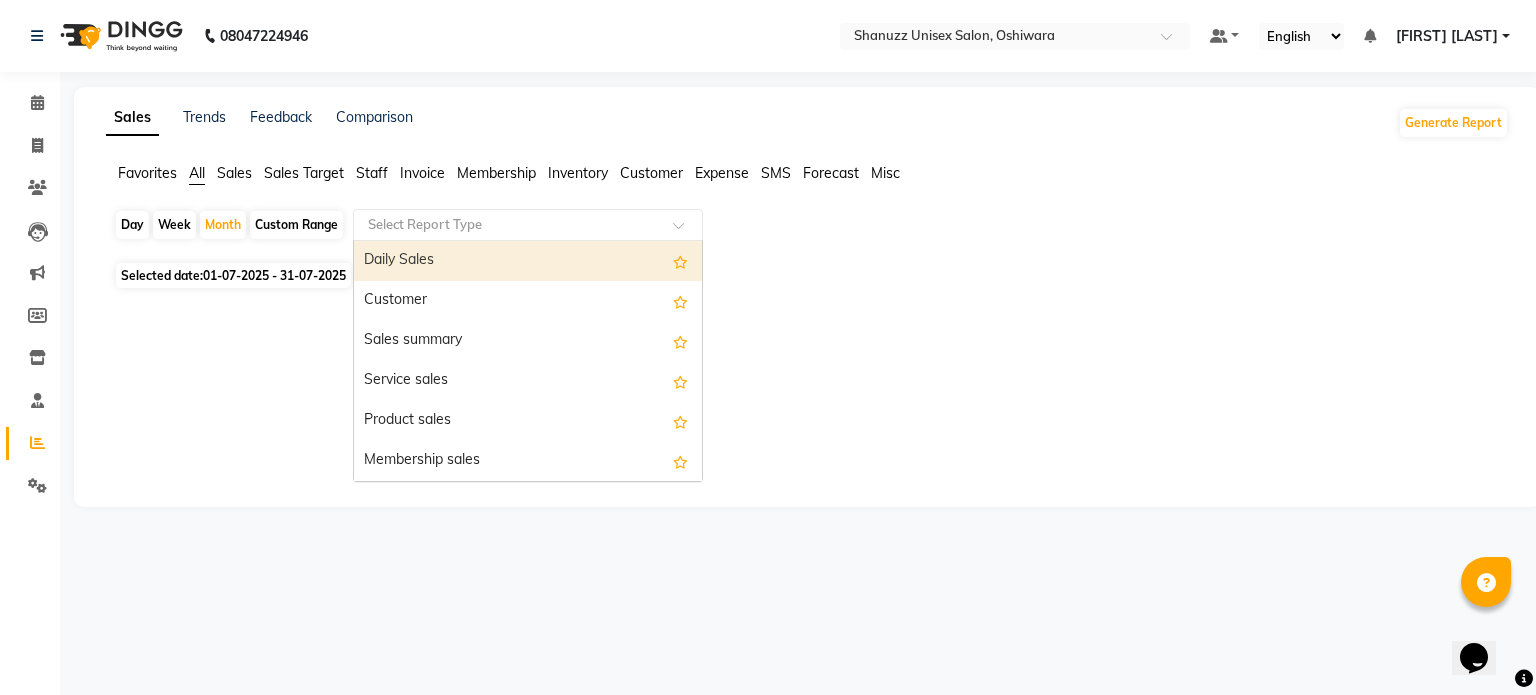 click 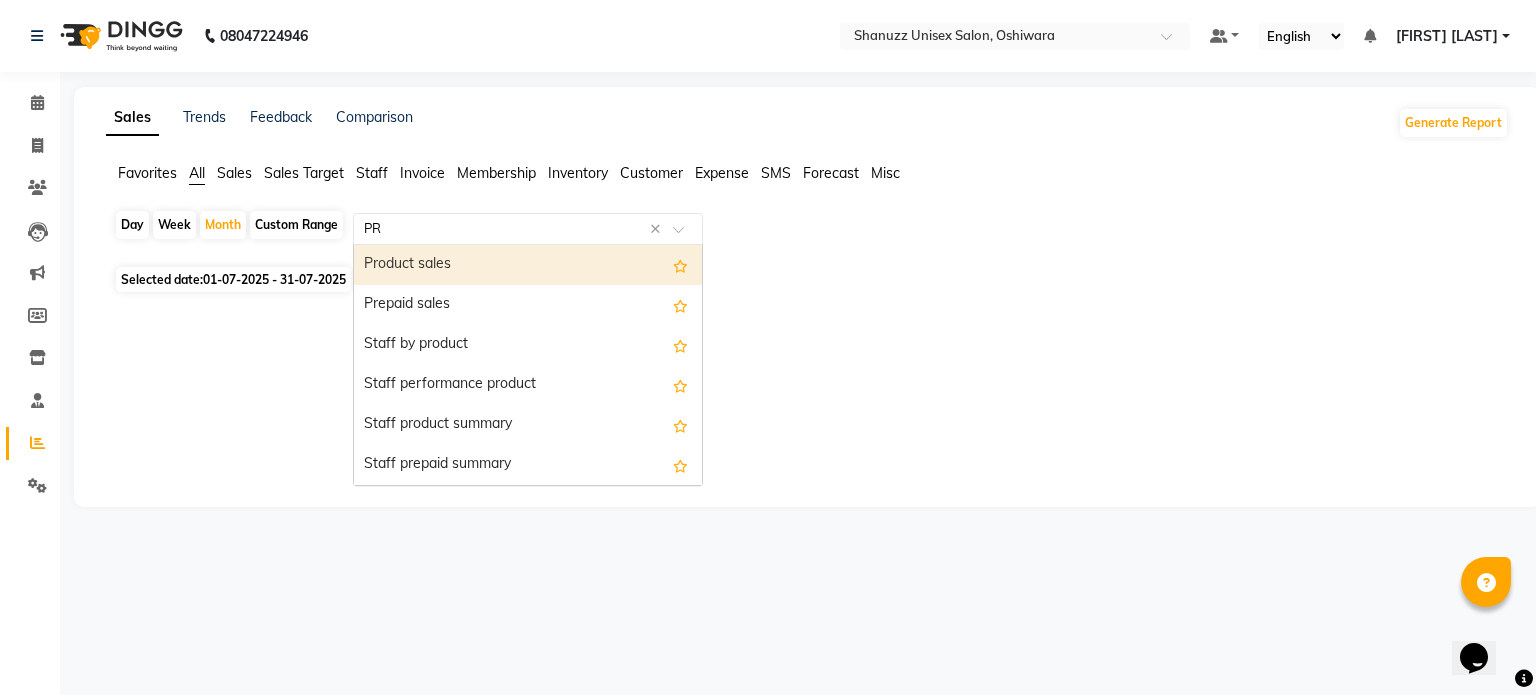 type on "PRO" 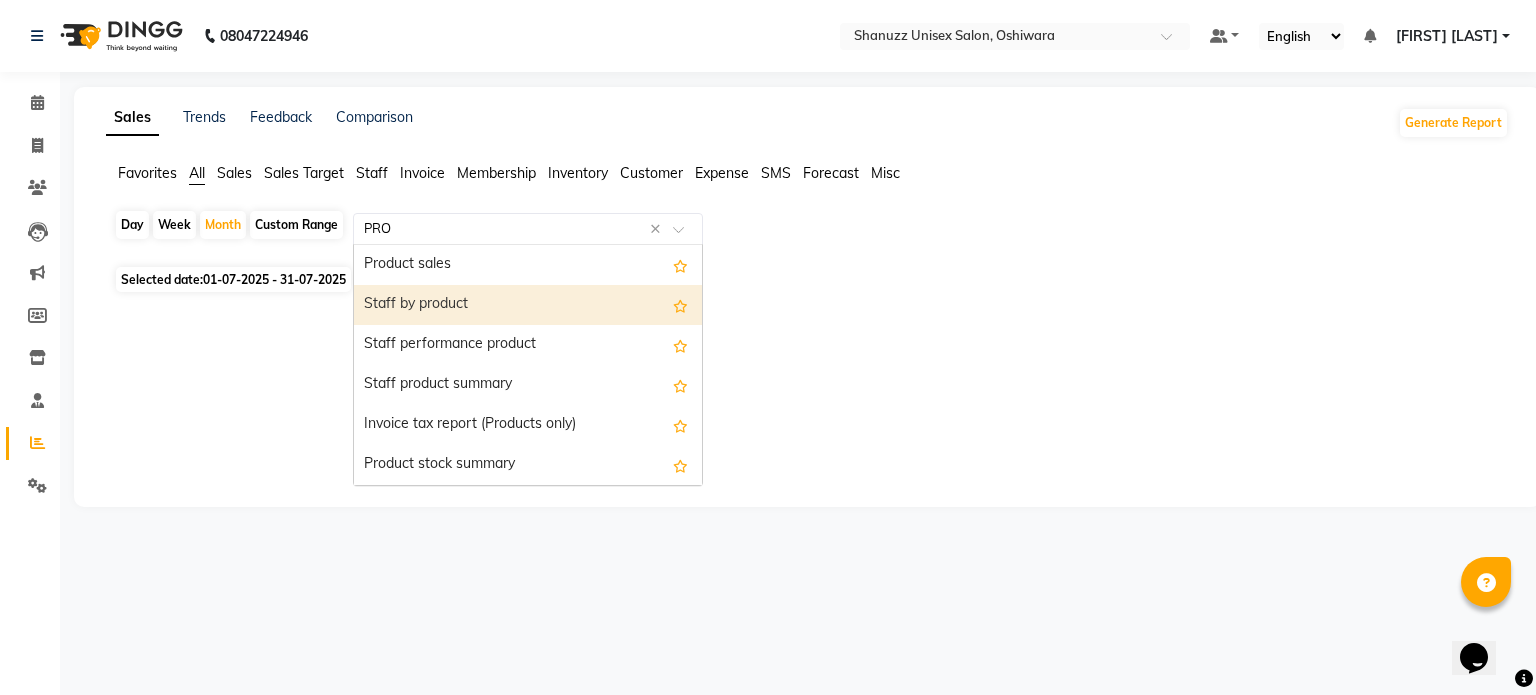click on "Staff by product" at bounding box center [528, 305] 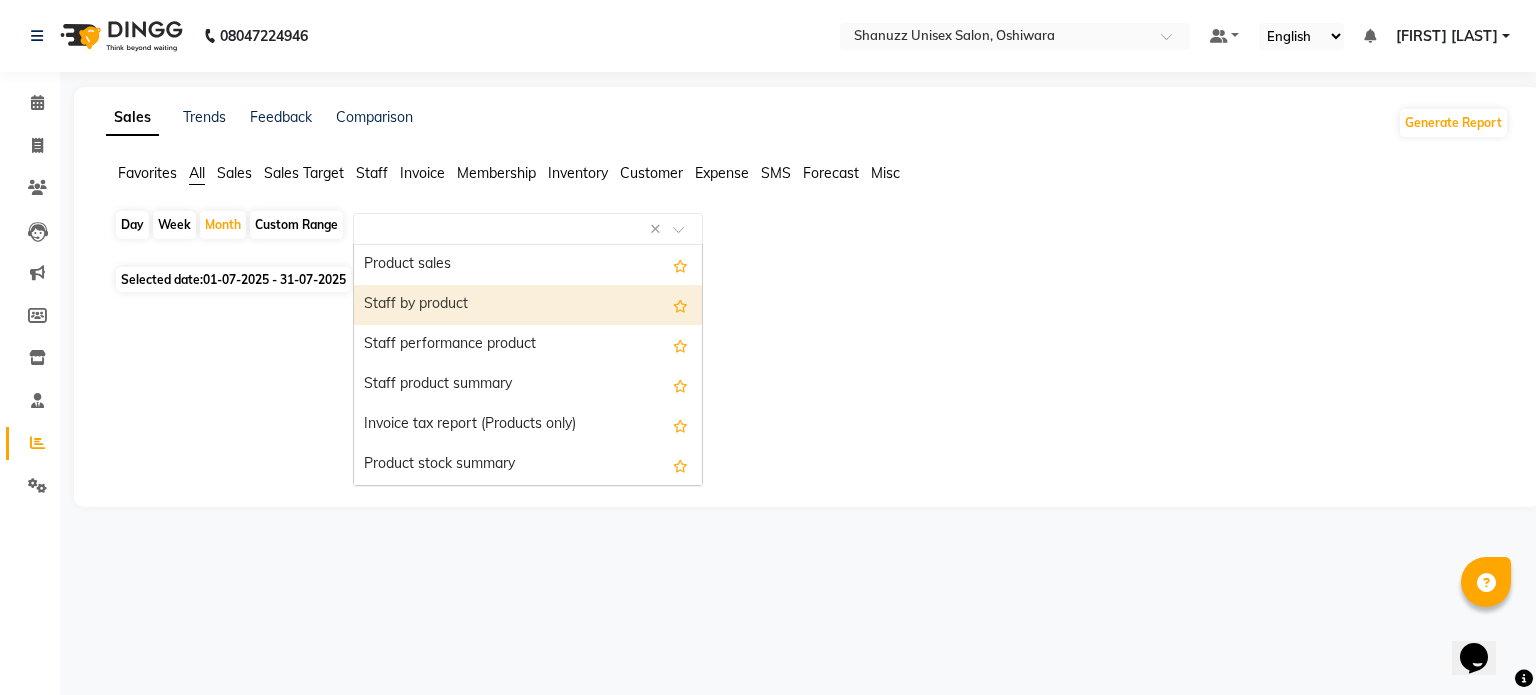 select on "filtered_report" 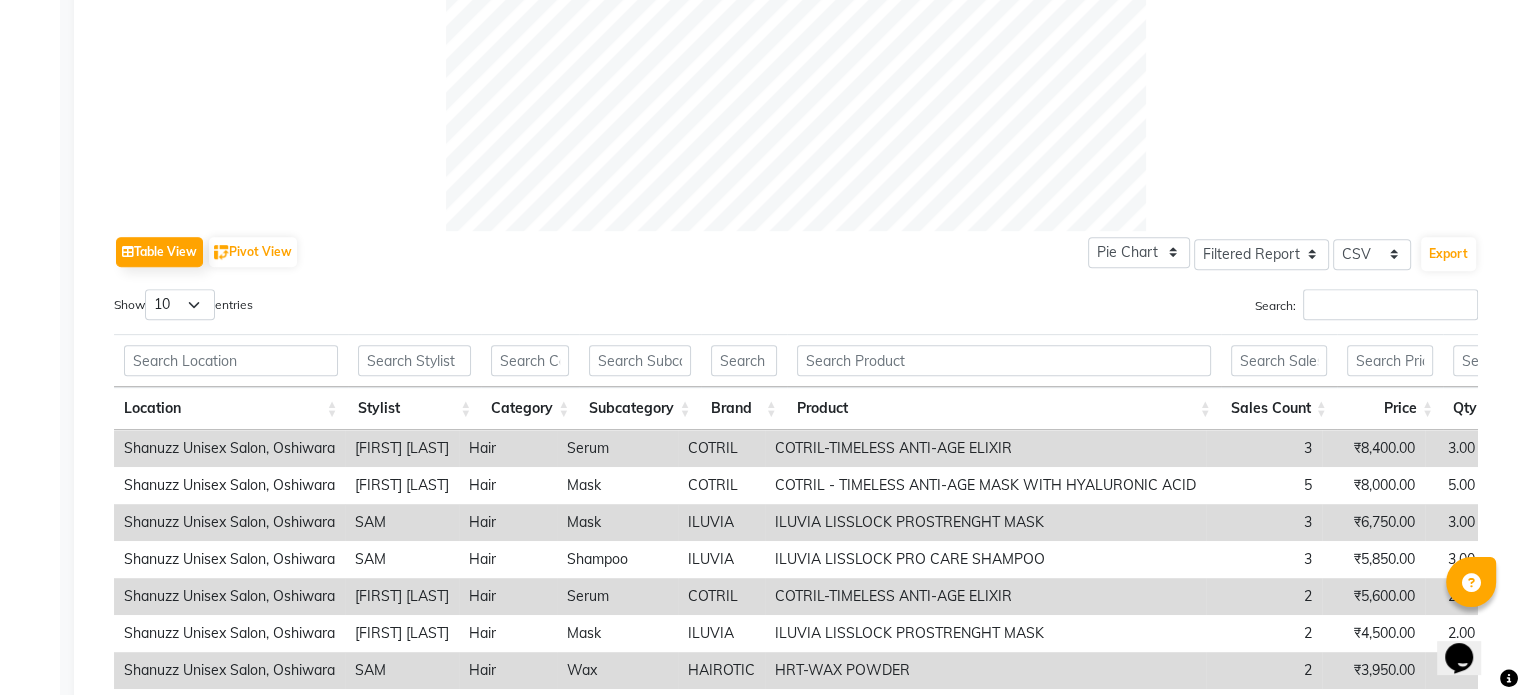 scroll, scrollTop: 856, scrollLeft: 0, axis: vertical 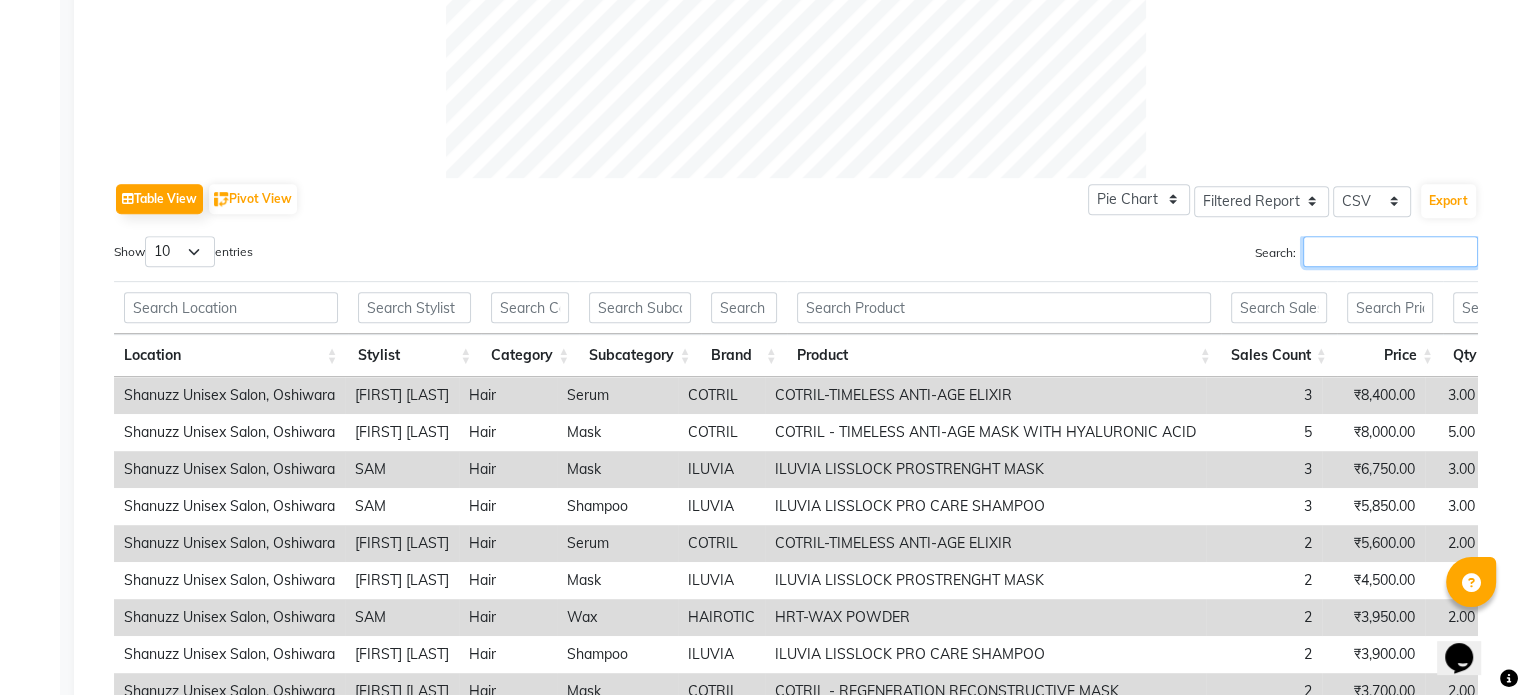 click on "Search:" at bounding box center [1390, 251] 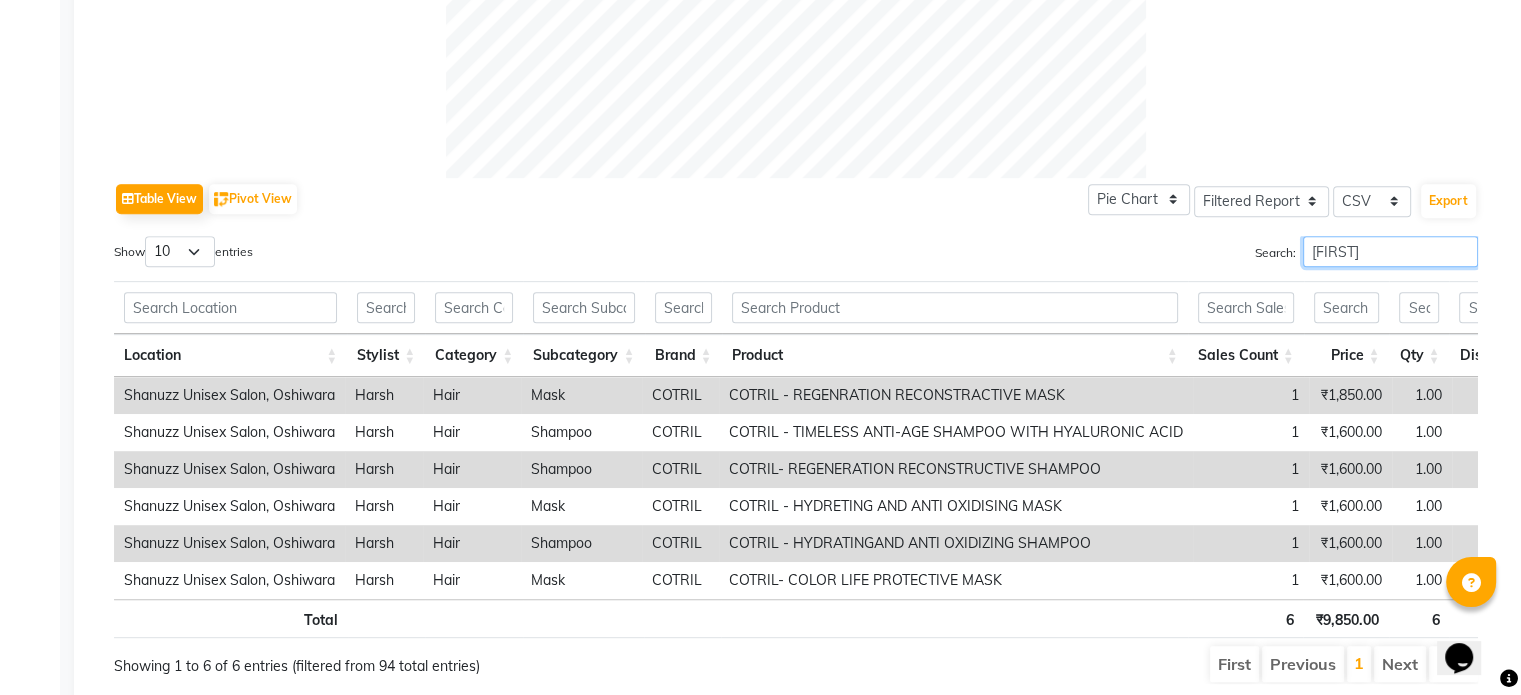 scroll, scrollTop: 939, scrollLeft: 0, axis: vertical 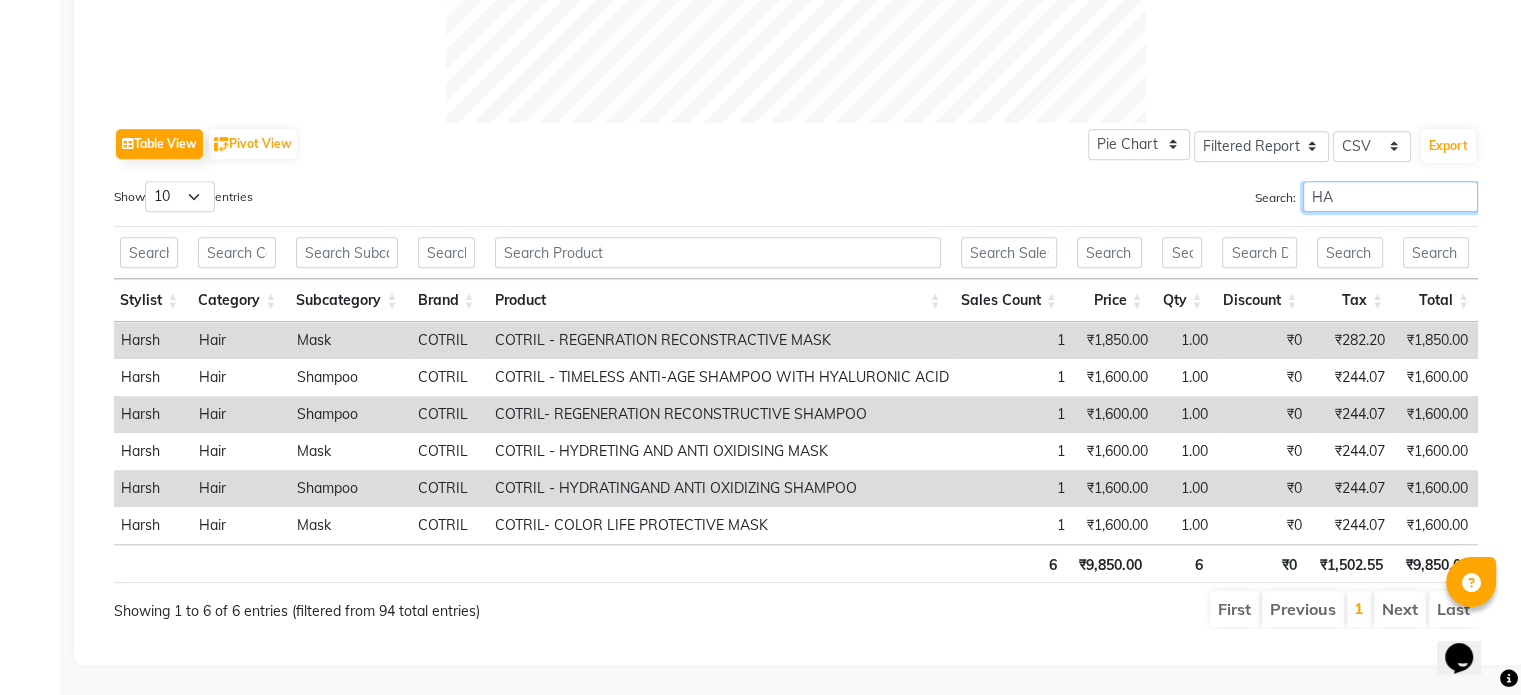type on "H" 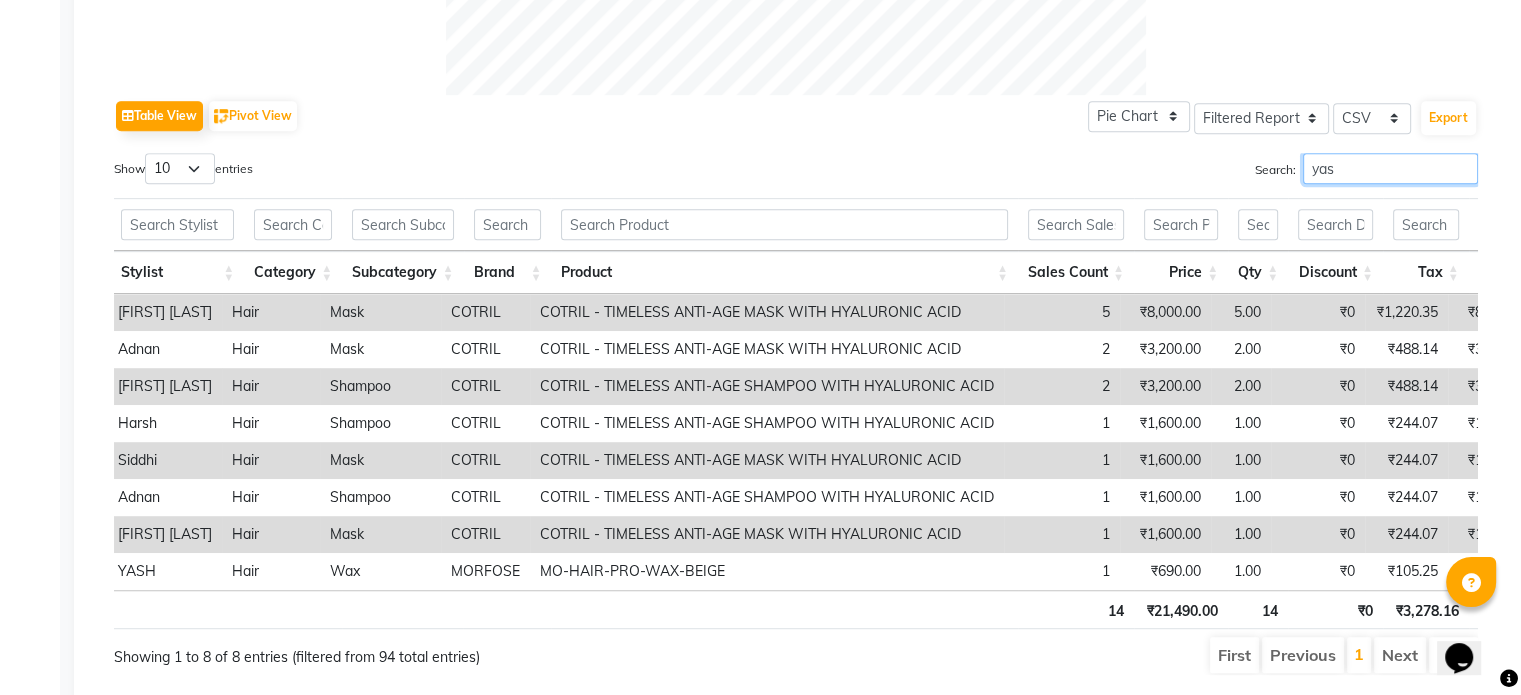 scroll, scrollTop: 0, scrollLeft: 0, axis: both 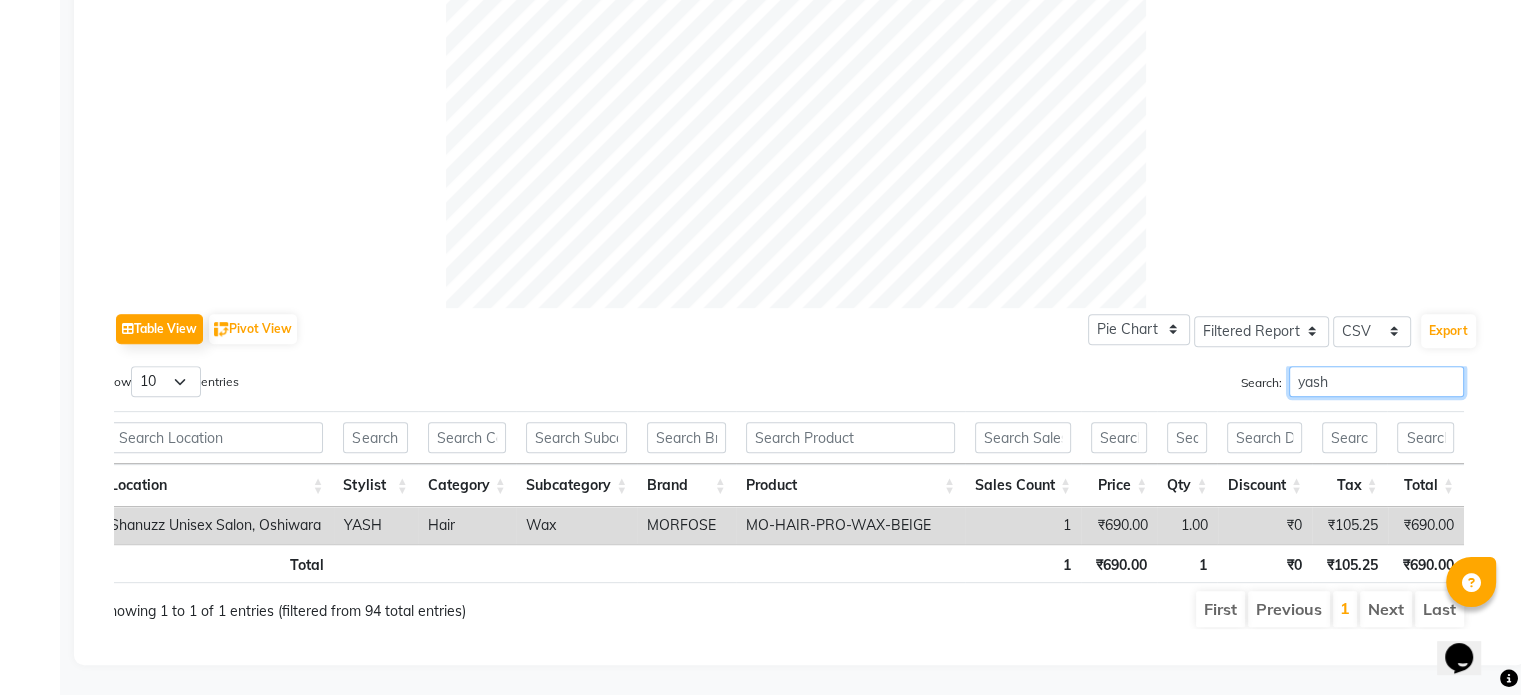 type on "yash" 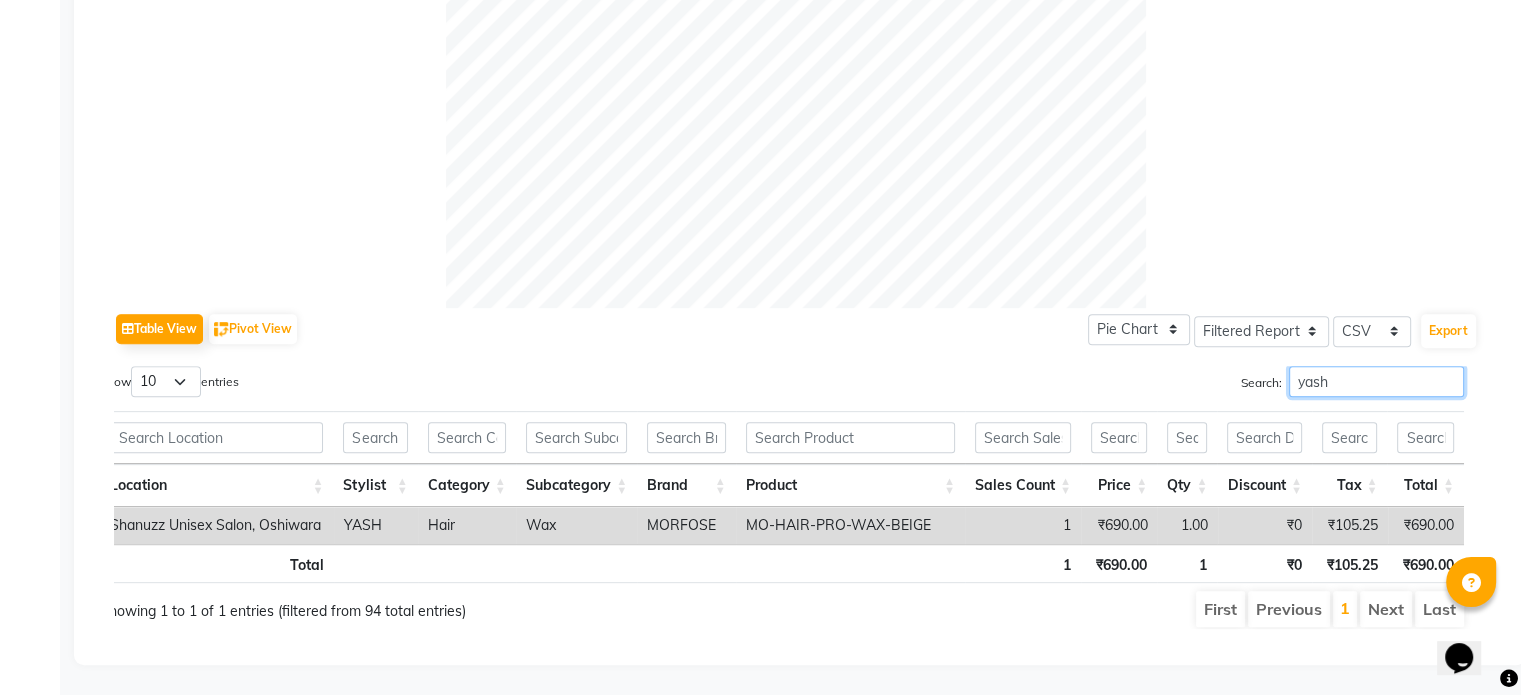 scroll, scrollTop: 0, scrollLeft: 0, axis: both 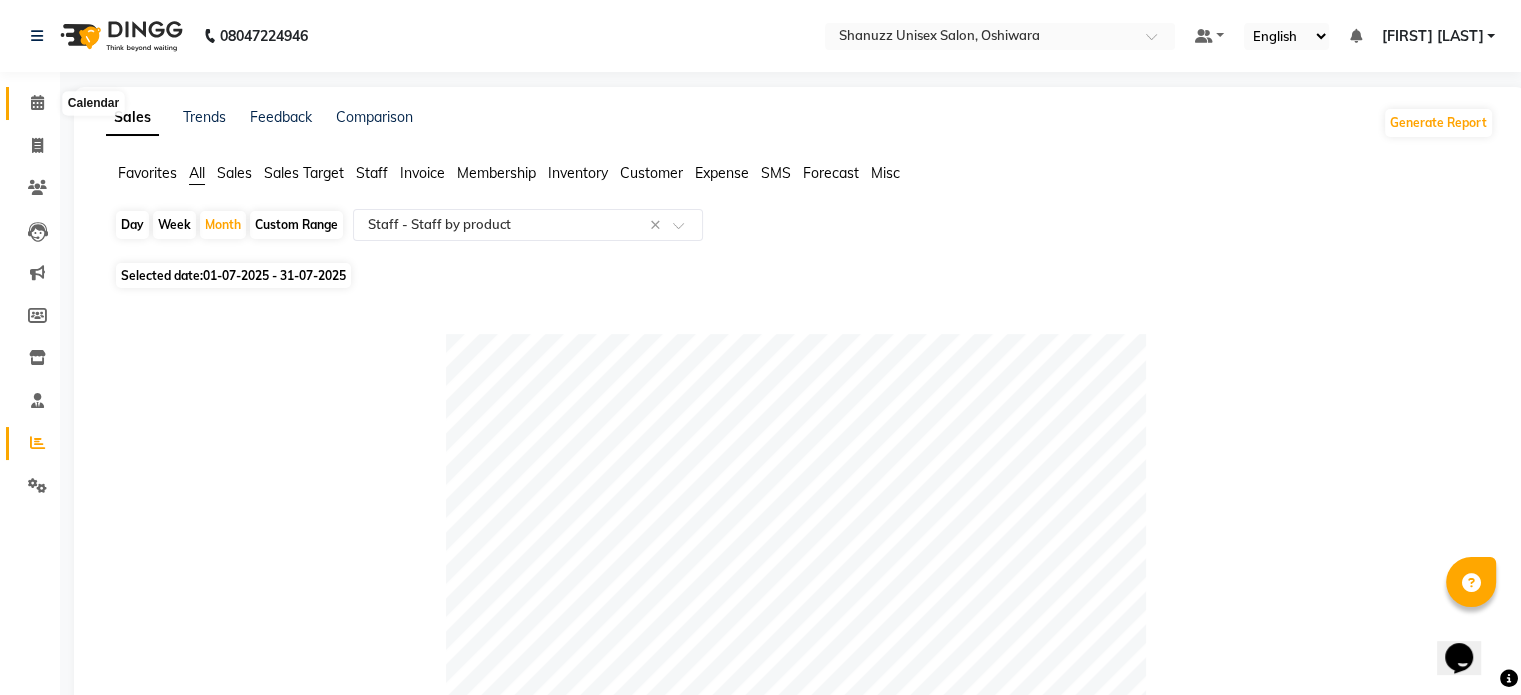 click 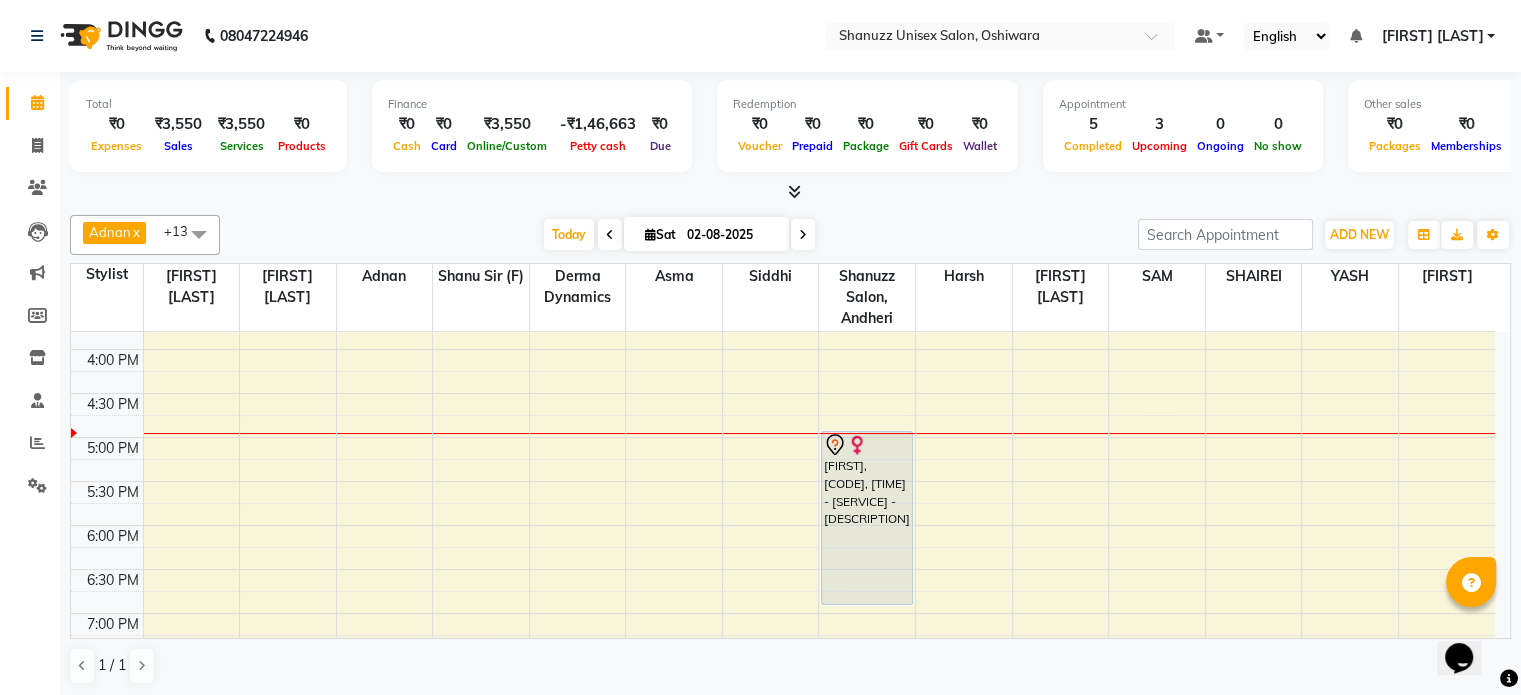 scroll, scrollTop: 567, scrollLeft: 0, axis: vertical 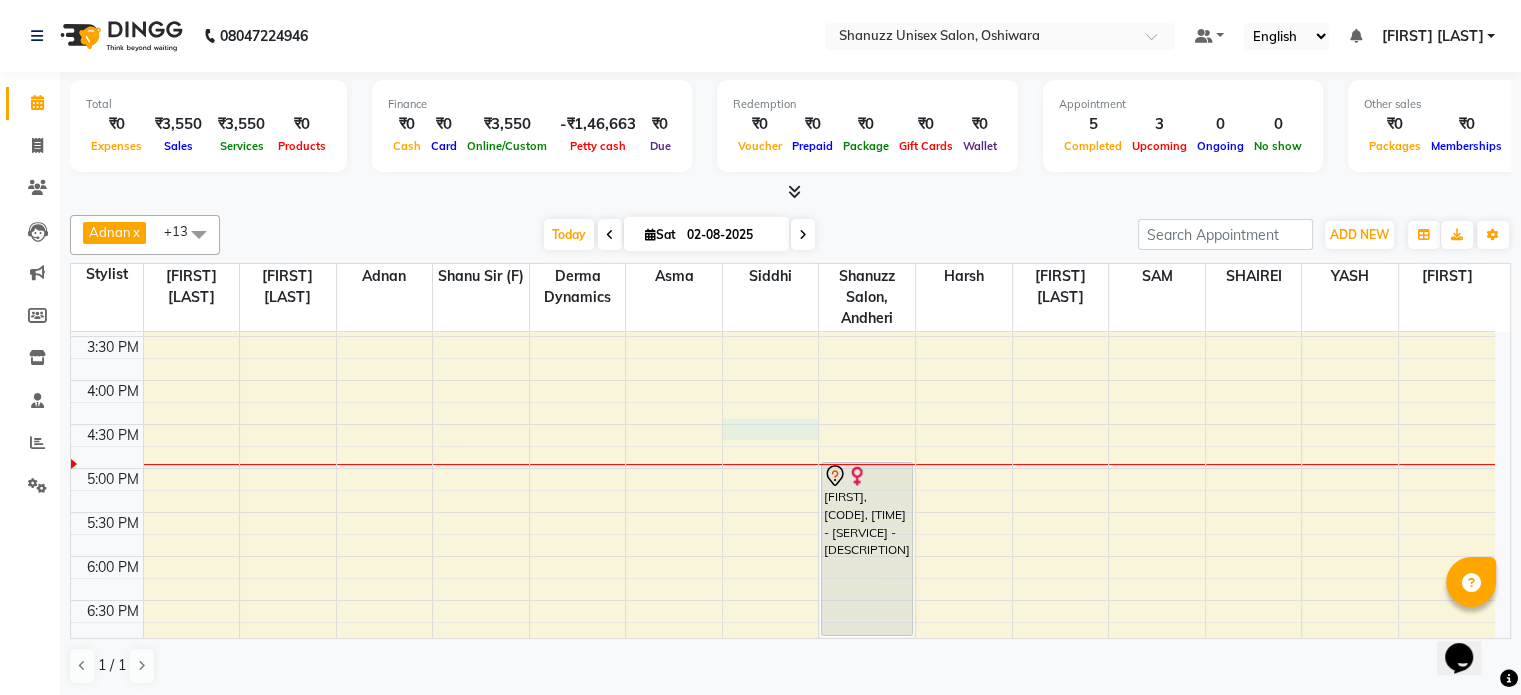 click on "[TIME] [TIME] [TIME] [TIME] [TIME] [TIME] [TIME] [TIME] [TIME] [TIME] [TIME] [TIME] [TIME] [TIME] [TIME] [TIME] [TIME] [TIME] [TIME] [TIME] [TIME] [TIME] [TIME] [TIME]     [FIRST] [LAST], [CODE], [TIME] - [SERVICE] - [DESCRIPTION]     [FIRST] [LAST], [CODE], [TIME] - [SERVICE] - [DESCRIPTION]     [FIRST], [CODE], [TIME] - [SERVICE] - [DESCRIPTION]             [FIRST] [LAST], [CODE], [TIME] - [SERVICE] - [DESCRIPTION]             [FIRST] [LAST], [CODE] - [DESCRIPTION]     [FIRST] [LAST], [CODE], [TIME] - [SERVICE] - [DESCRIPTION]             [FIRST], [CODE], [TIME] - [SERVICE] - [DESCRIPTION]" at bounding box center [783, 292] 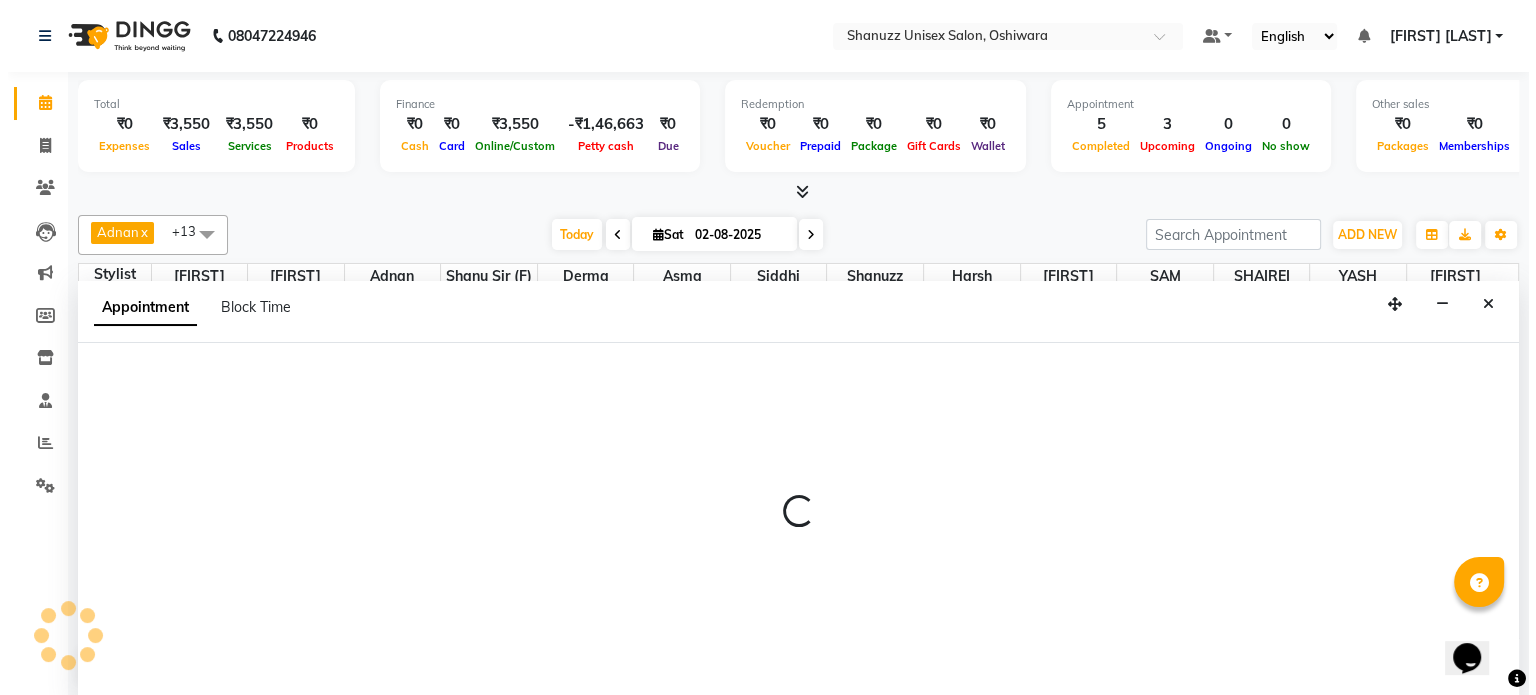 scroll, scrollTop: 0, scrollLeft: 0, axis: both 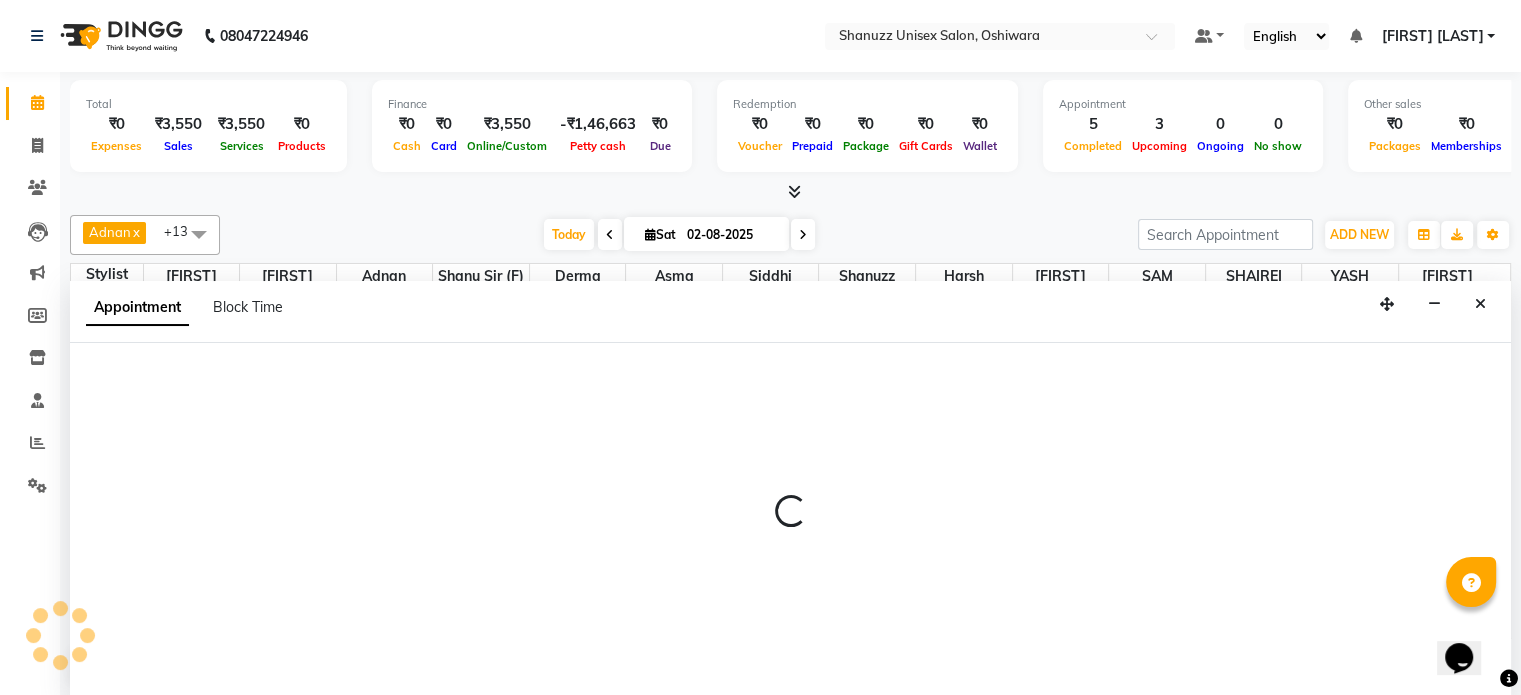 select on "61243" 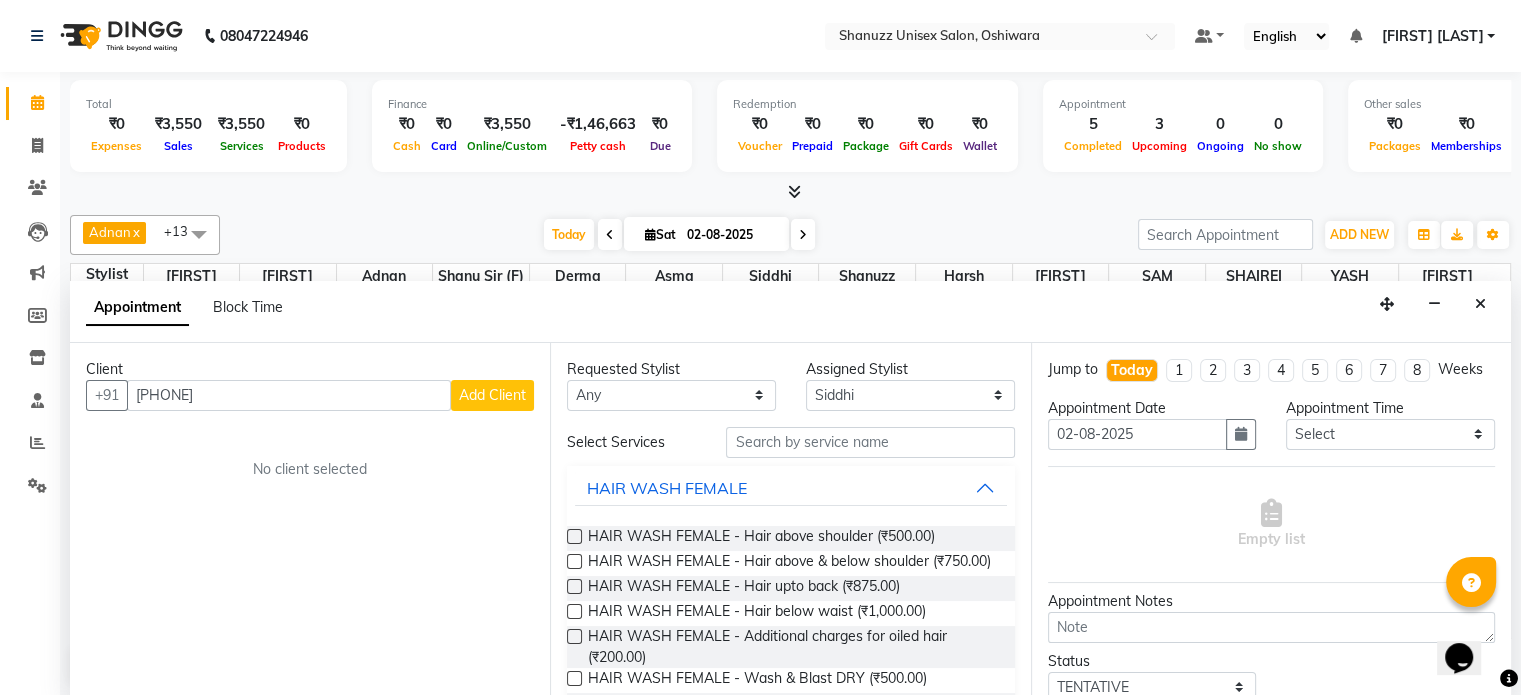 click on "[PHONE]" at bounding box center (289, 395) 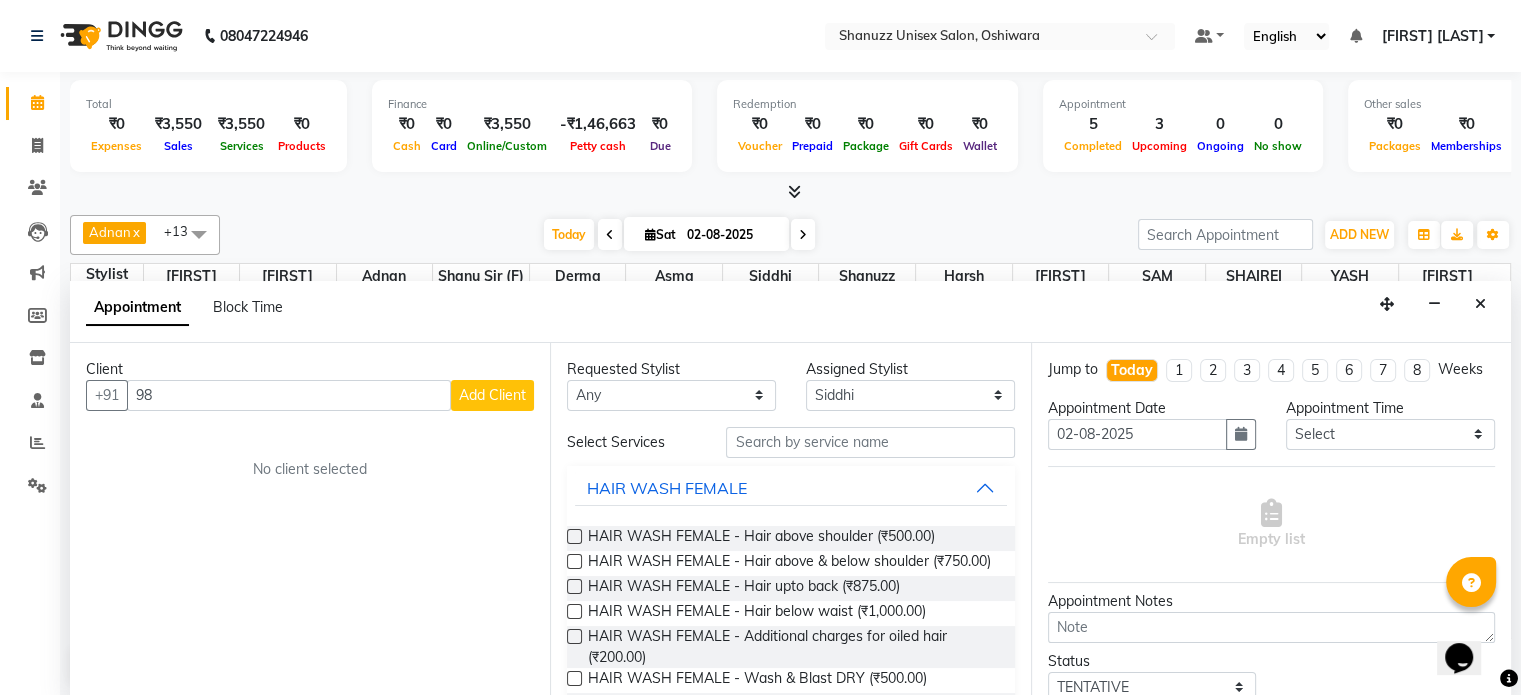 type on "9" 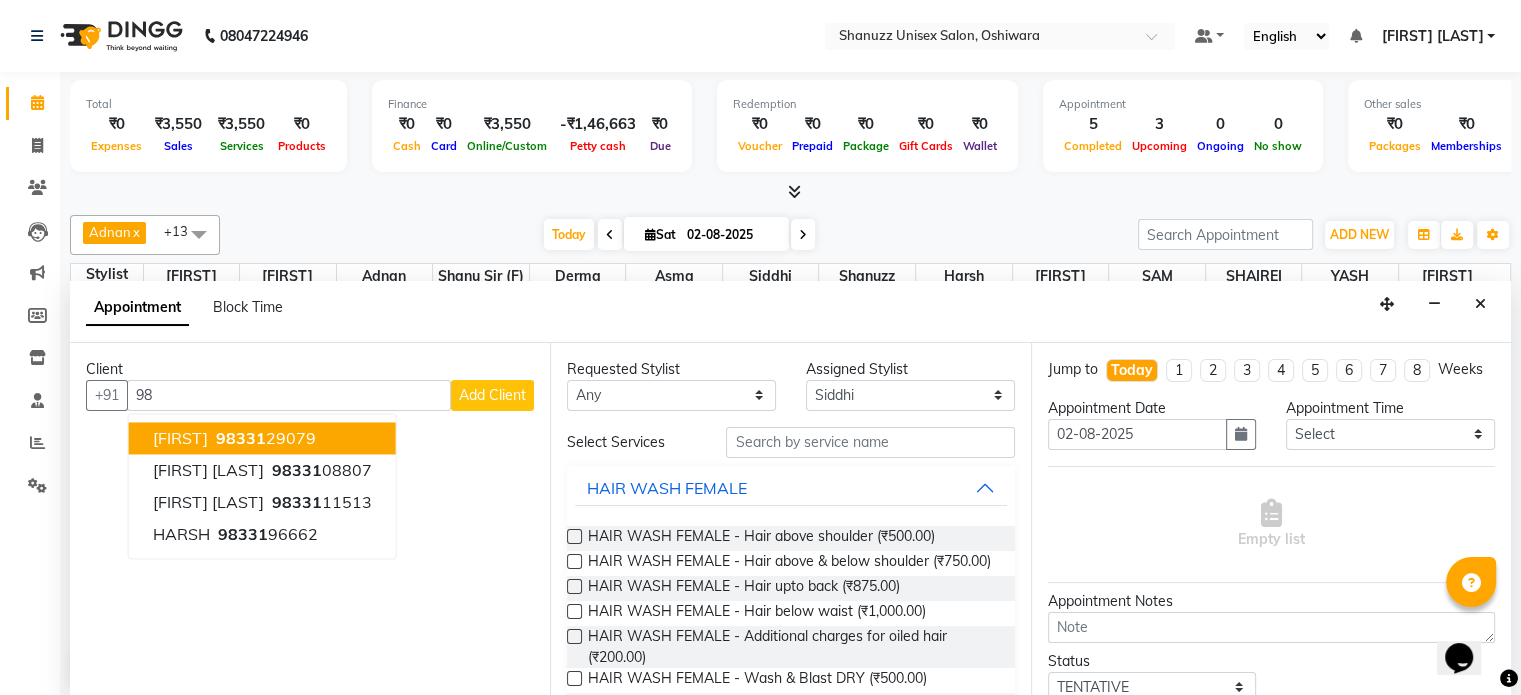 type on "9" 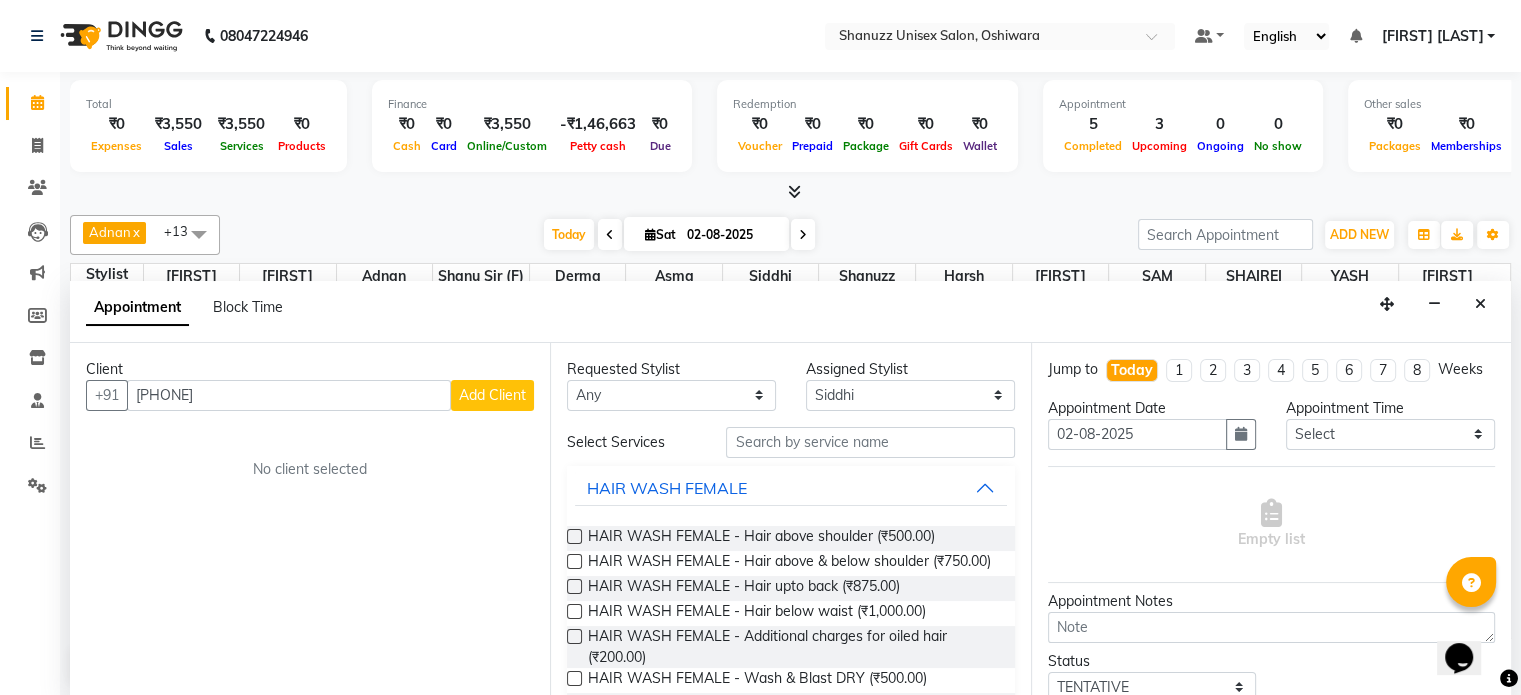 click on "[PHONE]" at bounding box center [289, 395] 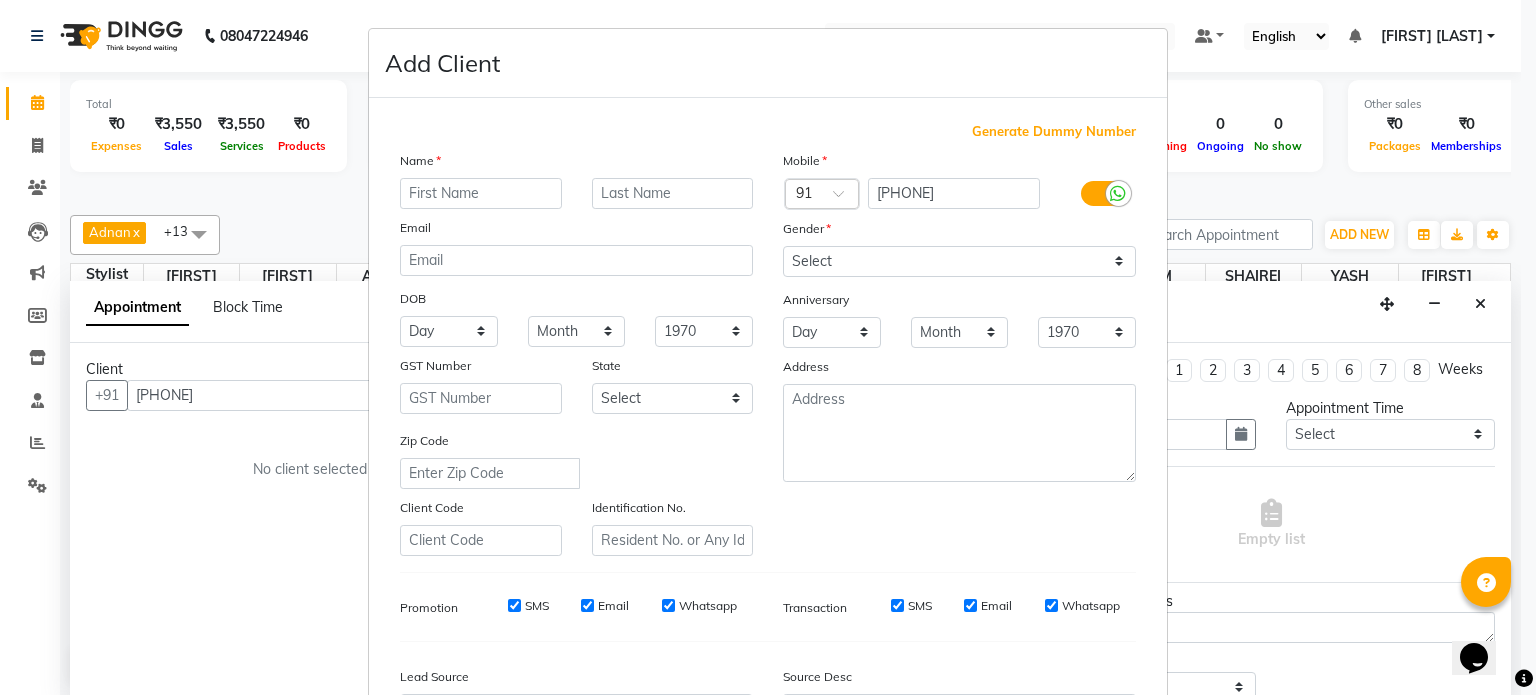 click at bounding box center [481, 193] 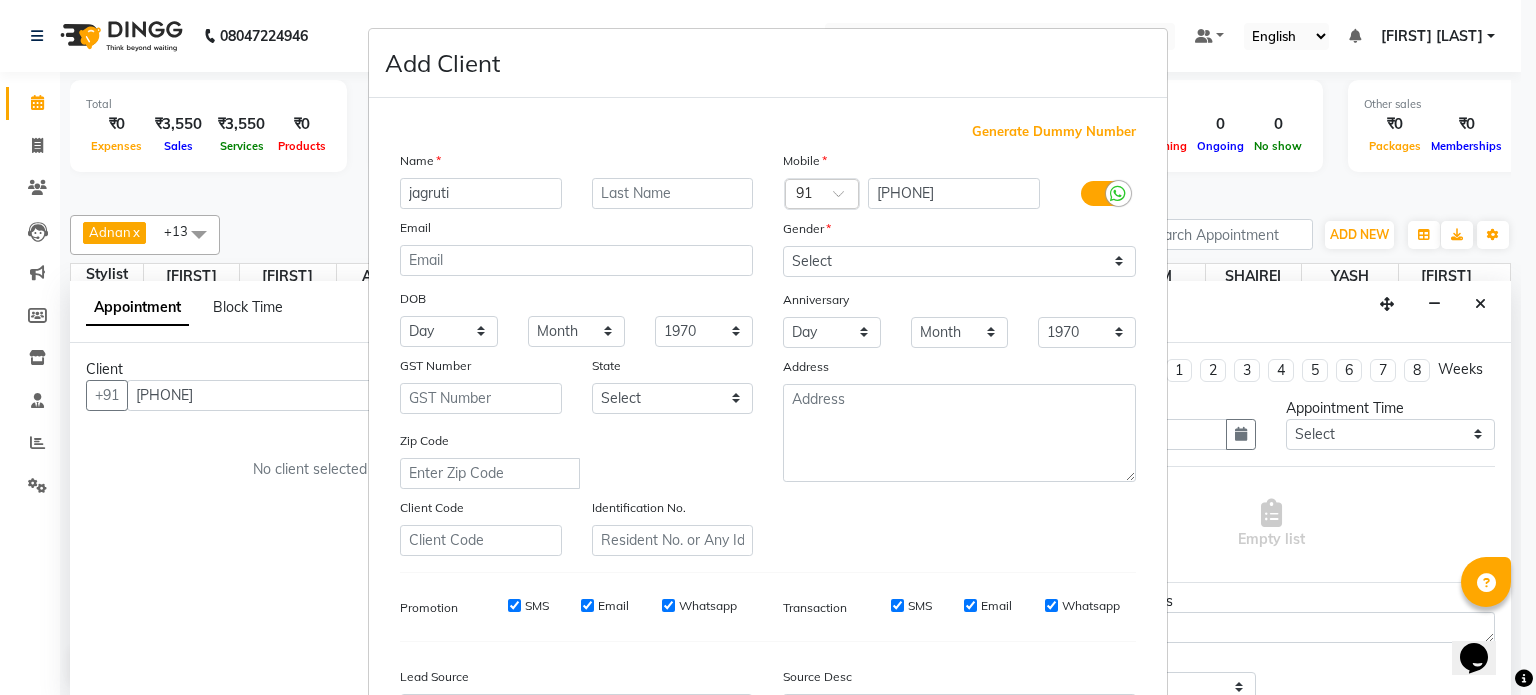 type on "jagruti" 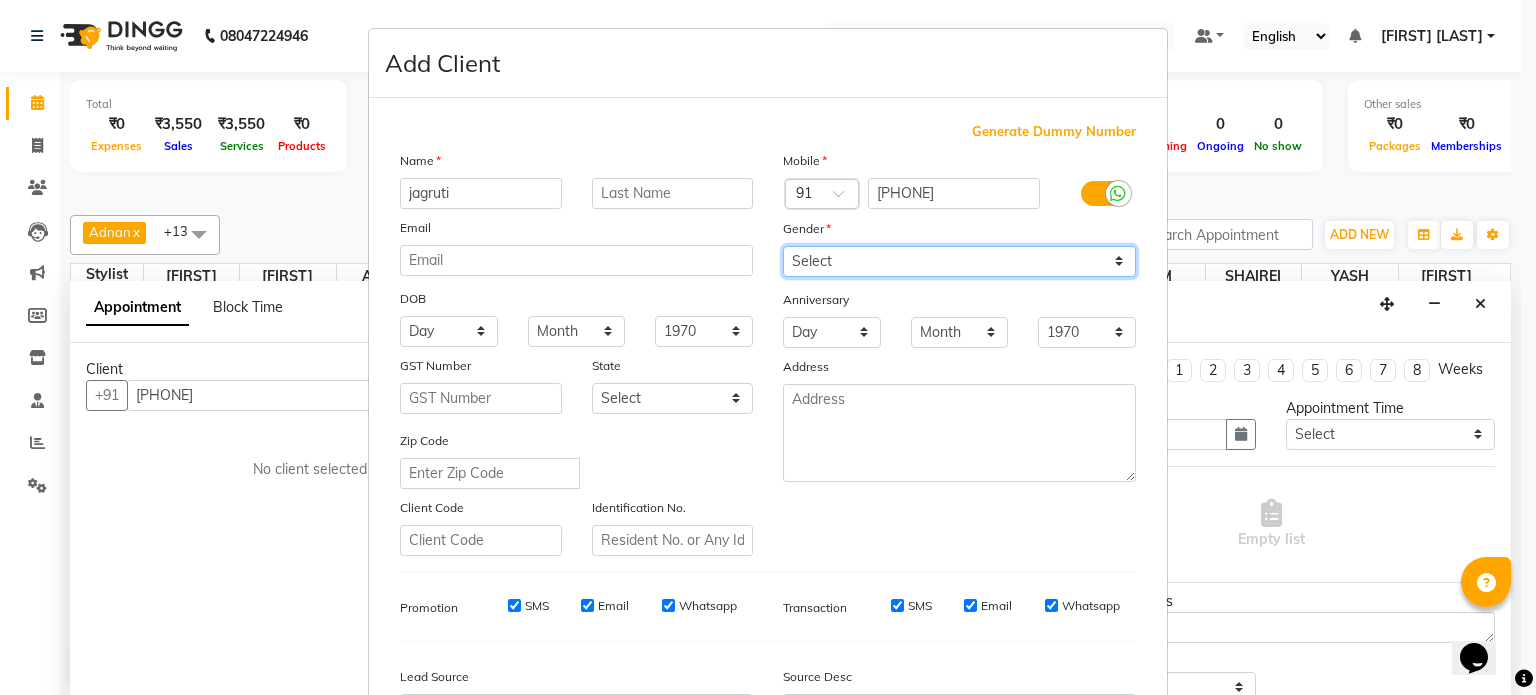 click on "Select Male Female Other Prefer Not To Say" at bounding box center [959, 261] 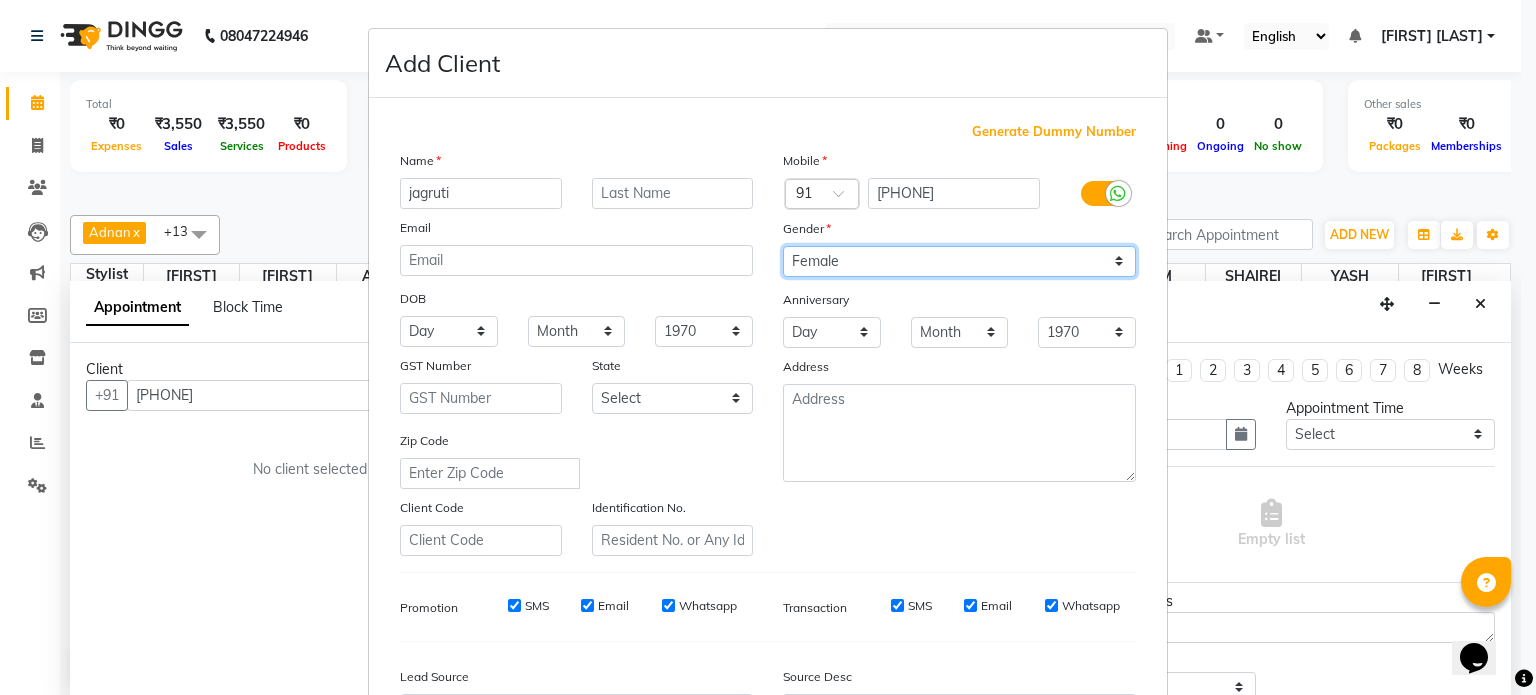 click on "Select Male Female Other Prefer Not To Say" at bounding box center (959, 261) 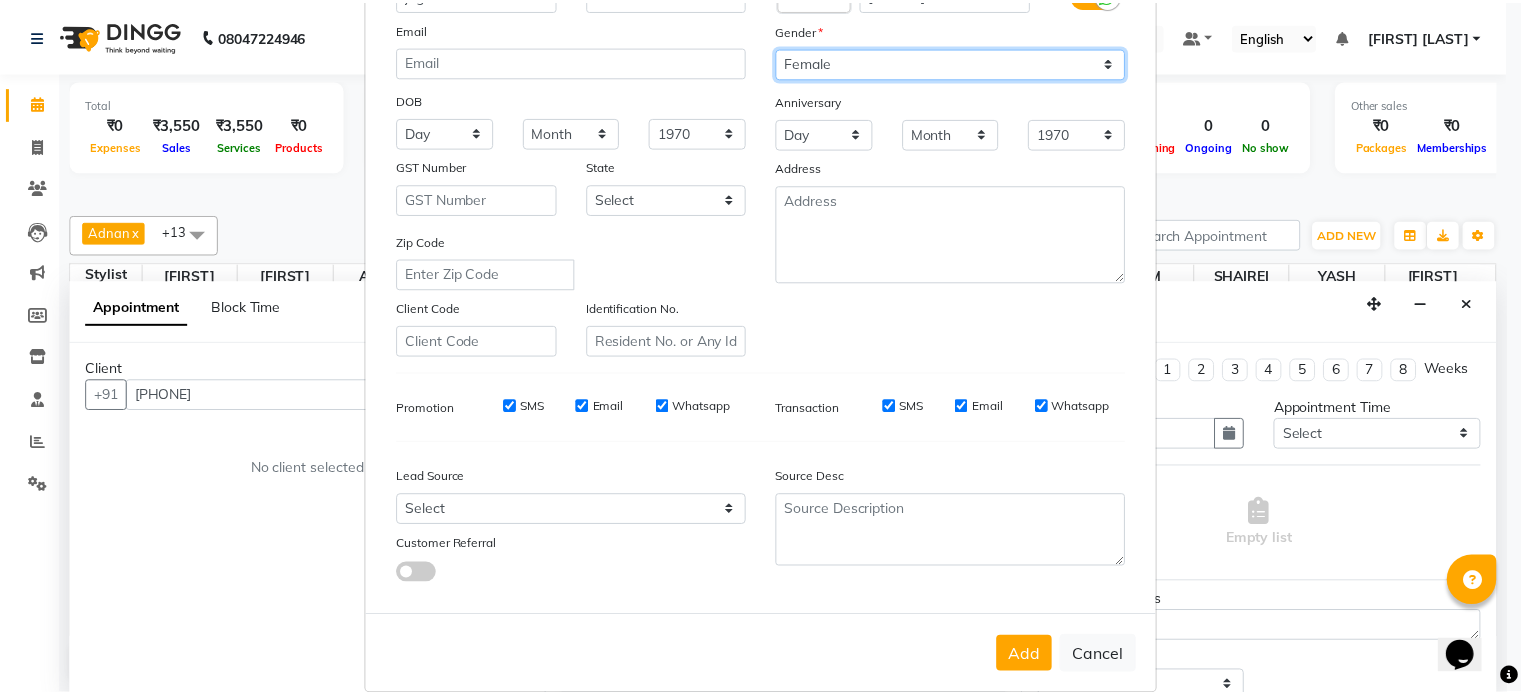scroll, scrollTop: 237, scrollLeft: 0, axis: vertical 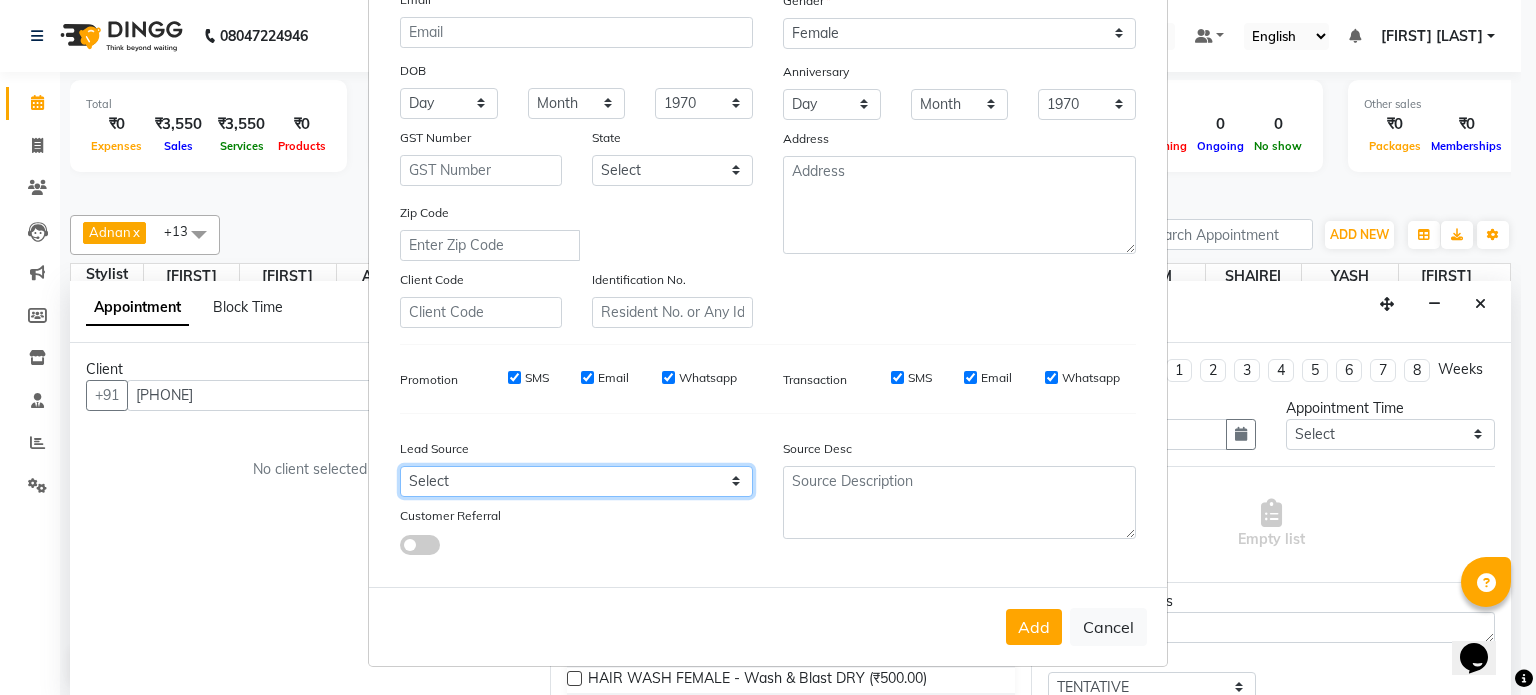 click on "Select Walk-in Referral Internet Friend Word of Mouth Advertisement Facebook JustDial Google Other" at bounding box center [576, 481] 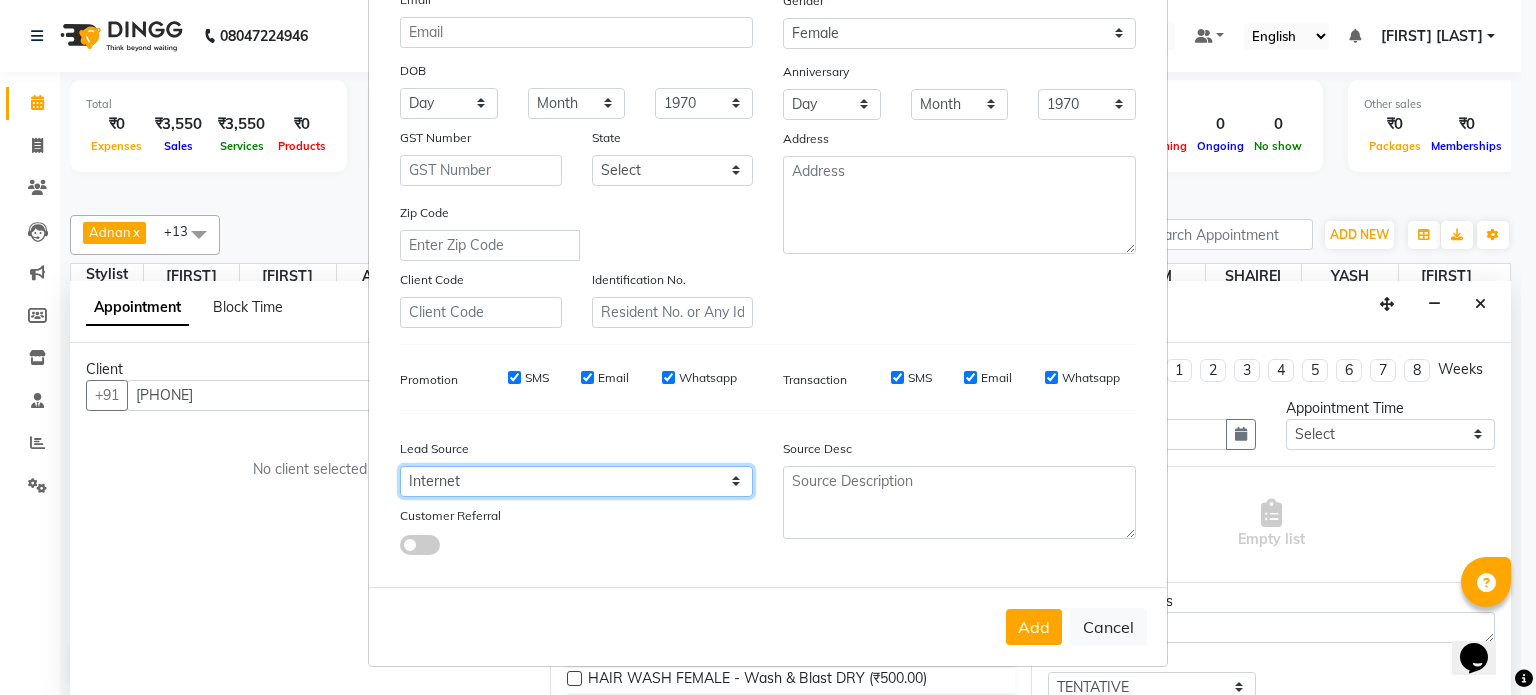 click on "Select Walk-in Referral Internet Friend Word of Mouth Advertisement Facebook JustDial Google Other" at bounding box center (576, 481) 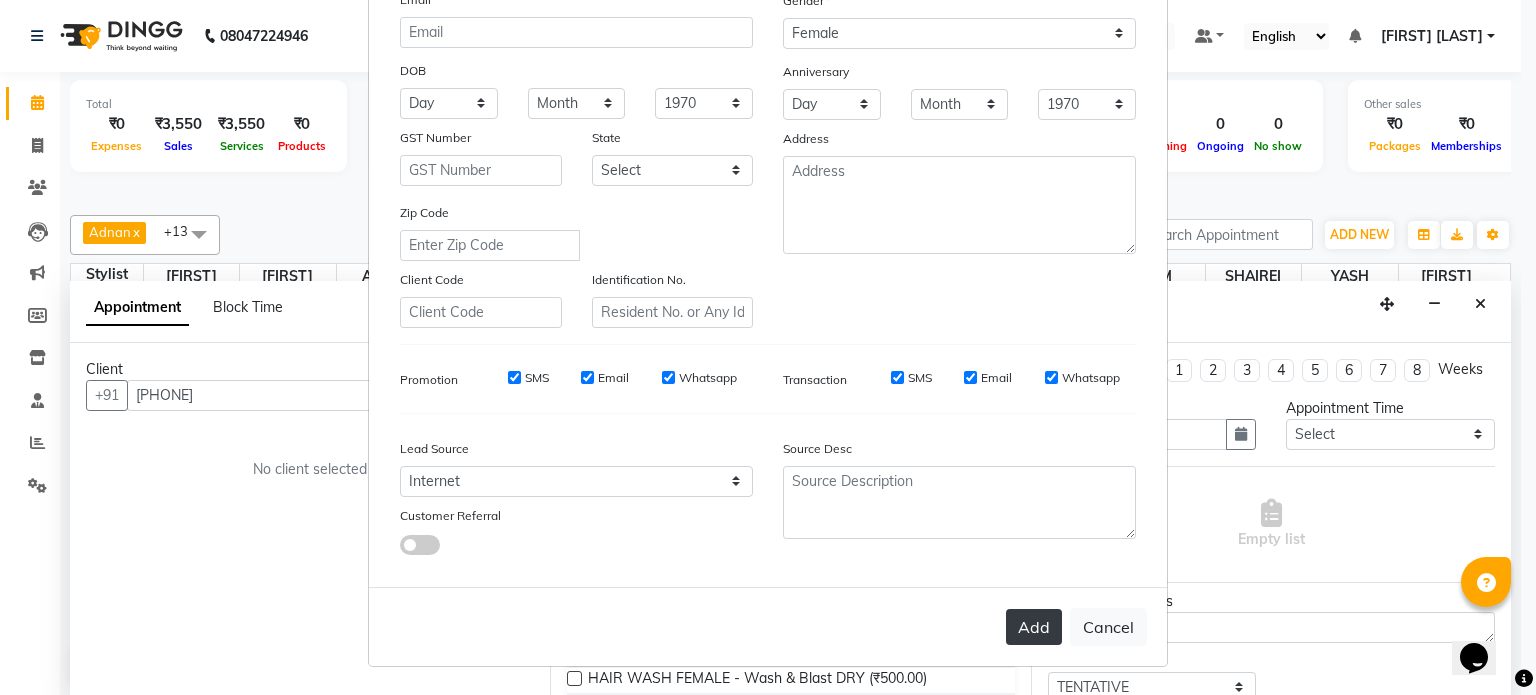 click on "Add" at bounding box center [1034, 627] 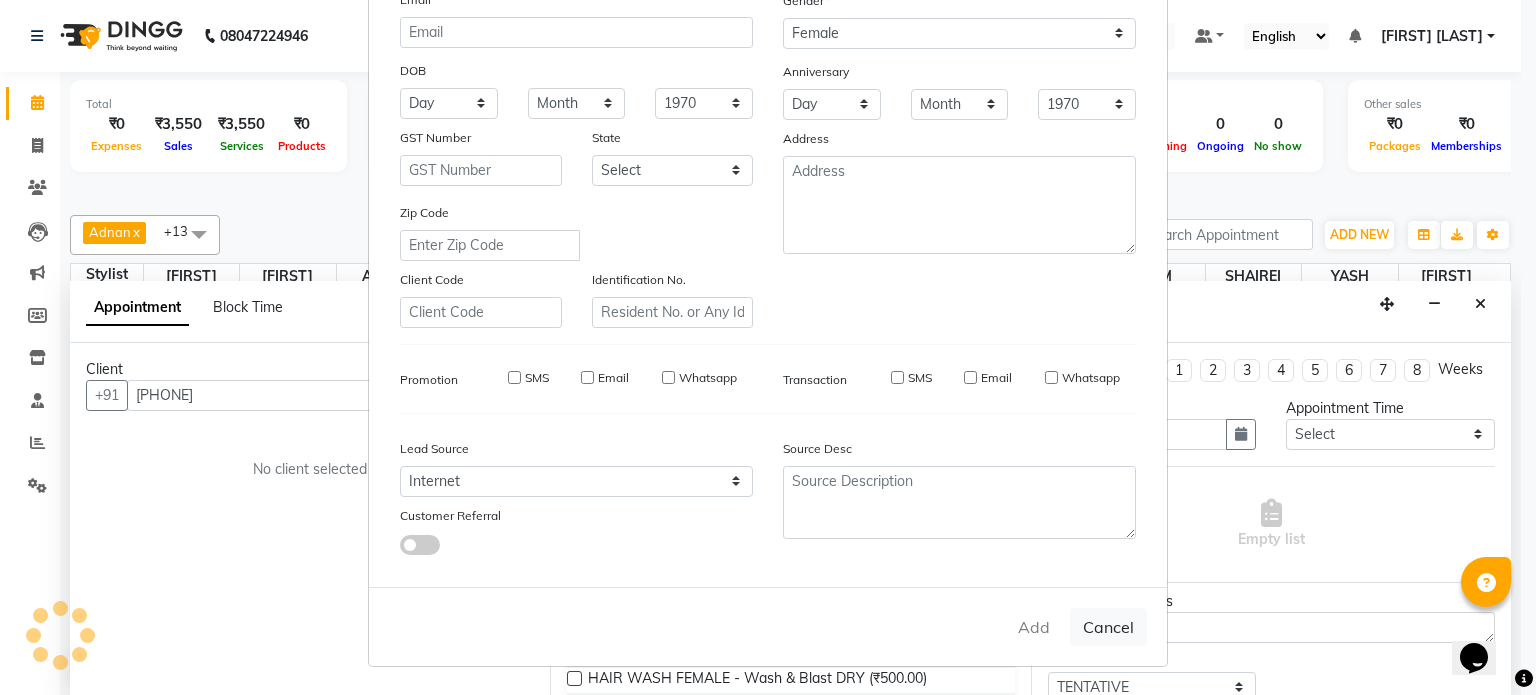 type 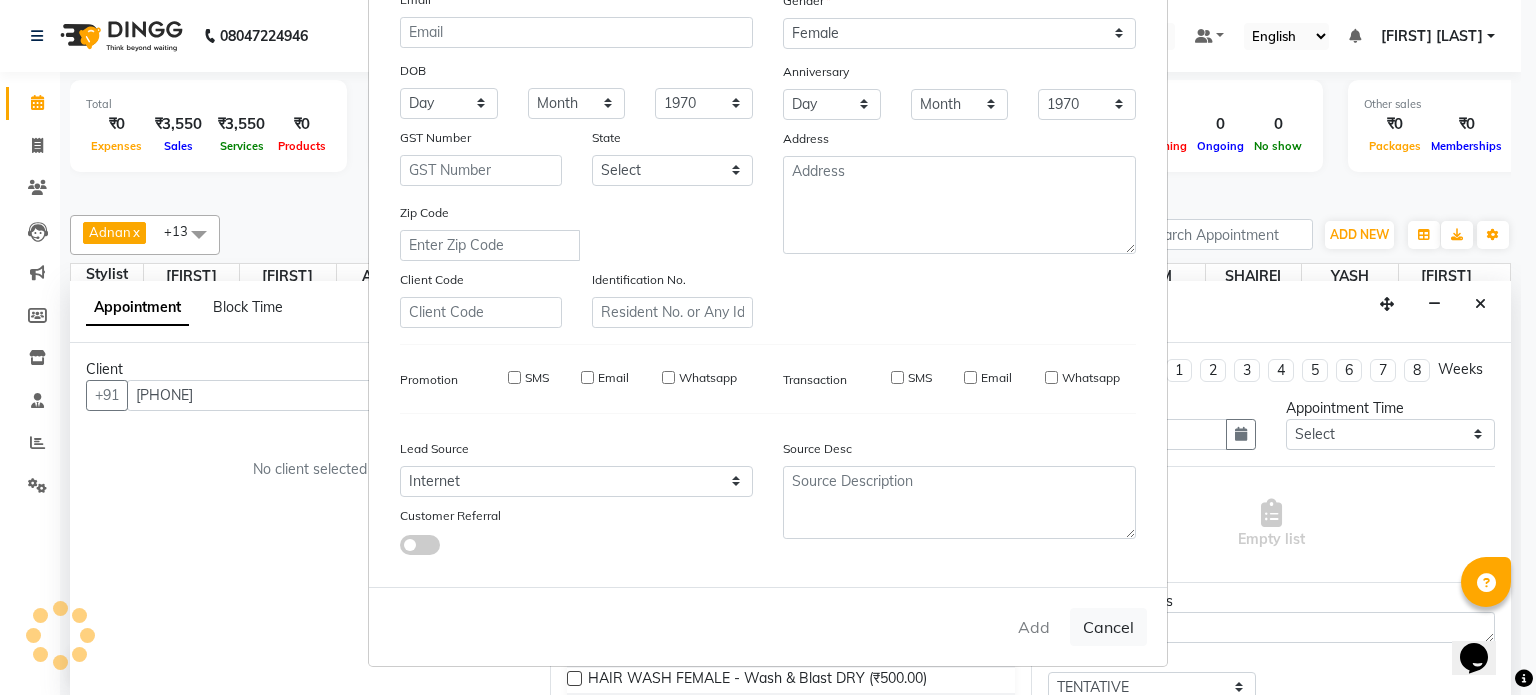 select 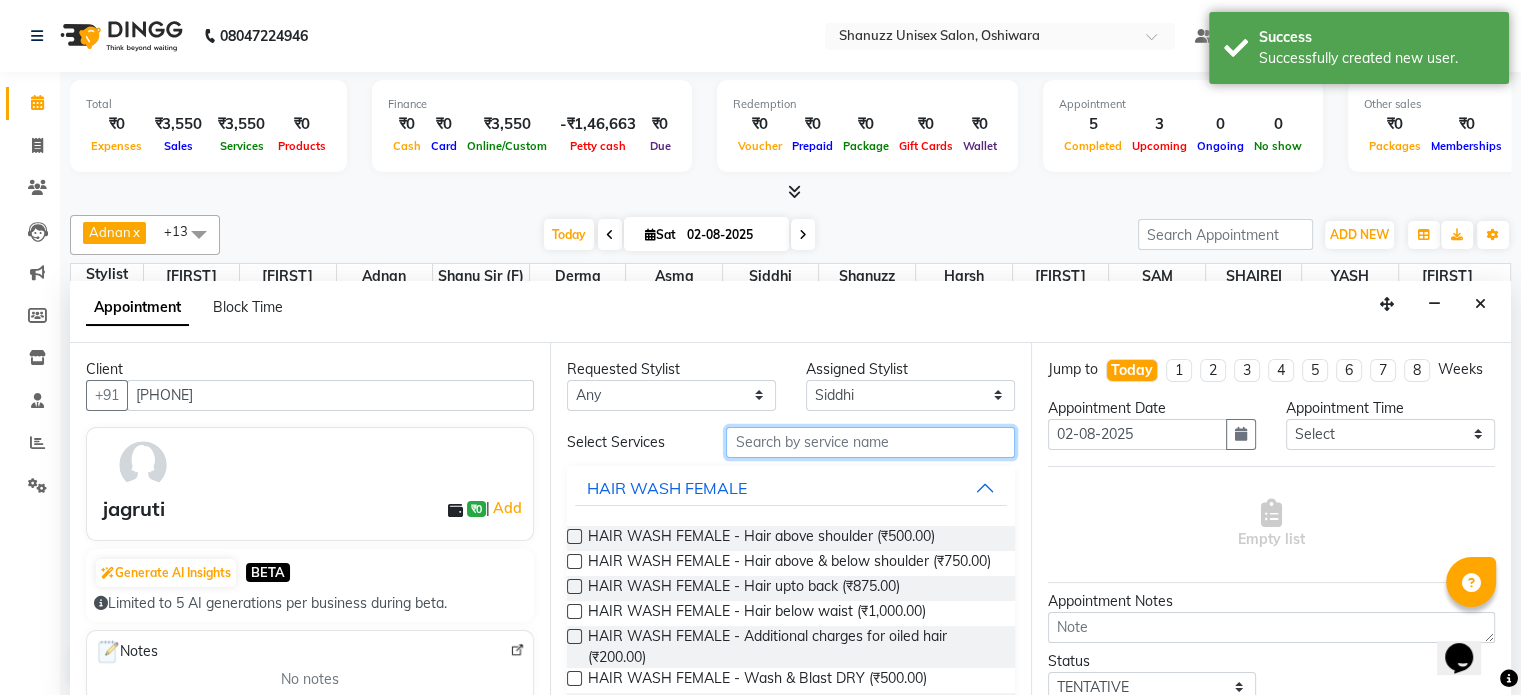 click at bounding box center [870, 442] 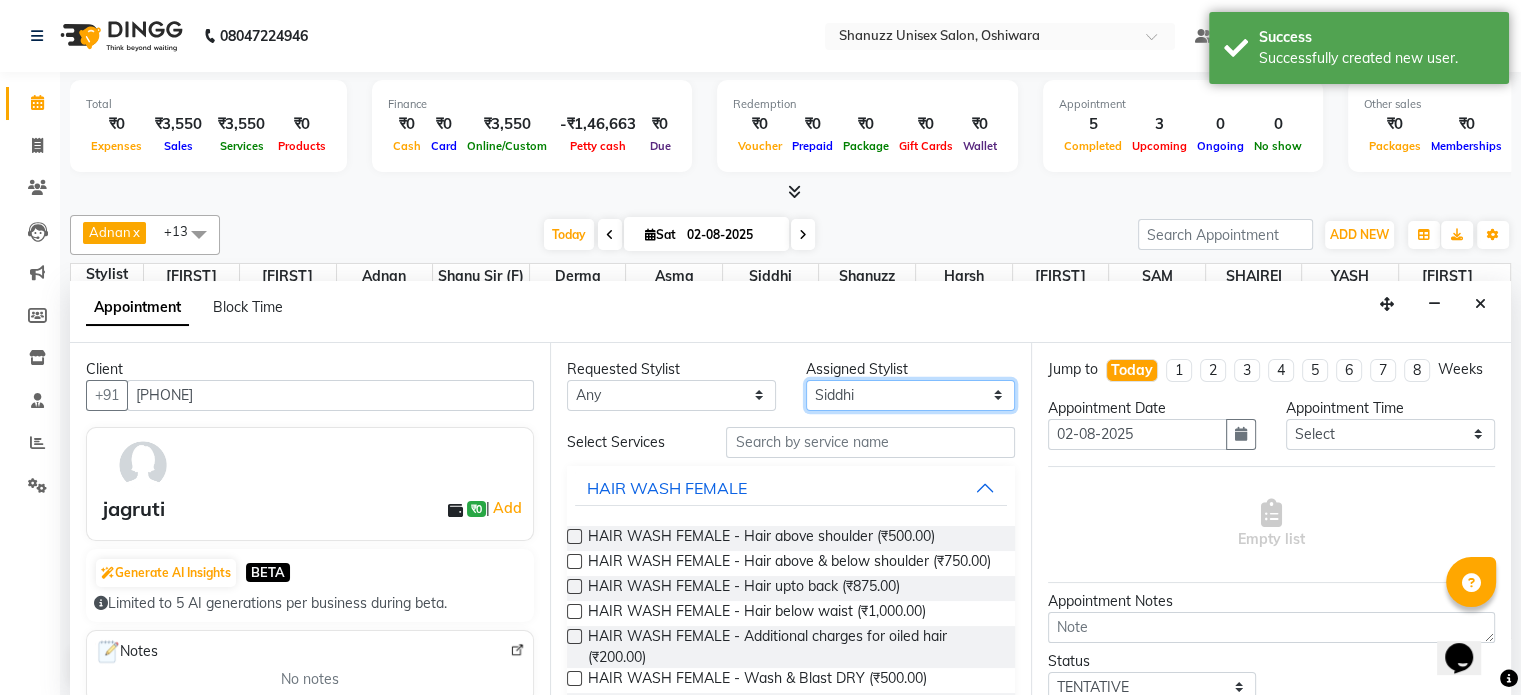 click on "Select [FIRST] [FIRST] [FIRST] [BRAND] [FIRST] [LAST] [FIRST] [FIRST] [FIRST] [FIRST] [BRAND] [FIRST] [FIRST] [FIRST] [FIRST] [FIRST] [FIRST]" at bounding box center [910, 395] 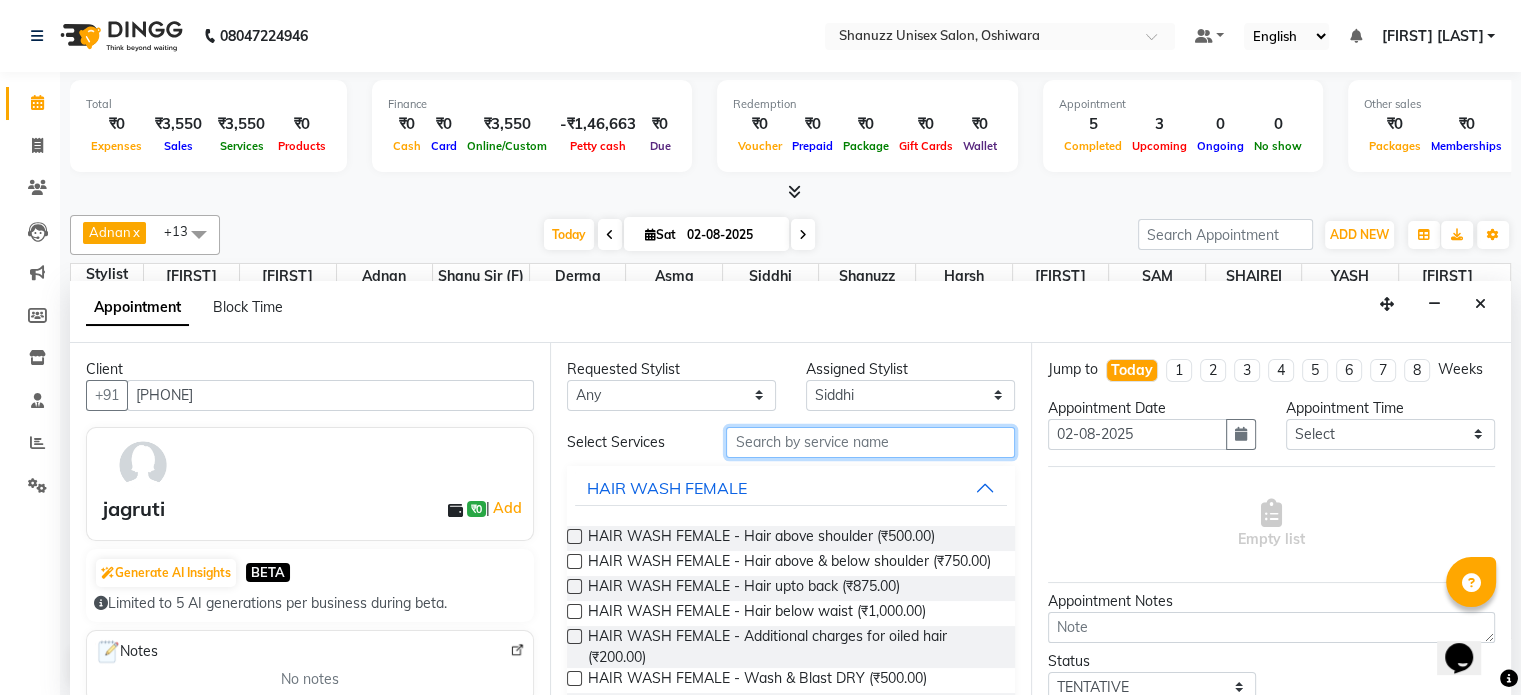 click at bounding box center [870, 442] 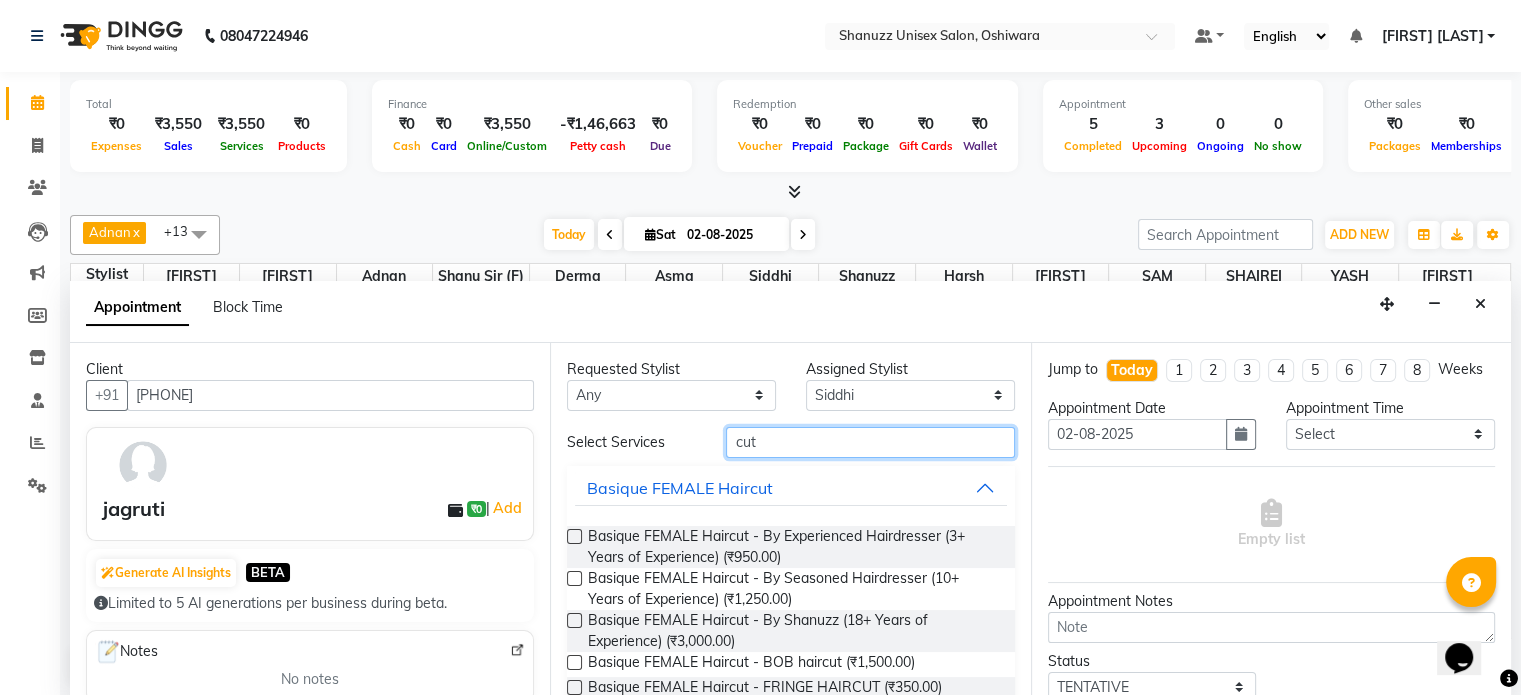 type on "cut" 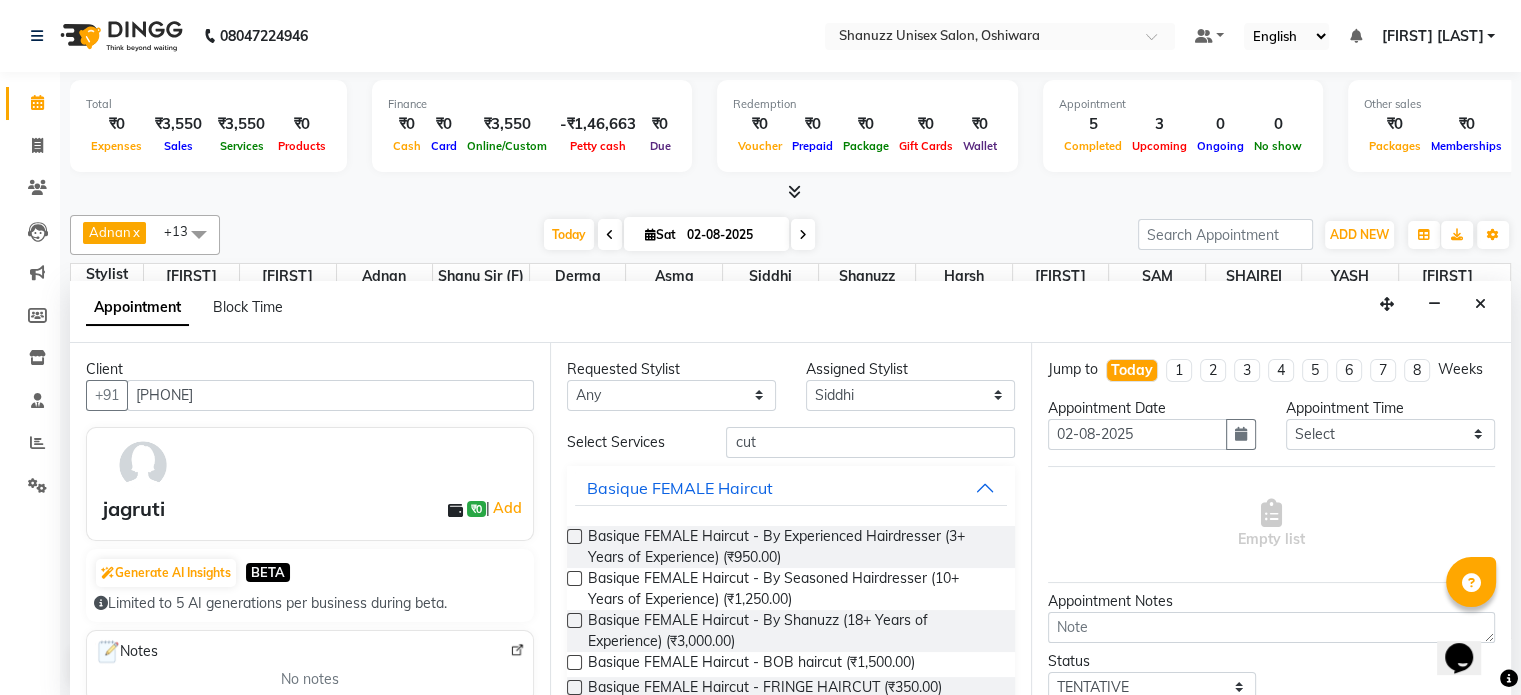 click at bounding box center [574, 536] 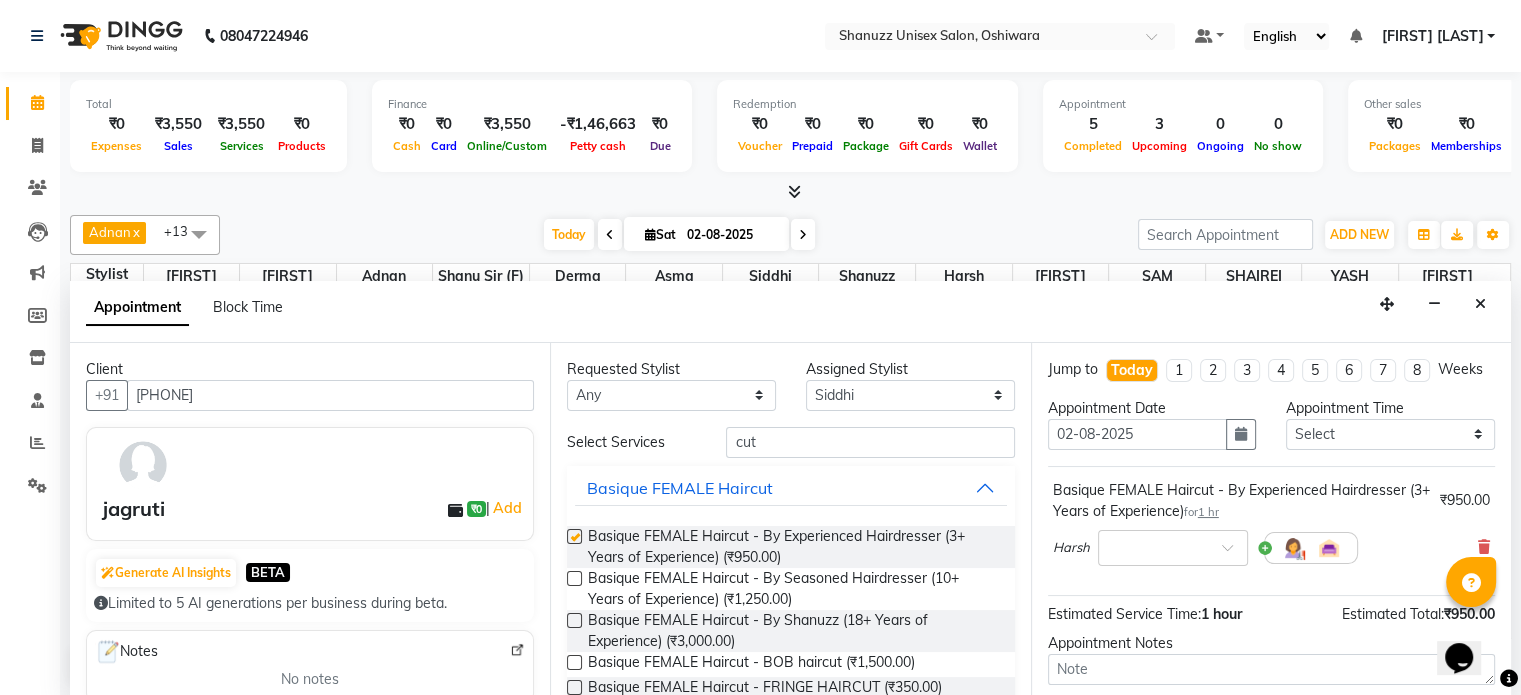 checkbox on "false" 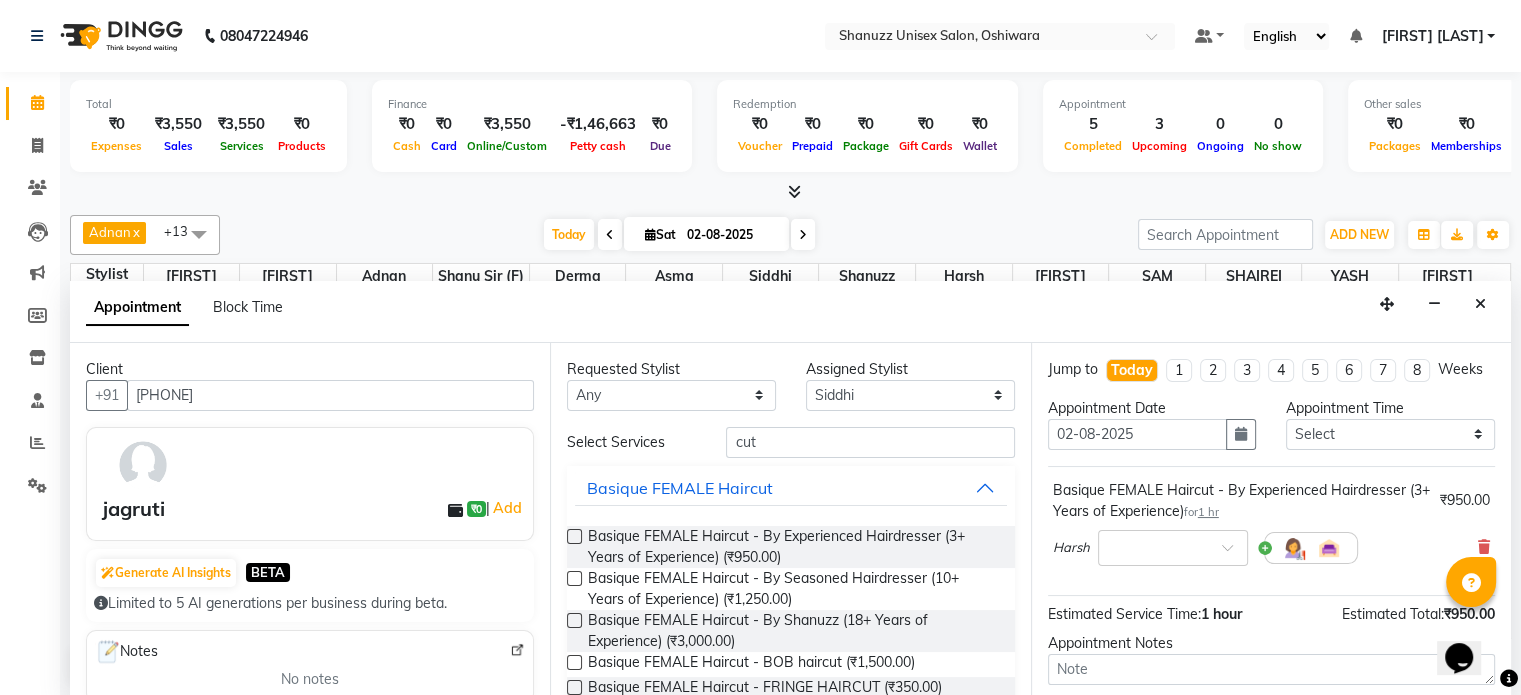 scroll, scrollTop: 191, scrollLeft: 0, axis: vertical 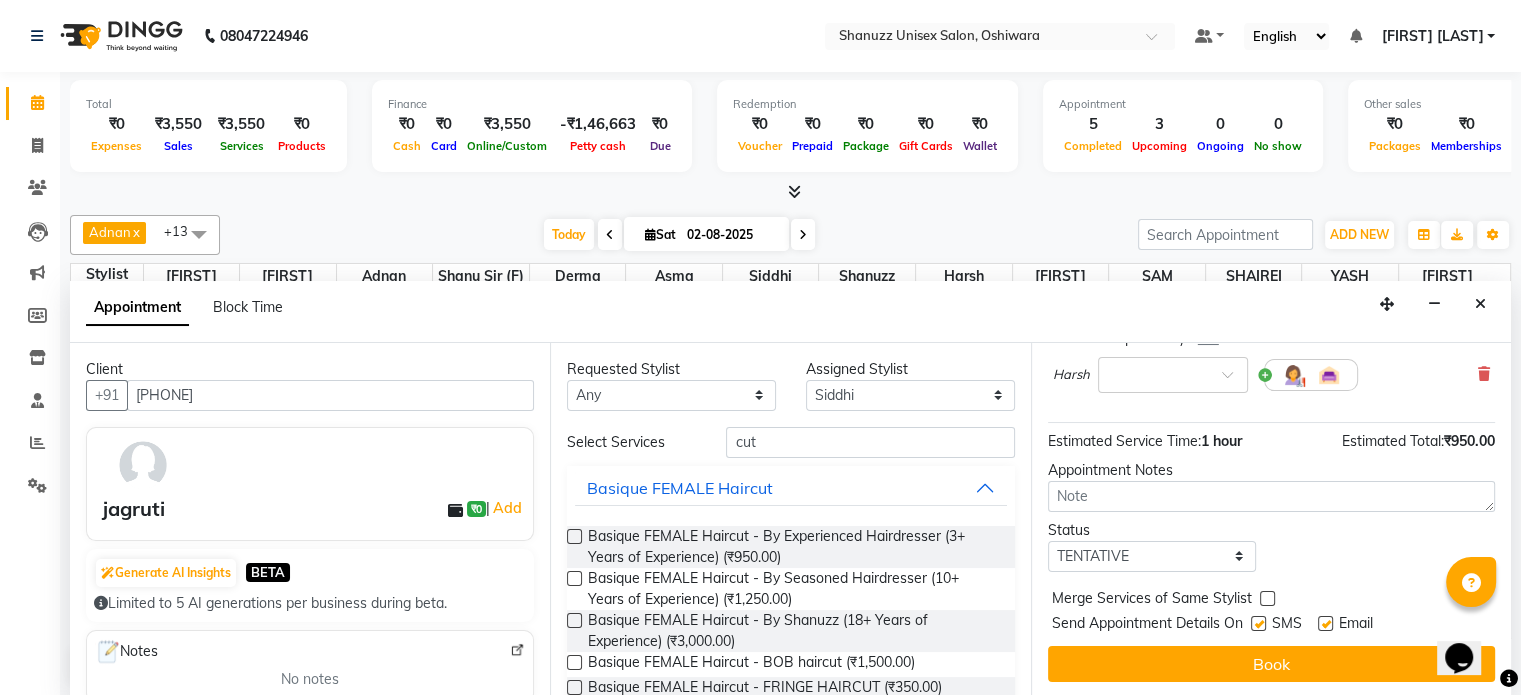 click at bounding box center (1258, 623) 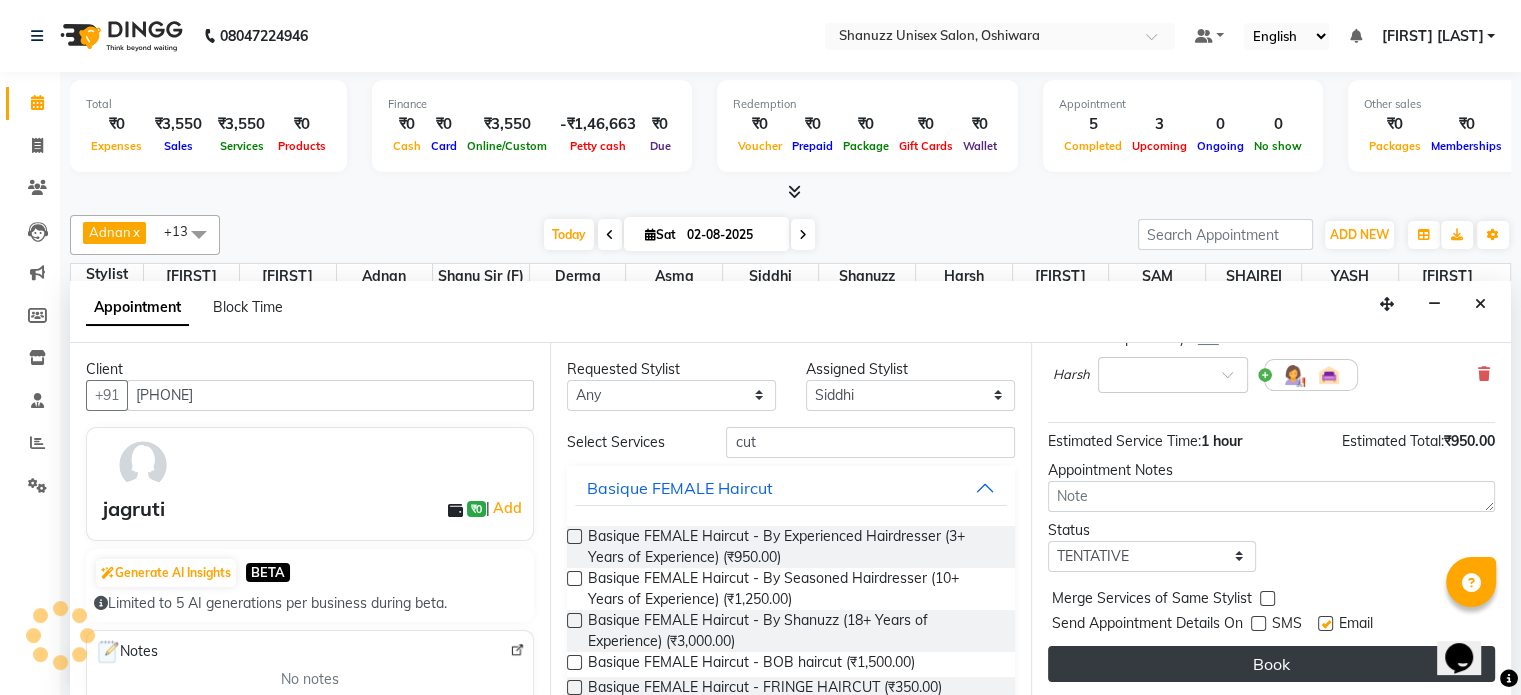 click on "Book" at bounding box center (1271, 664) 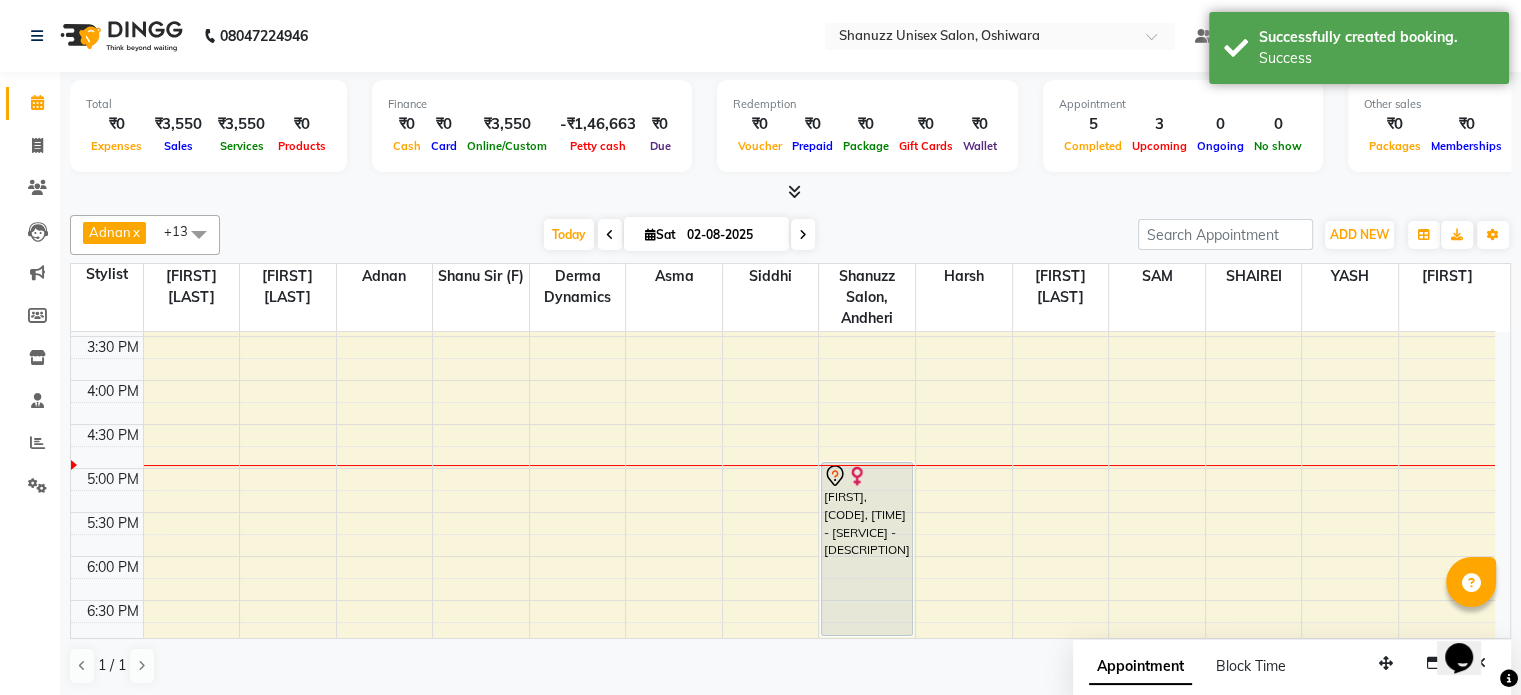 scroll, scrollTop: 0, scrollLeft: 0, axis: both 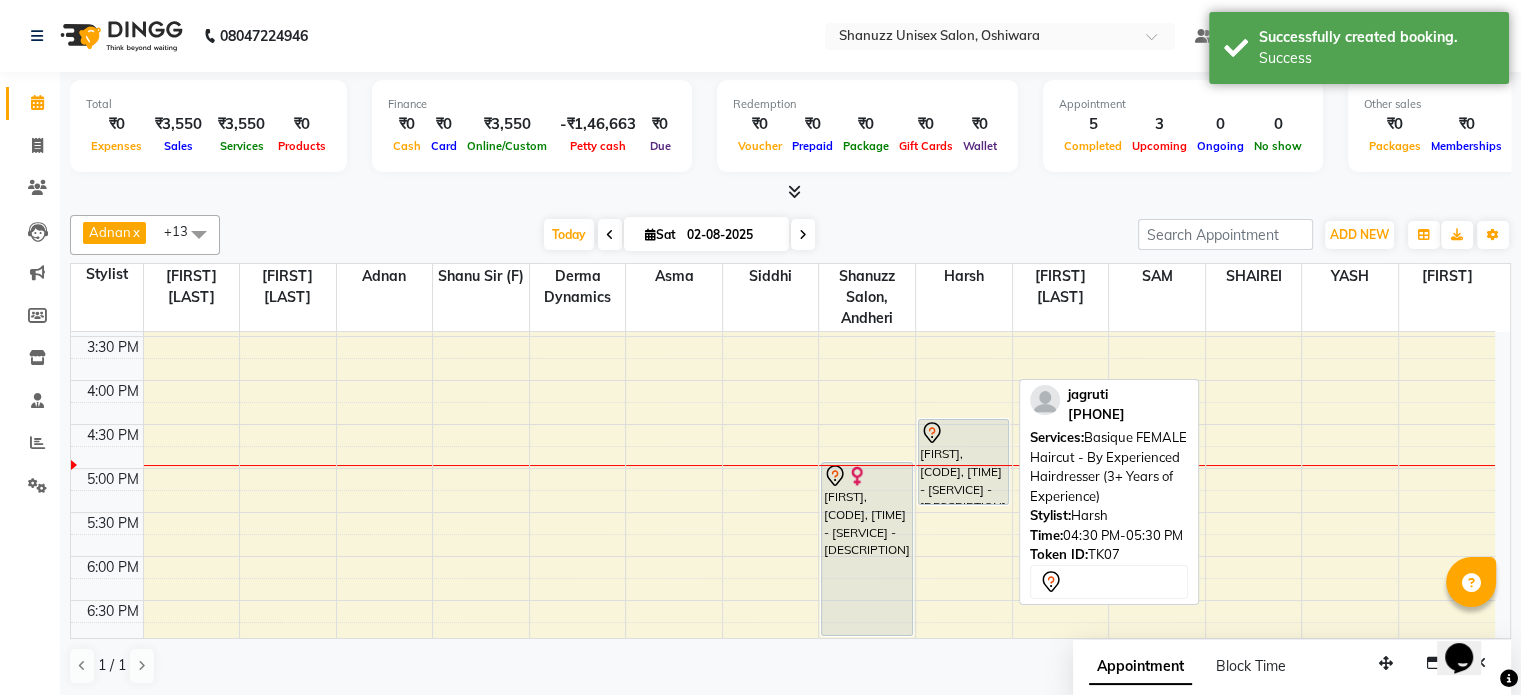 click at bounding box center [963, 433] 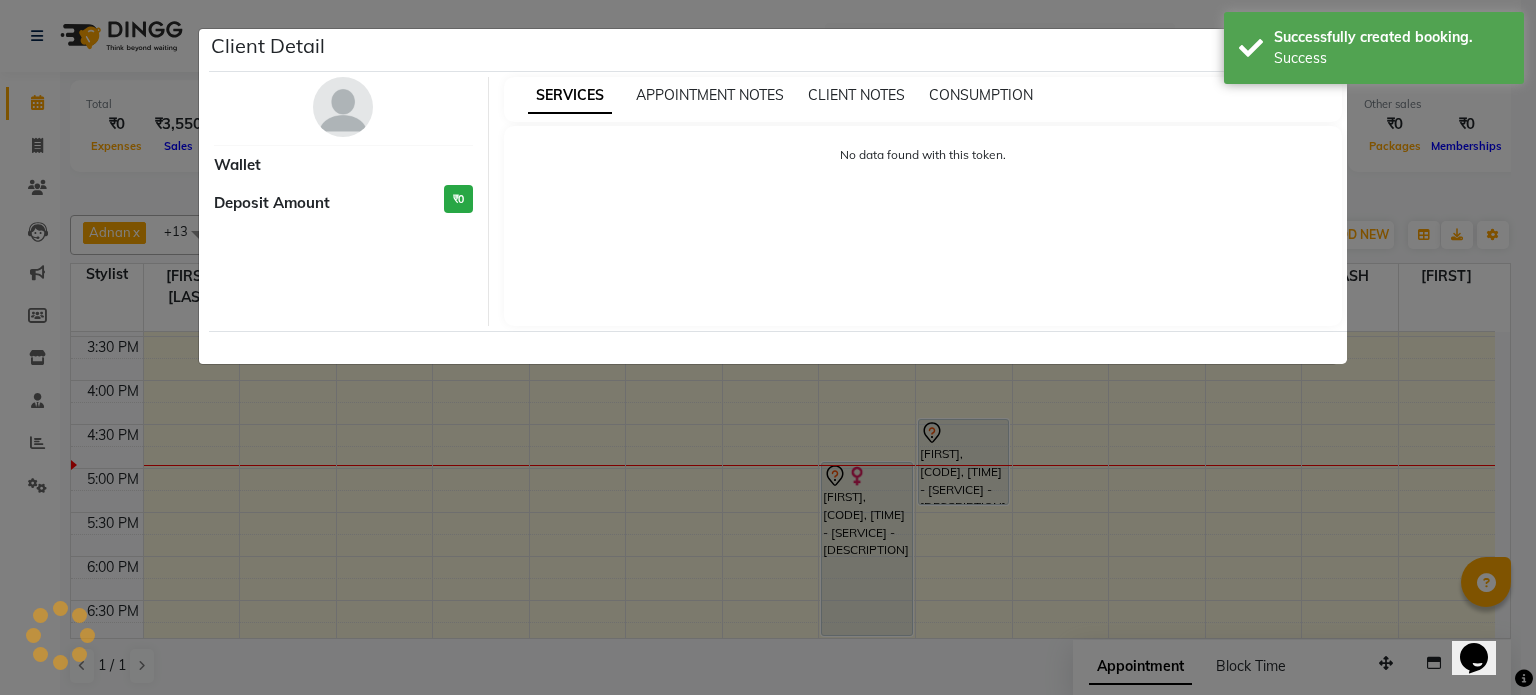 select on "7" 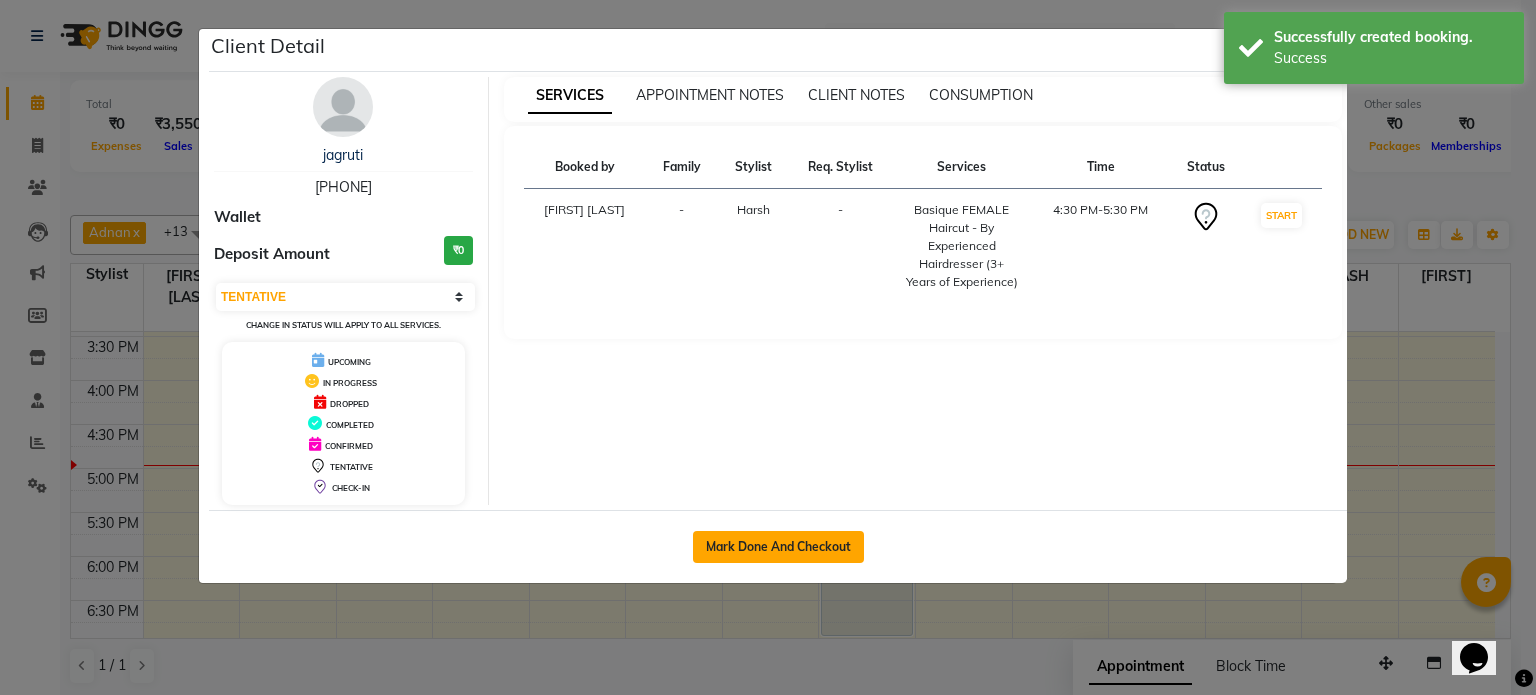 click on "Mark Done And Checkout" 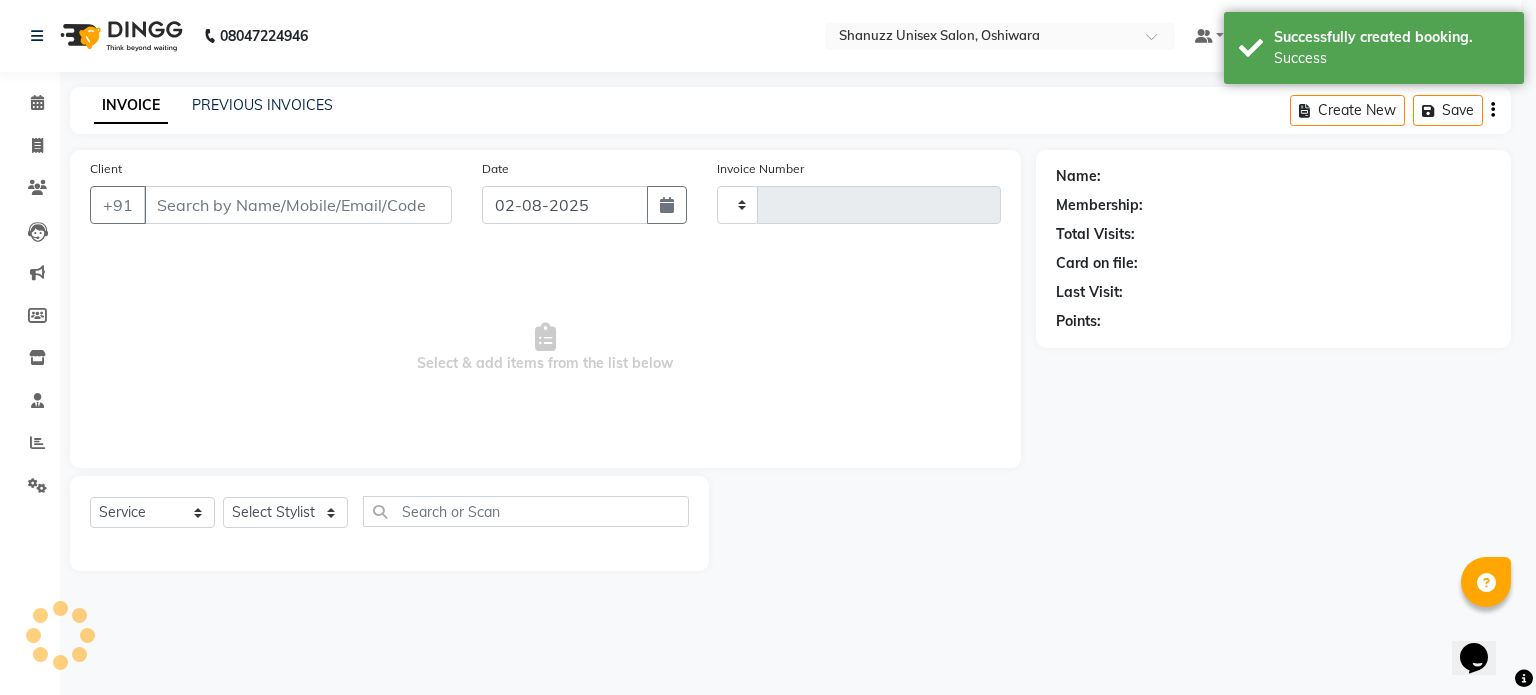 type on "1181" 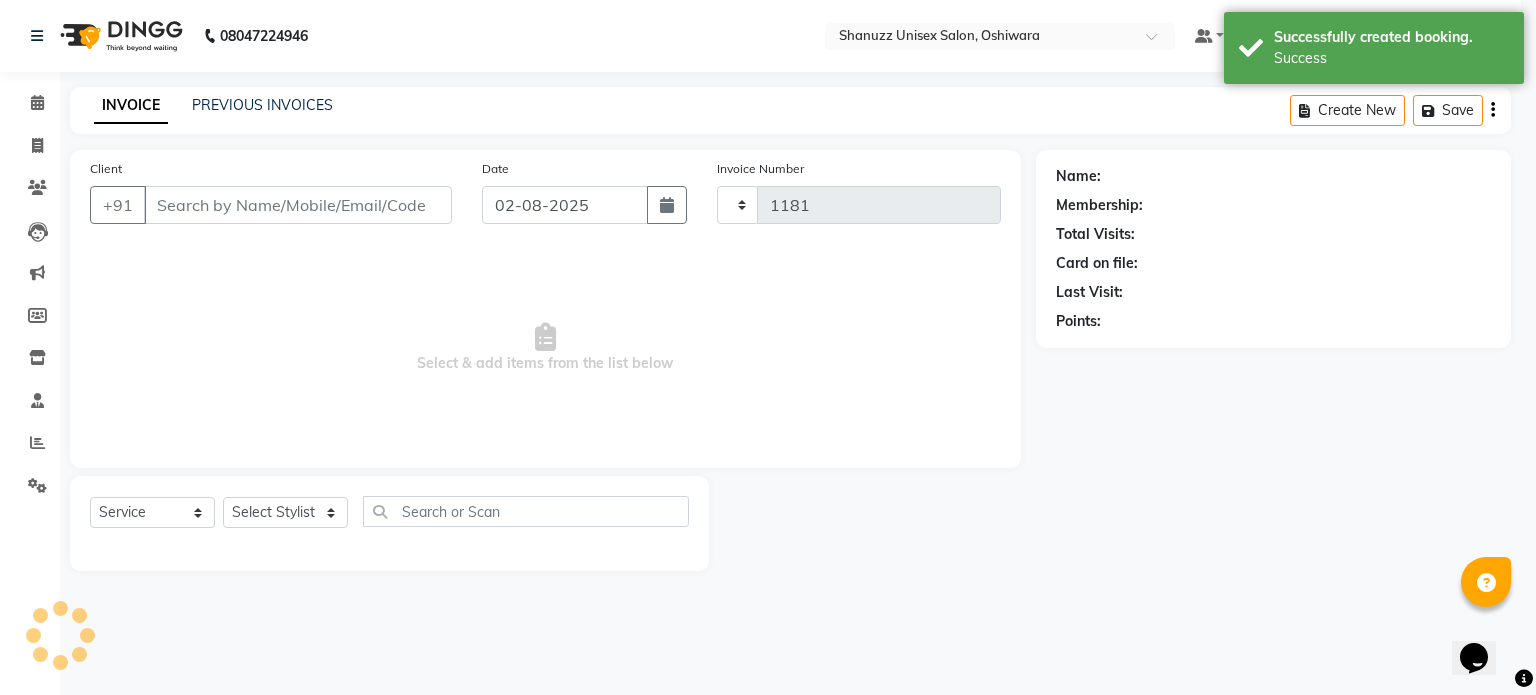 select on "7102" 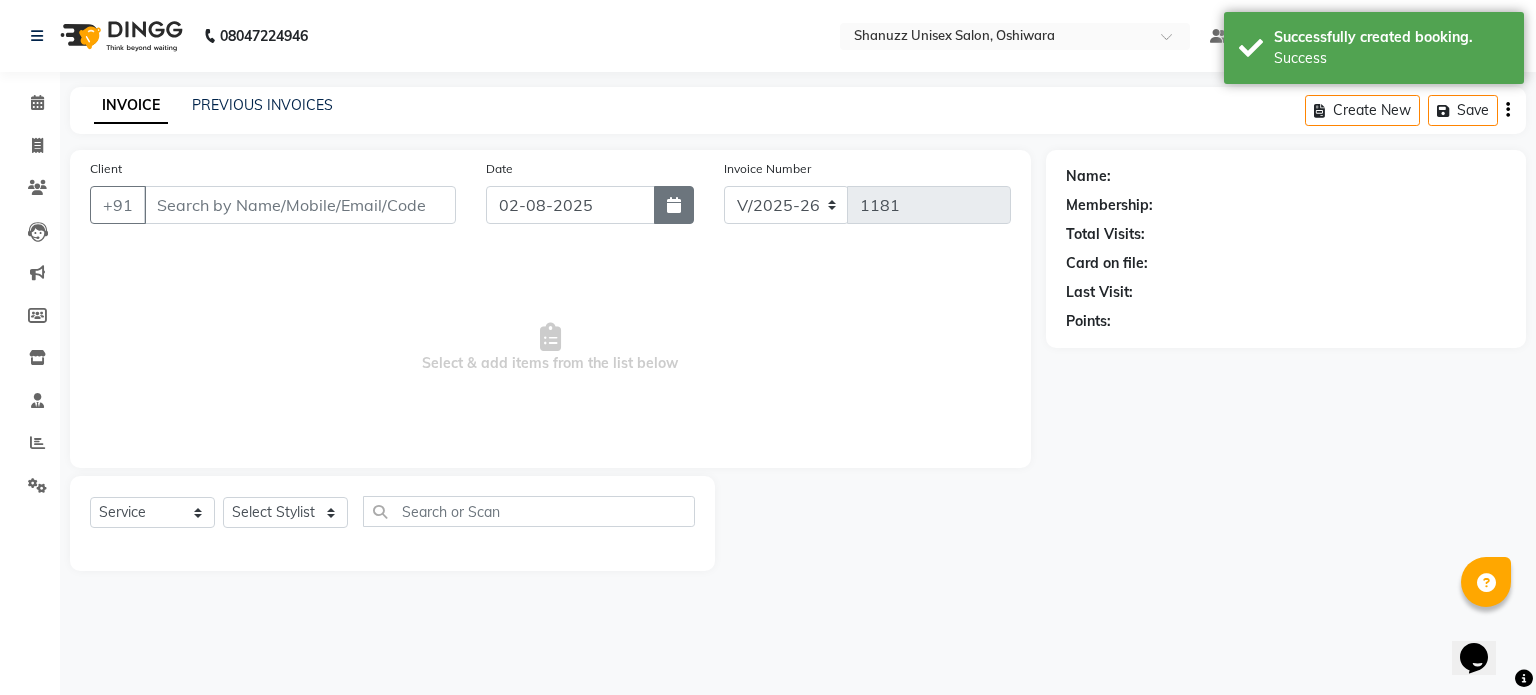 type on "[PHONE]" 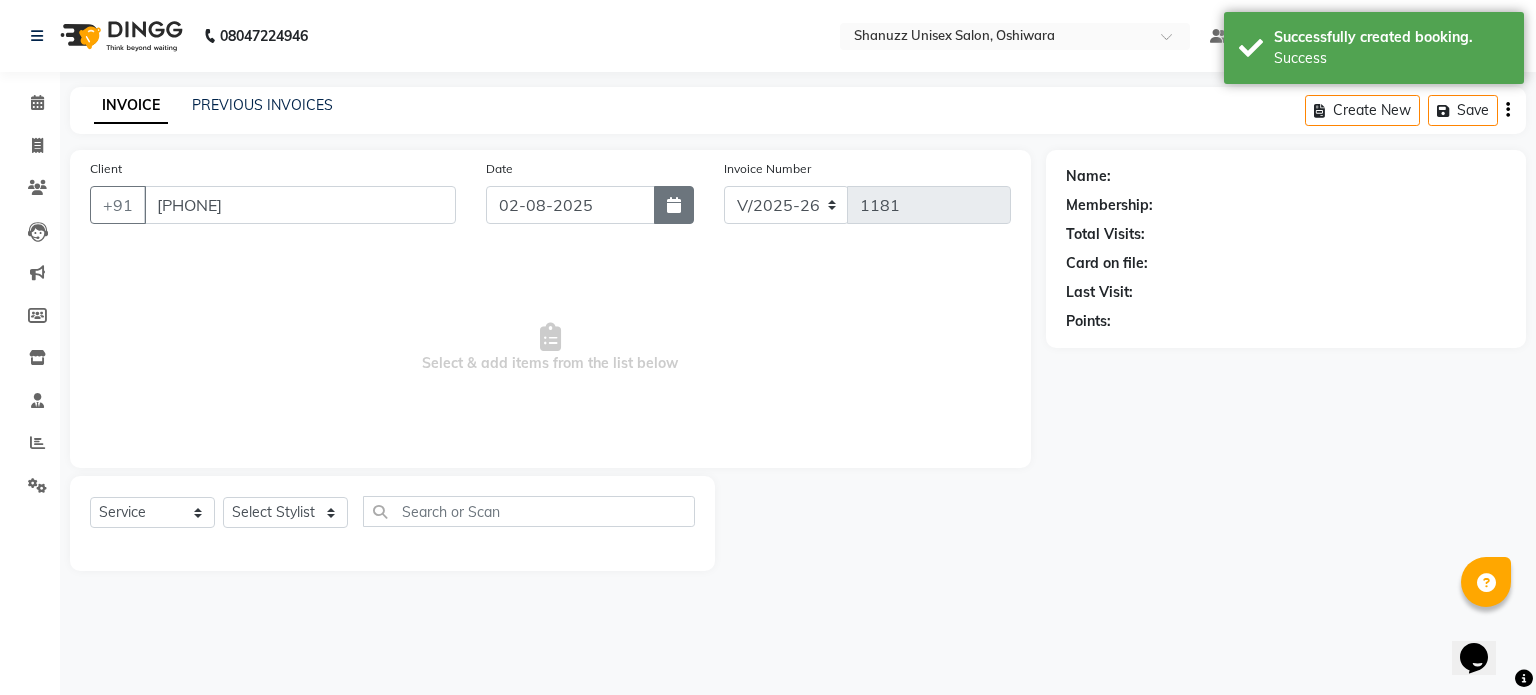 select on "[PHONE]" 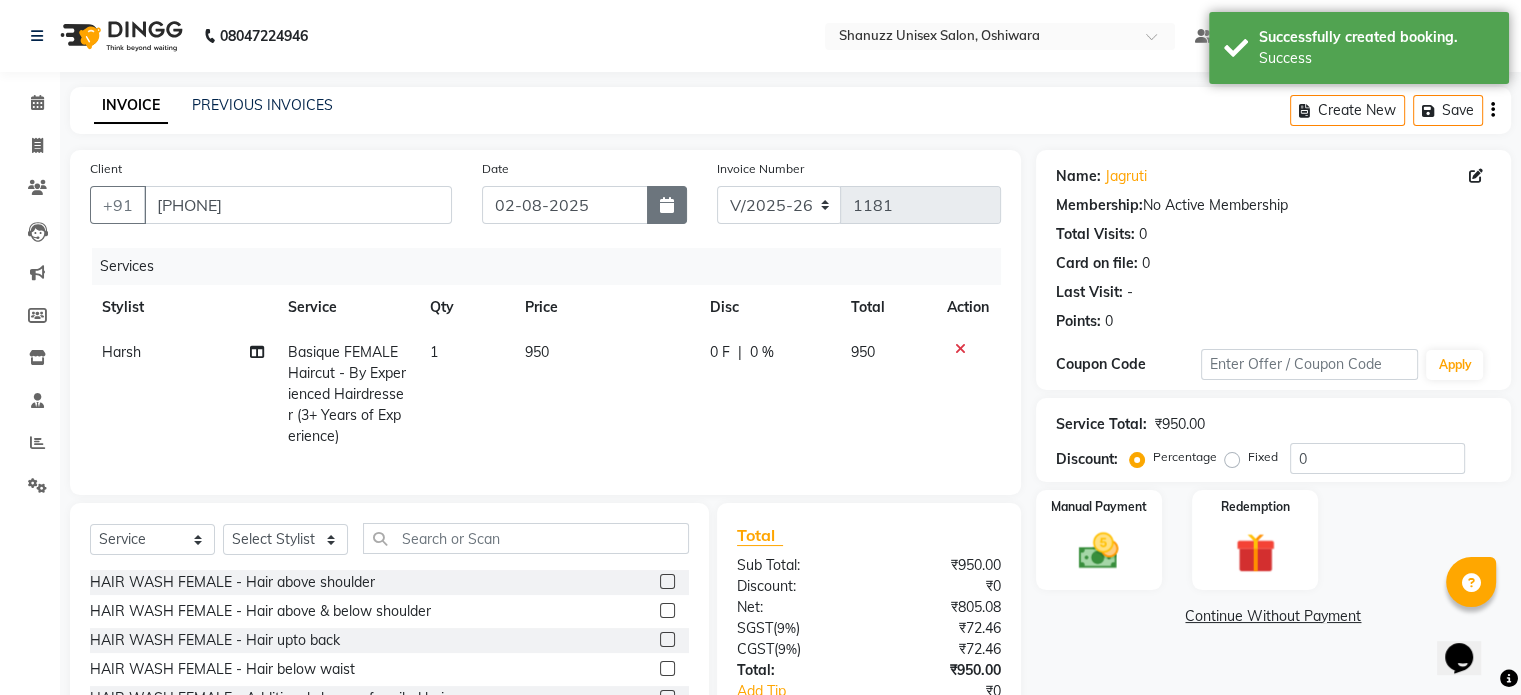 scroll, scrollTop: 148, scrollLeft: 0, axis: vertical 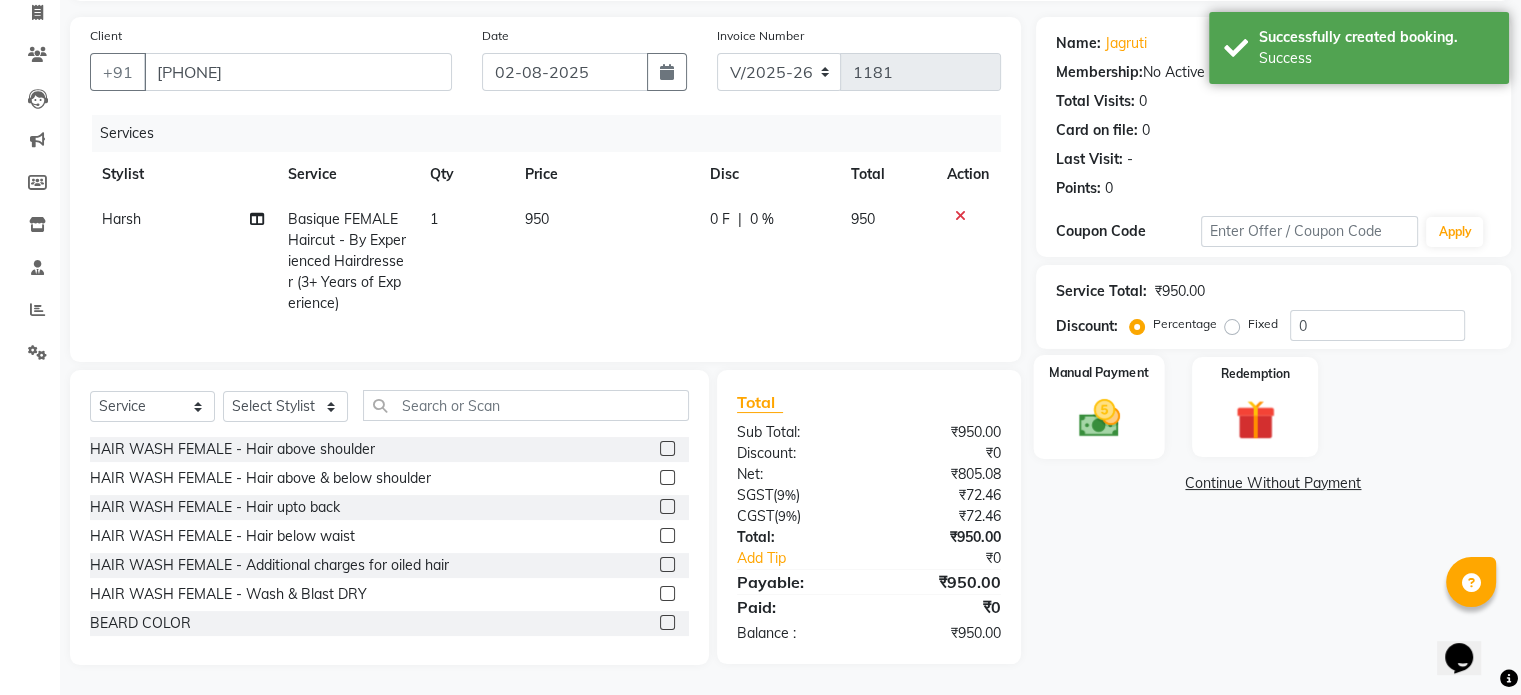 click on "Manual Payment" 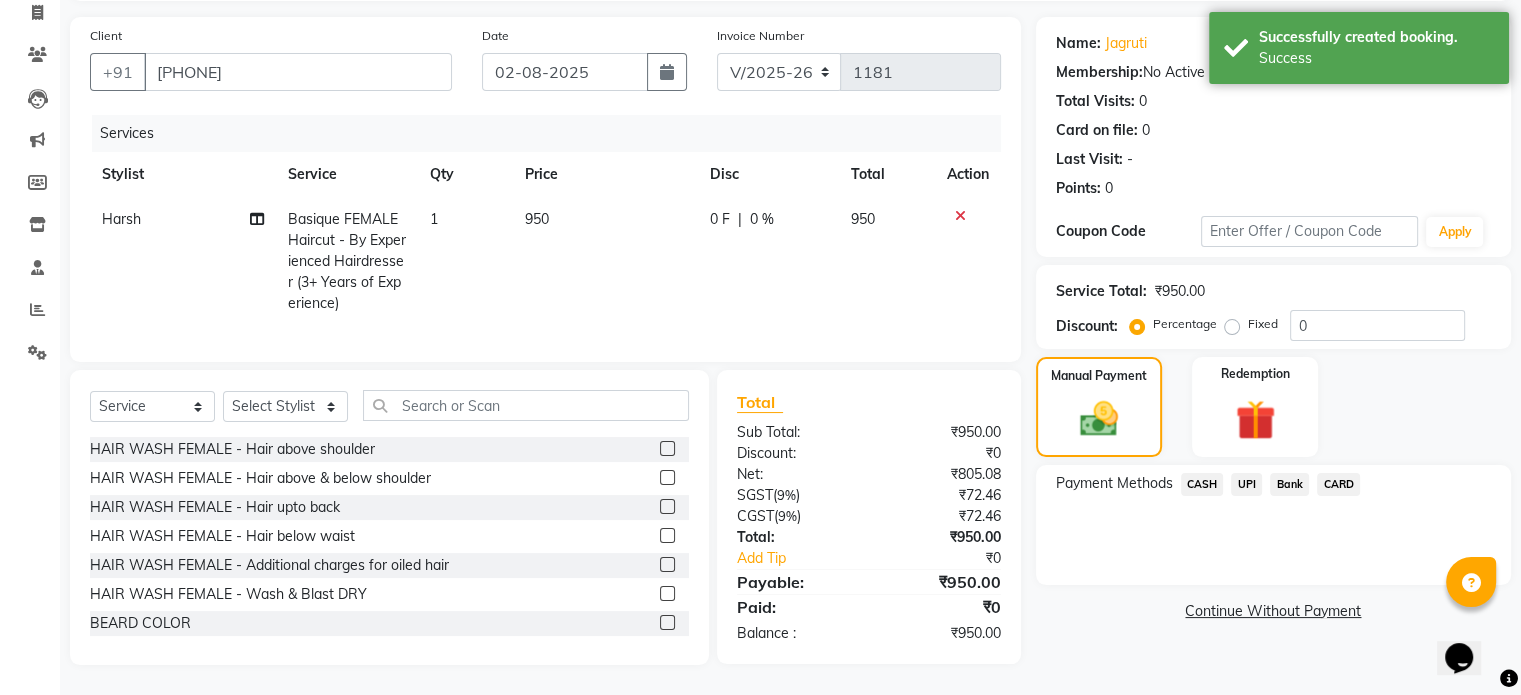 click on "UPI" 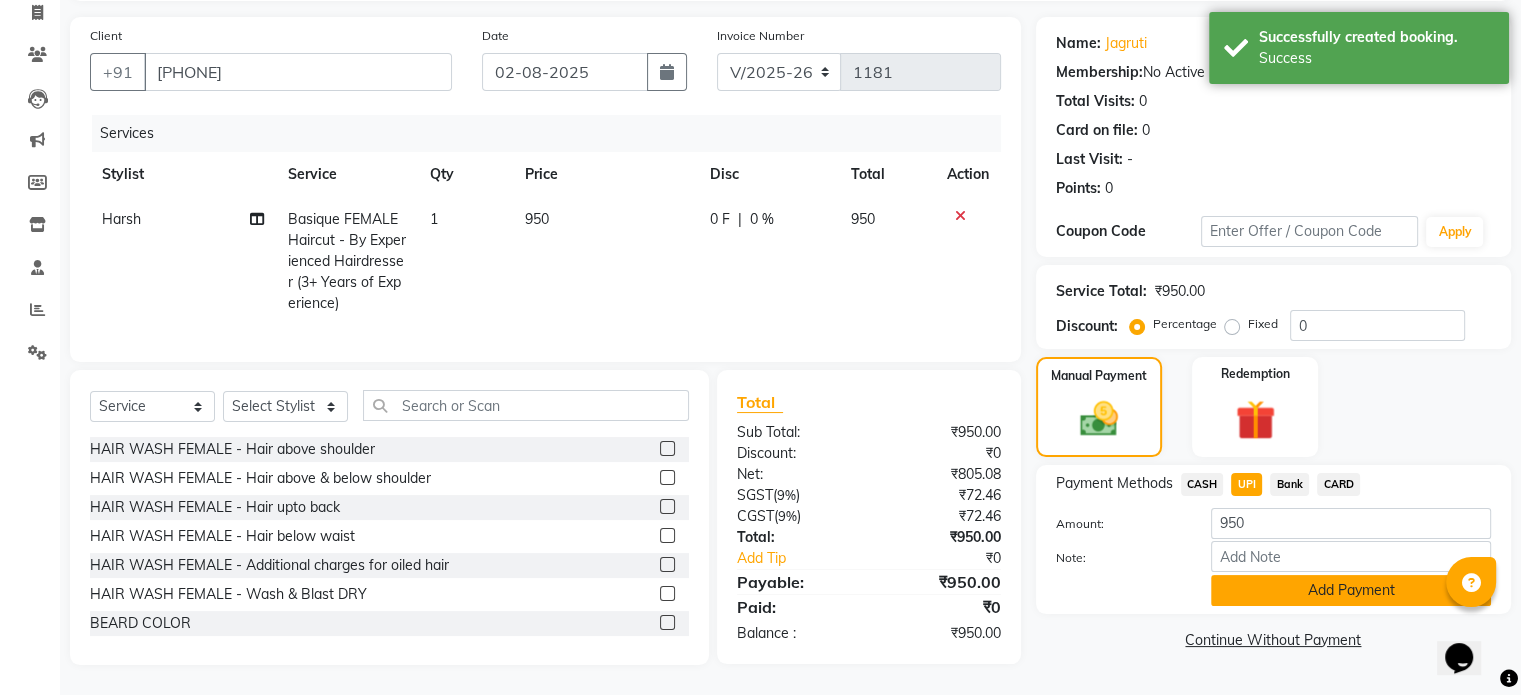 click on "Add Payment" 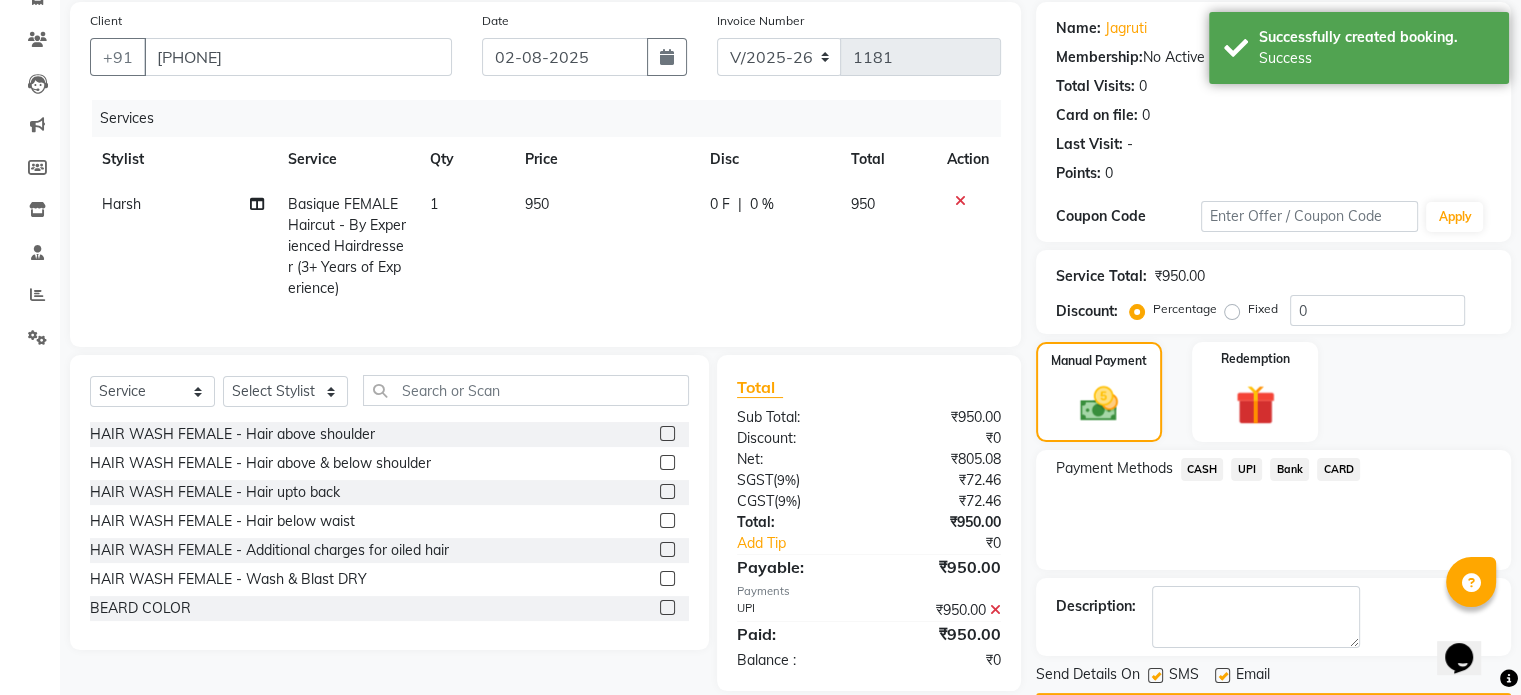 scroll, scrollTop: 205, scrollLeft: 0, axis: vertical 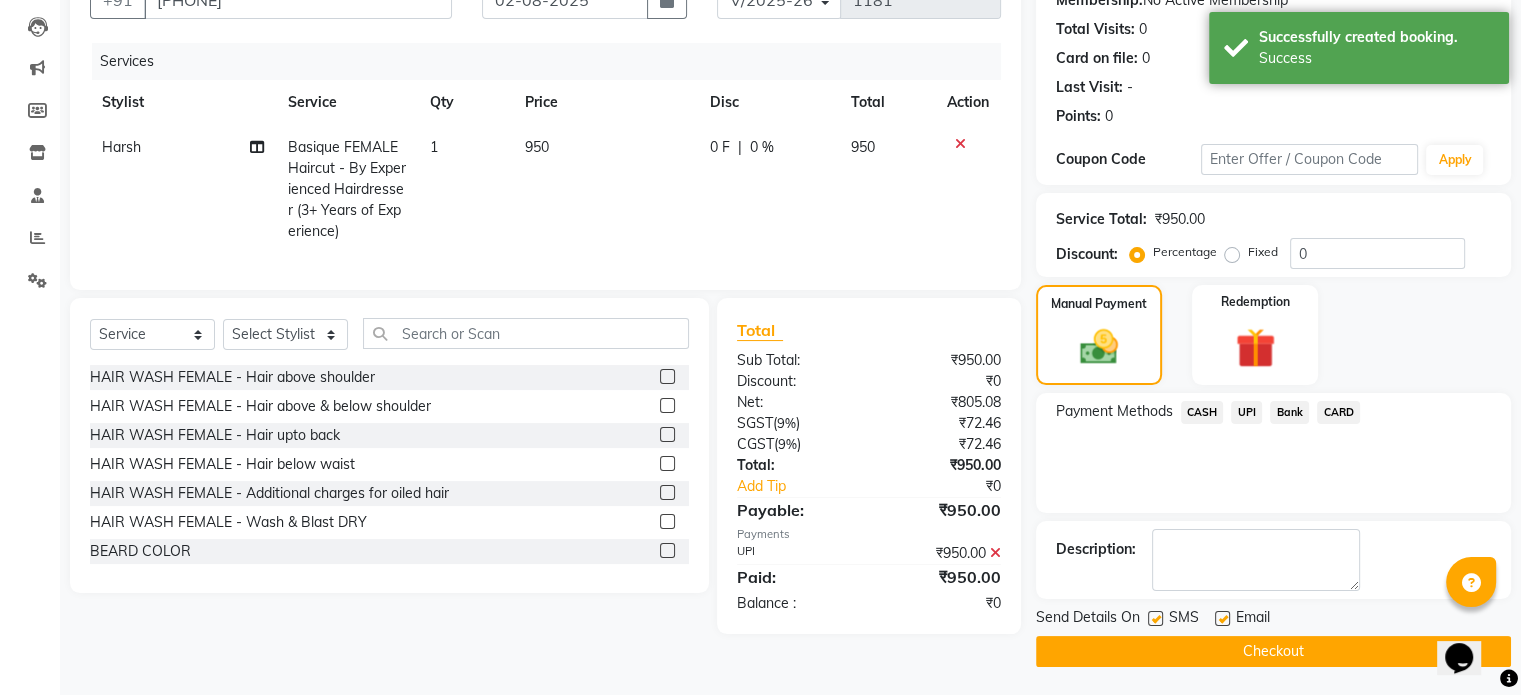 click 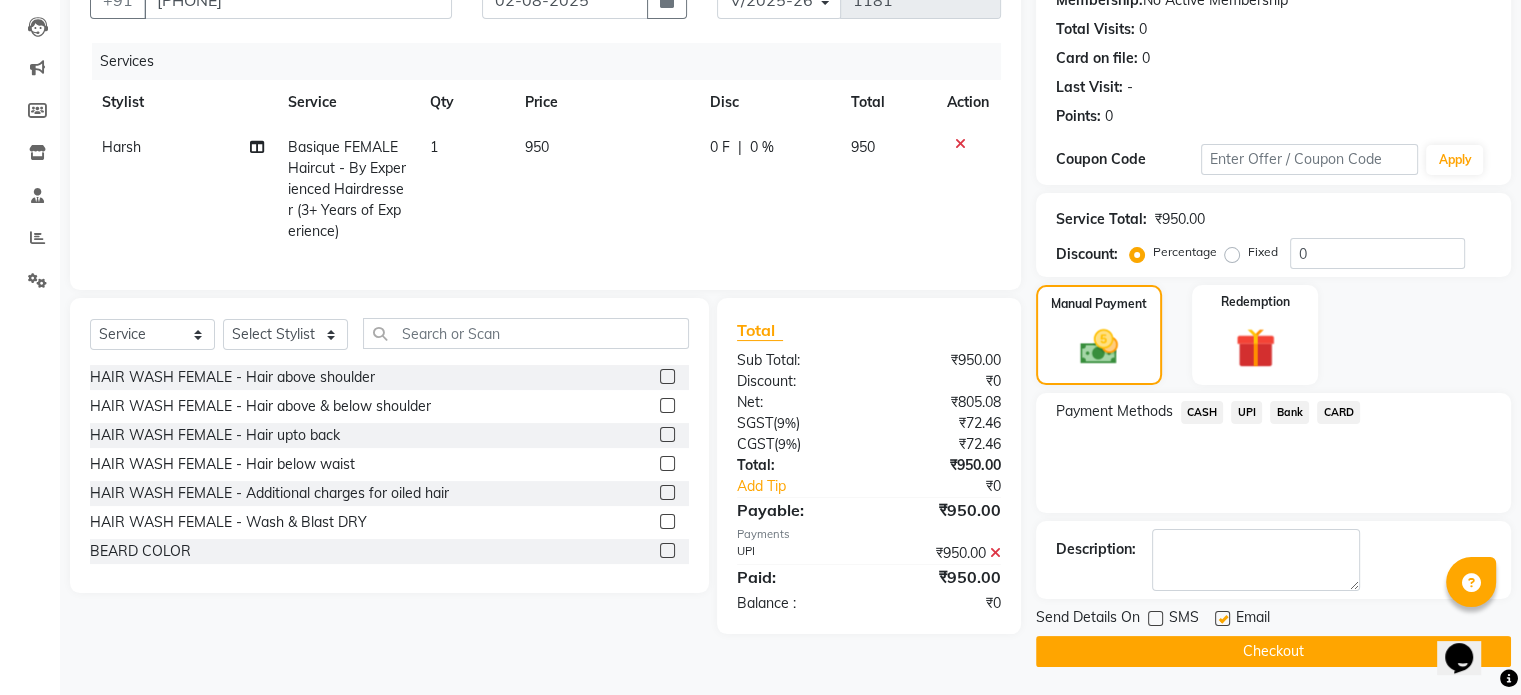 click on "Checkout" 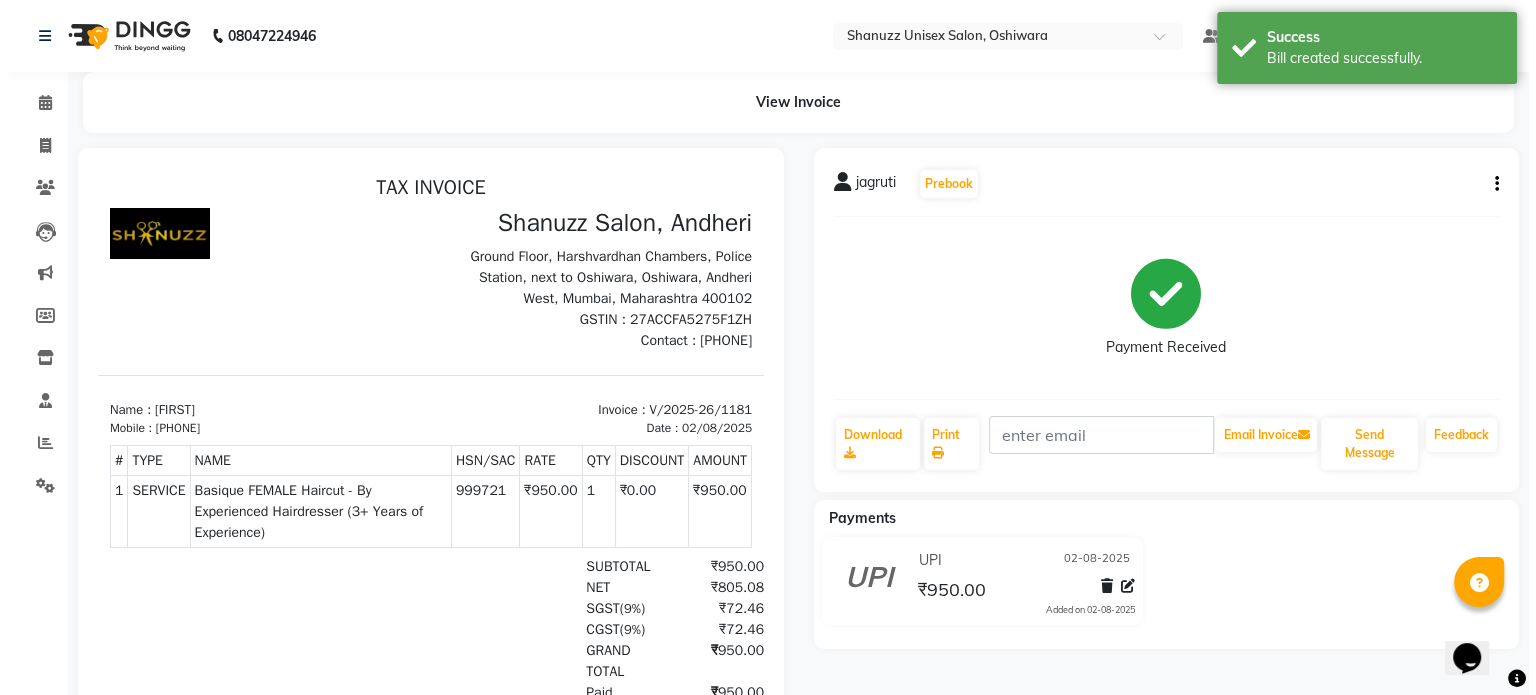 scroll, scrollTop: 0, scrollLeft: 0, axis: both 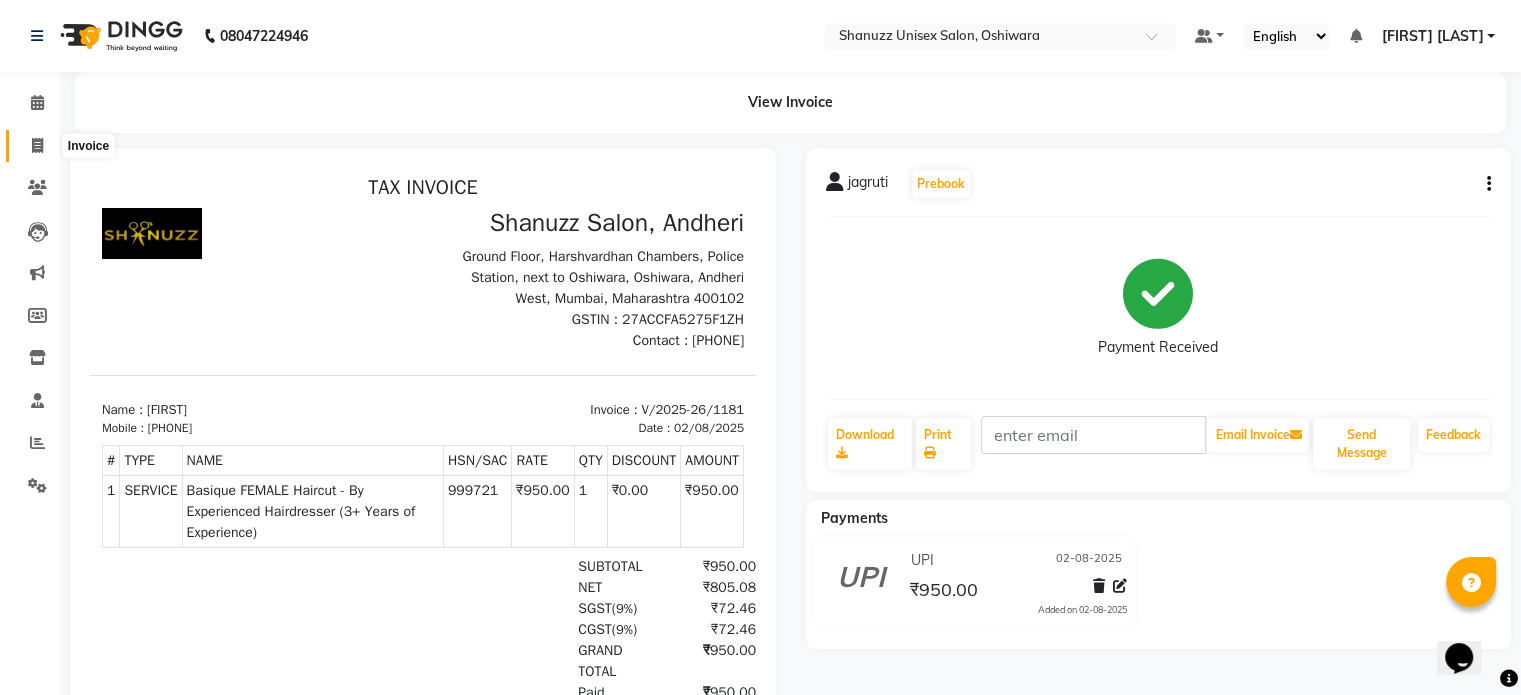 click 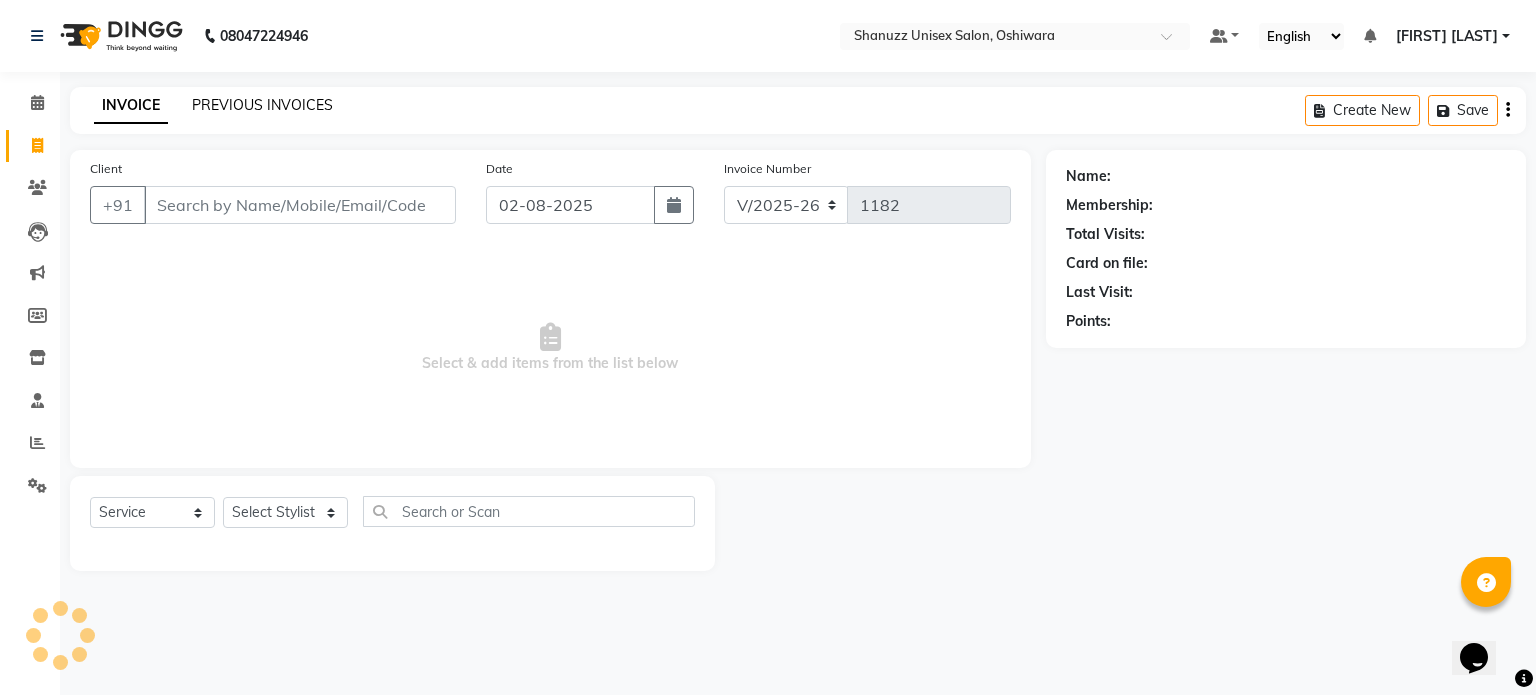 click on "PREVIOUS INVOICES" 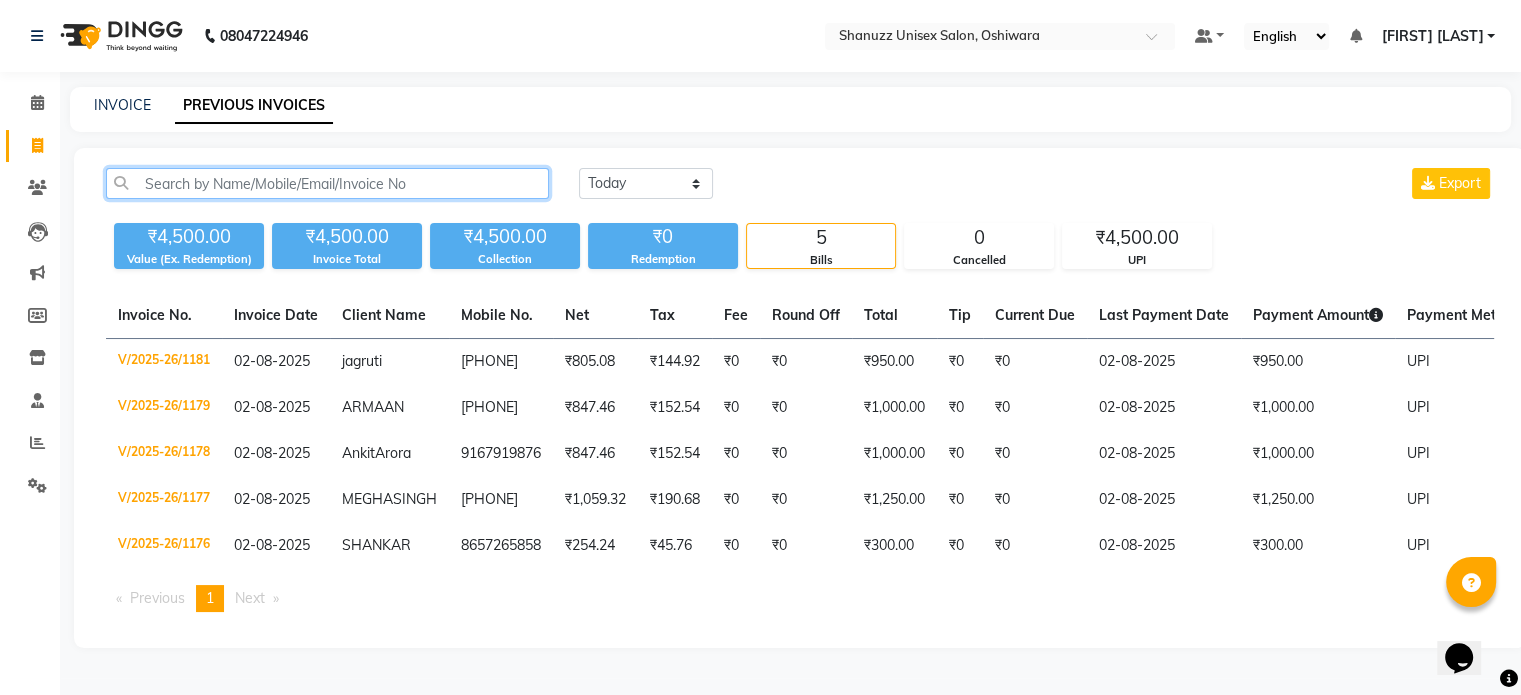click 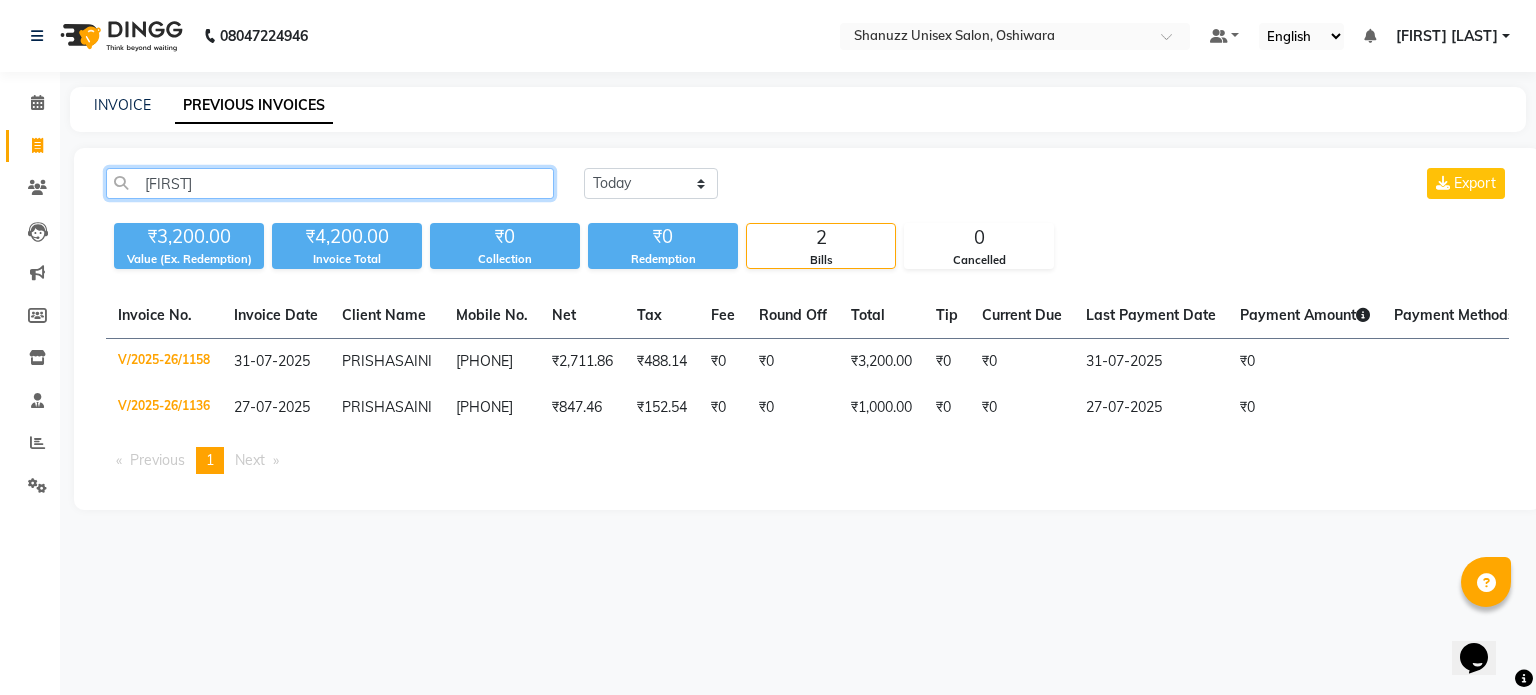 type on "[FIRST]" 